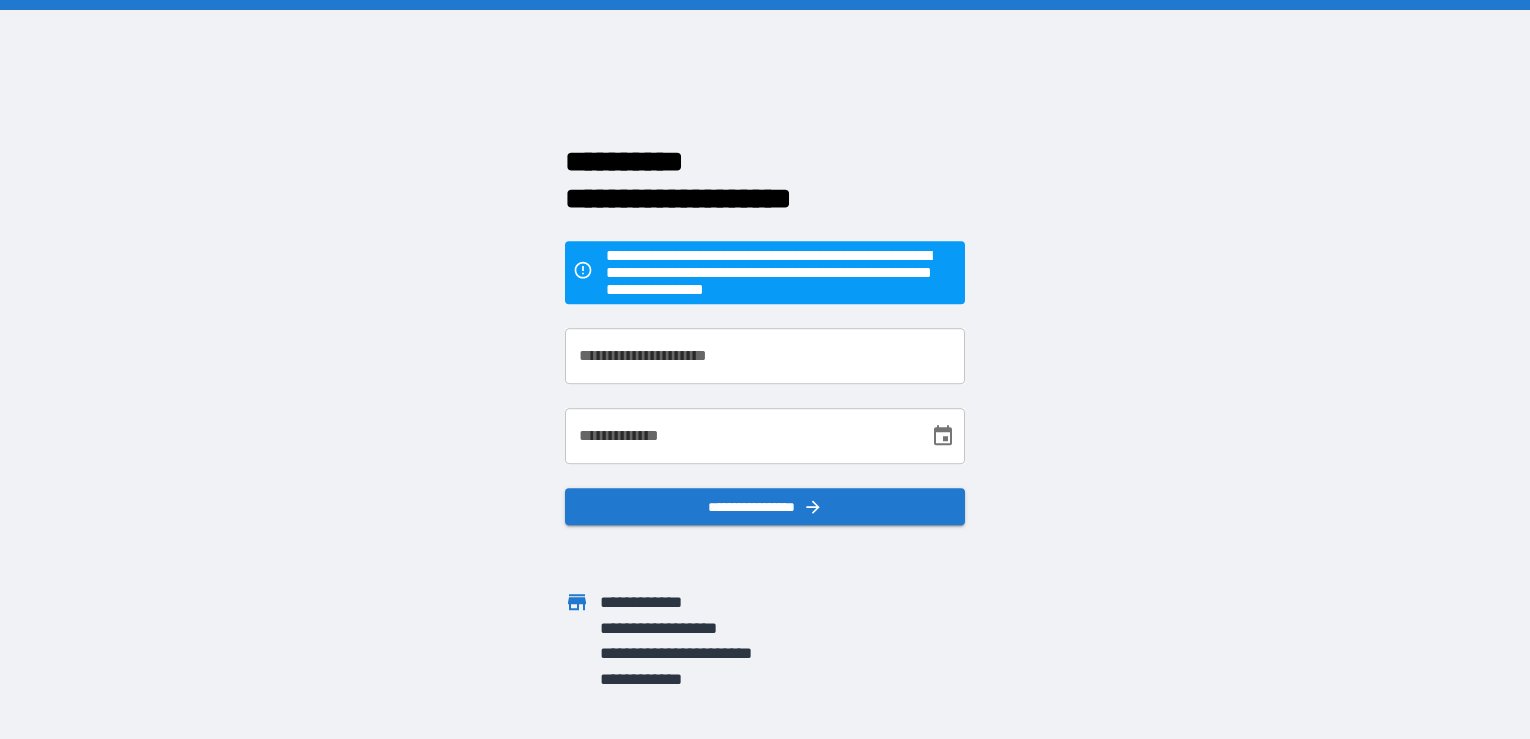 scroll, scrollTop: 0, scrollLeft: 0, axis: both 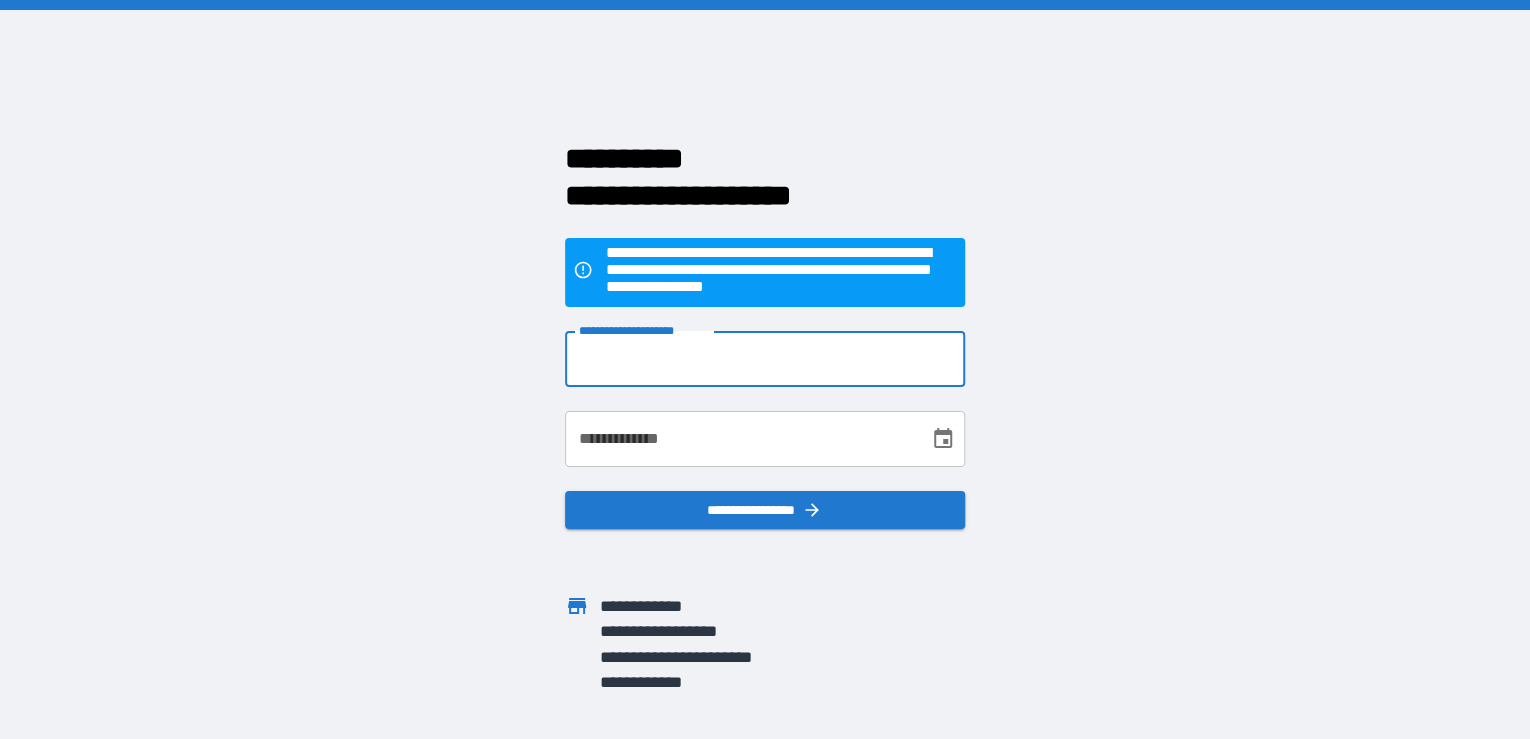 click on "**********" at bounding box center (765, 359) 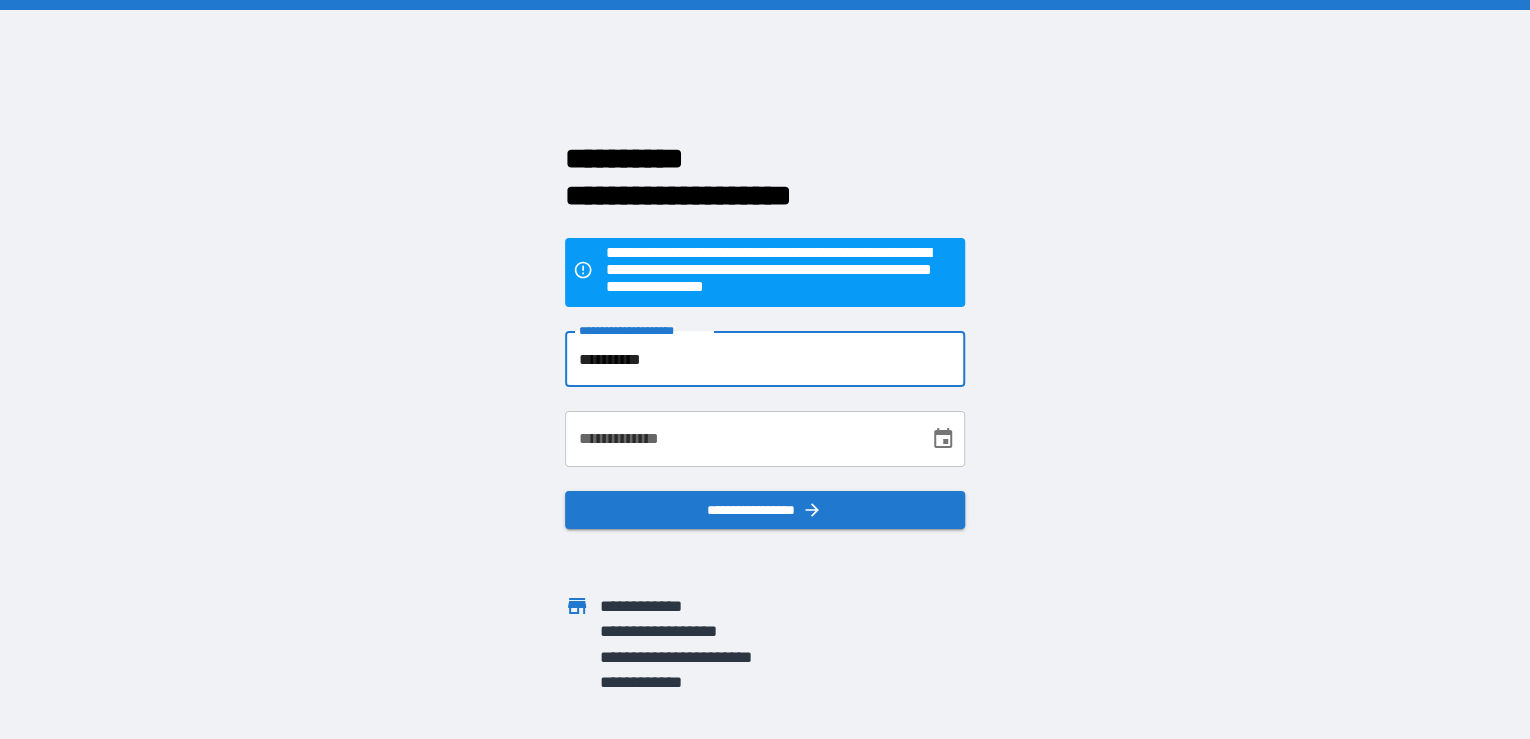 type on "**********" 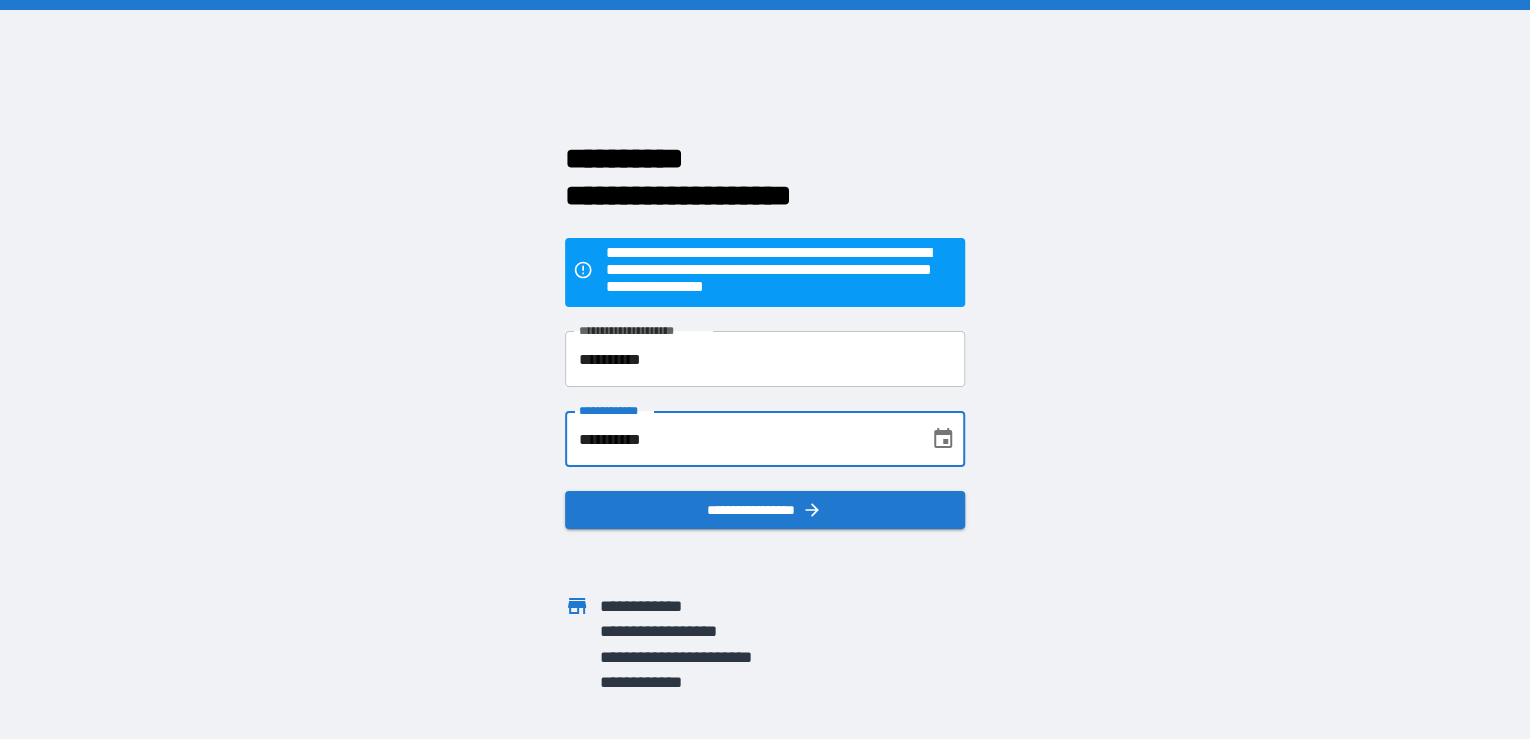 type on "**********" 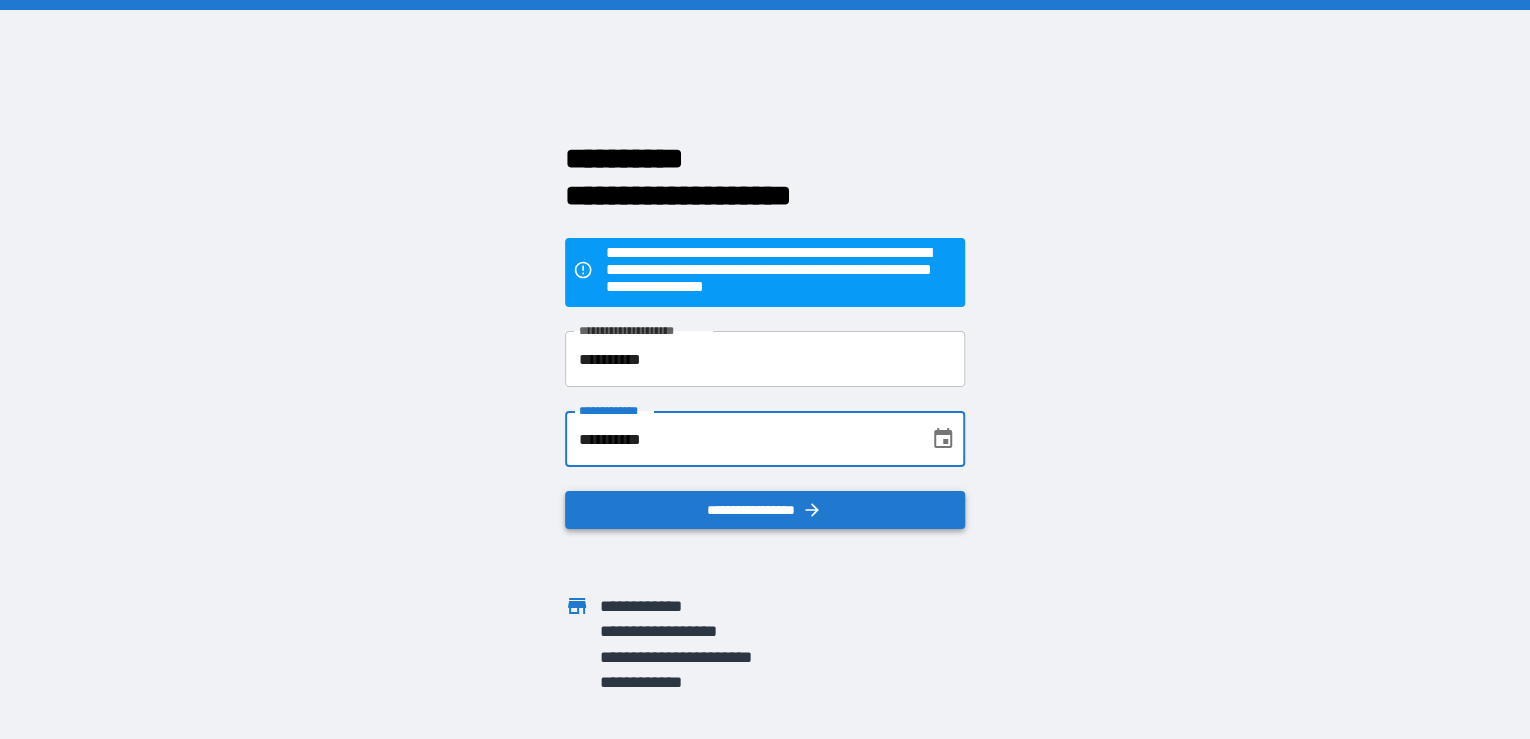 click on "**********" at bounding box center (765, 510) 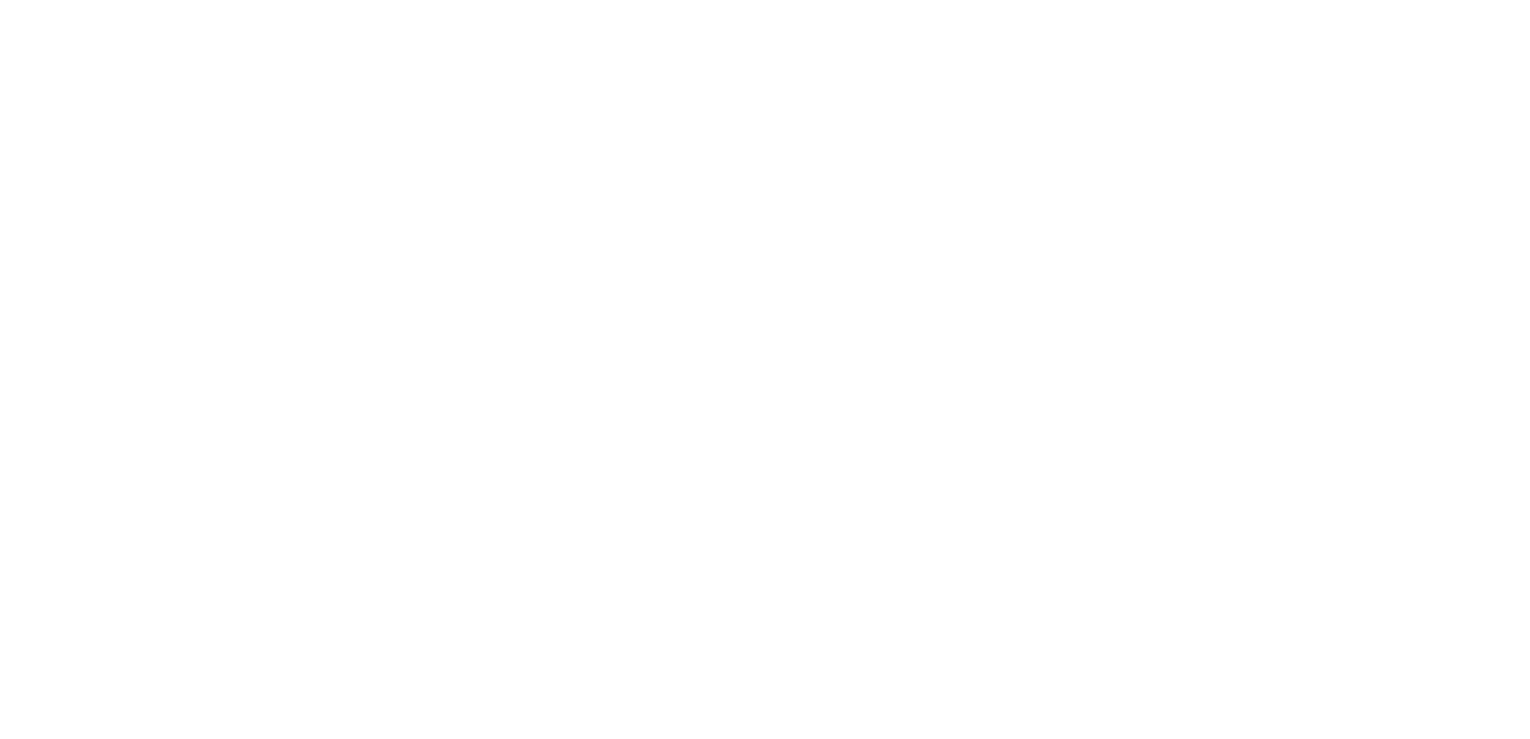 scroll, scrollTop: 0, scrollLeft: 0, axis: both 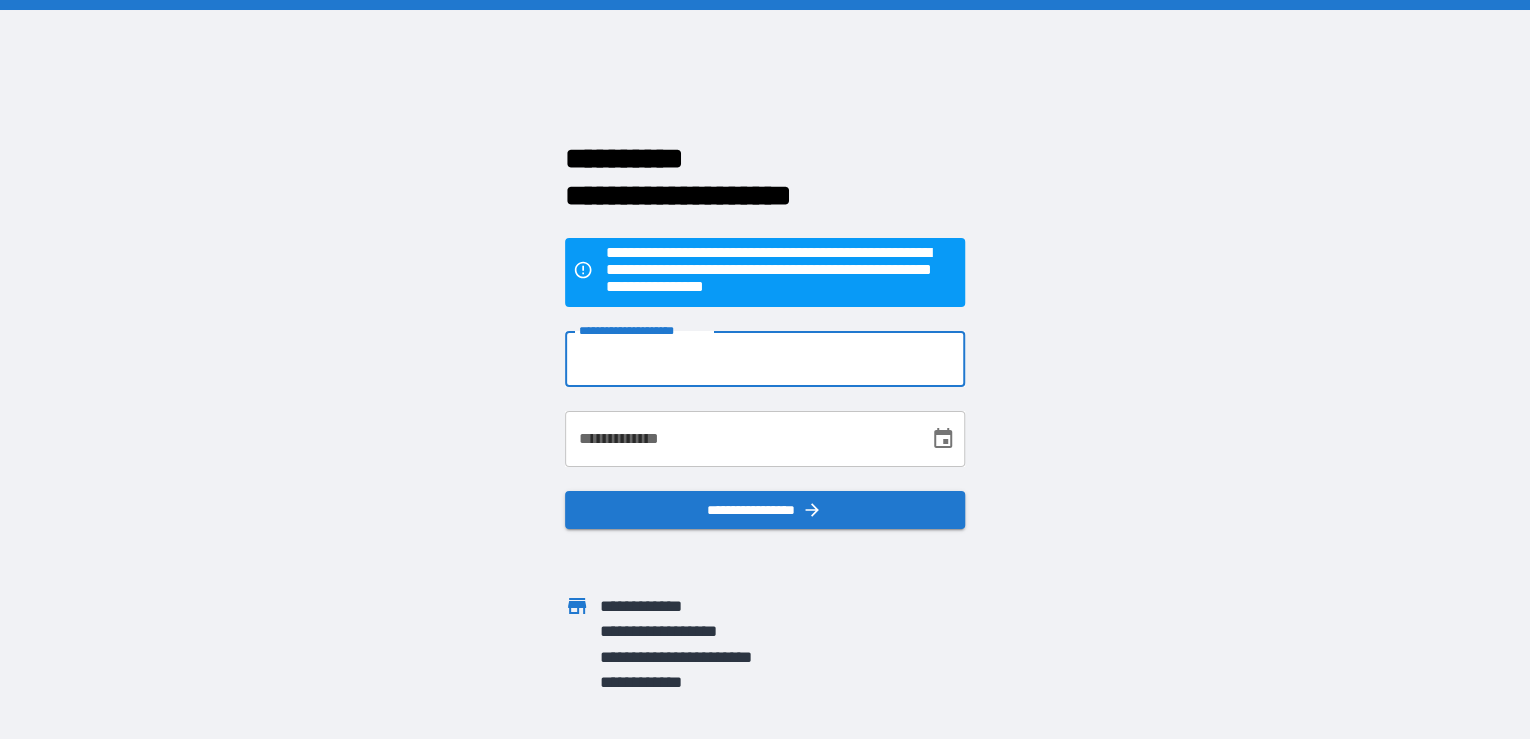 click on "**********" at bounding box center (765, 359) 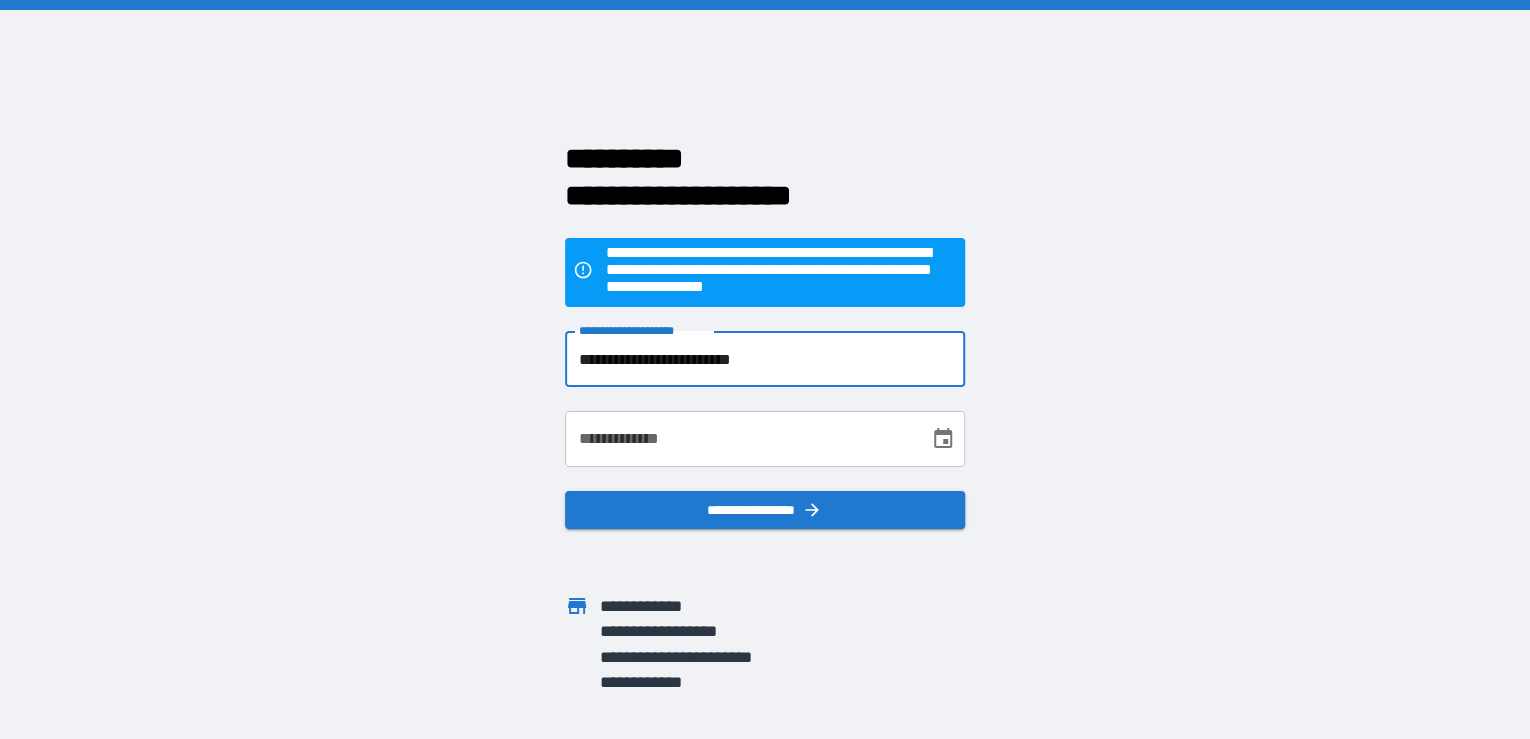 type on "**********" 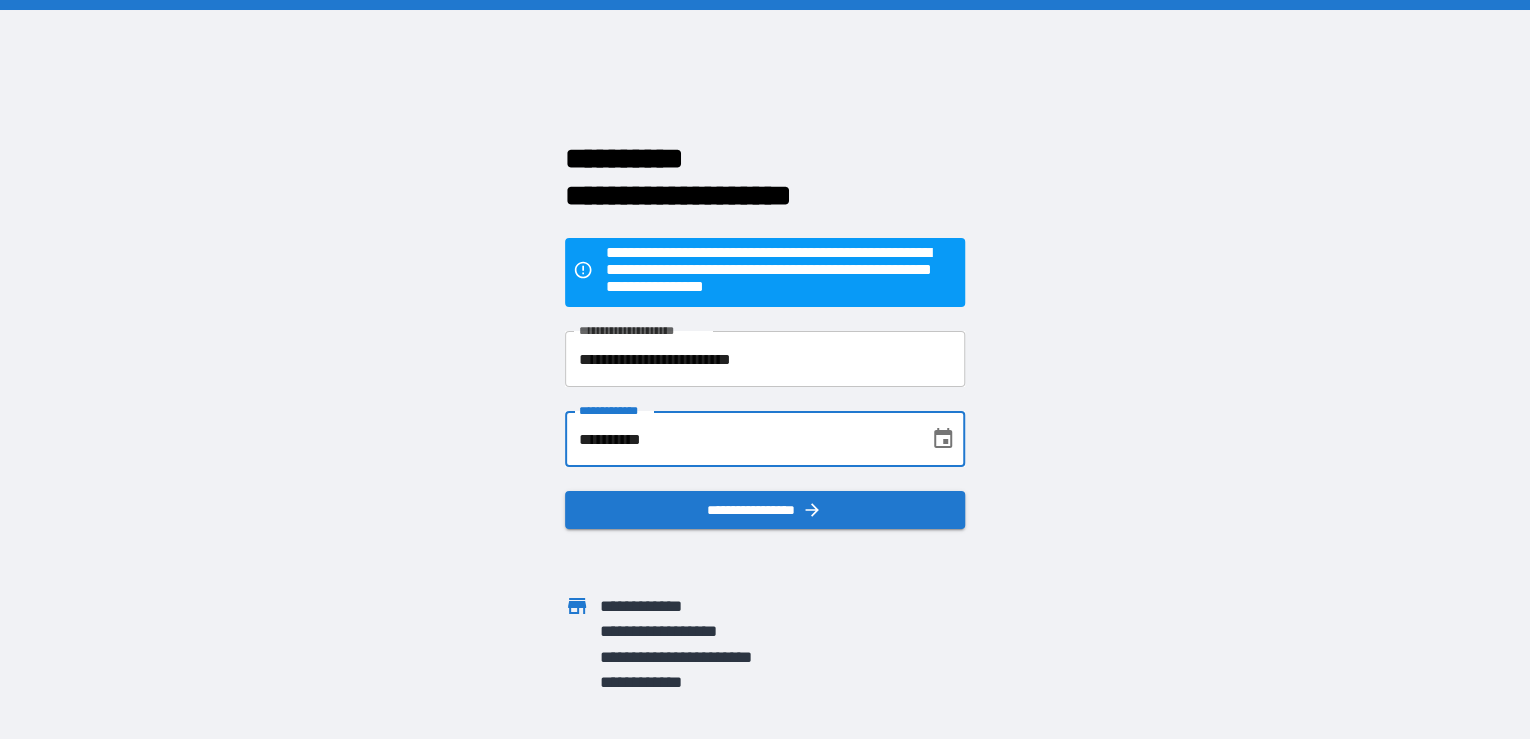 type on "**********" 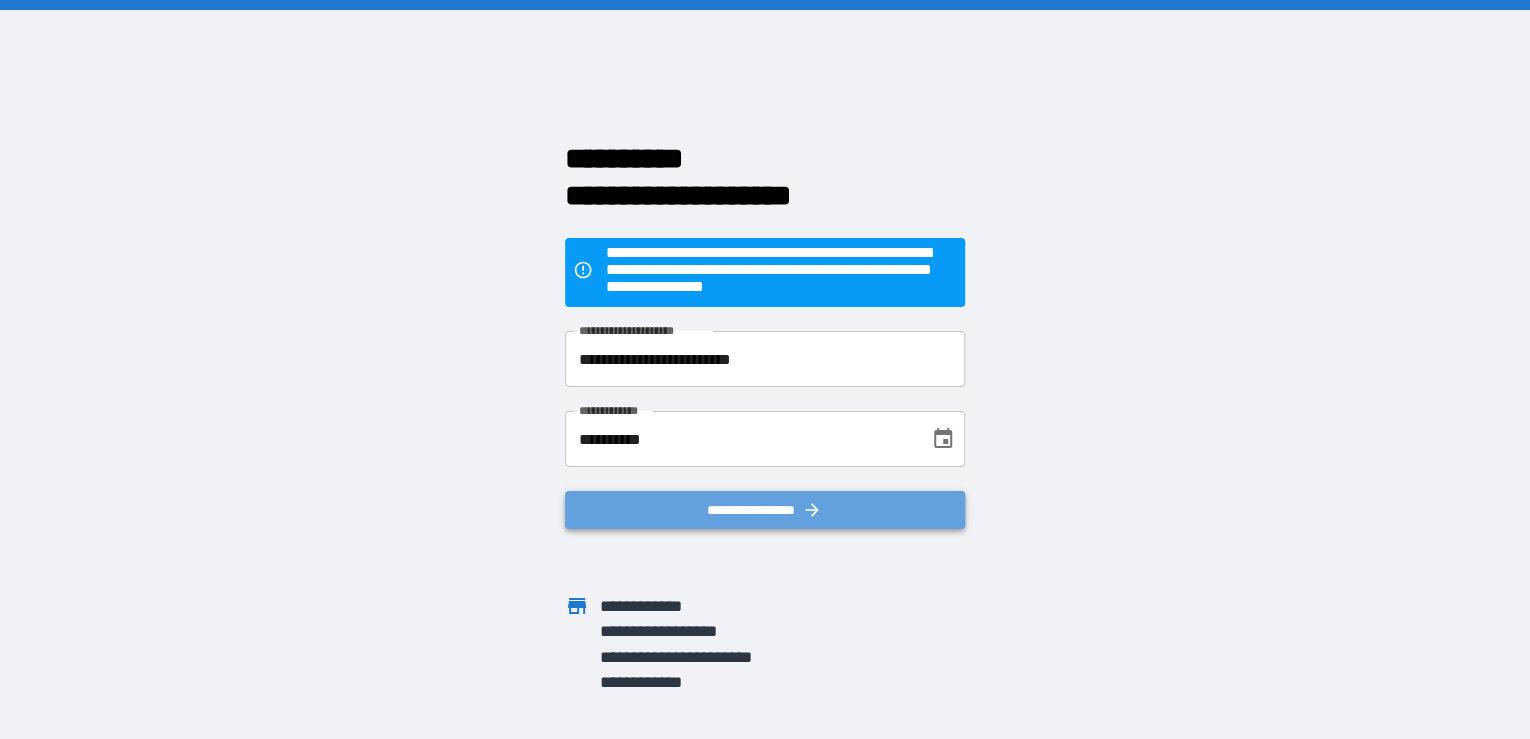 click on "**********" at bounding box center (765, 510) 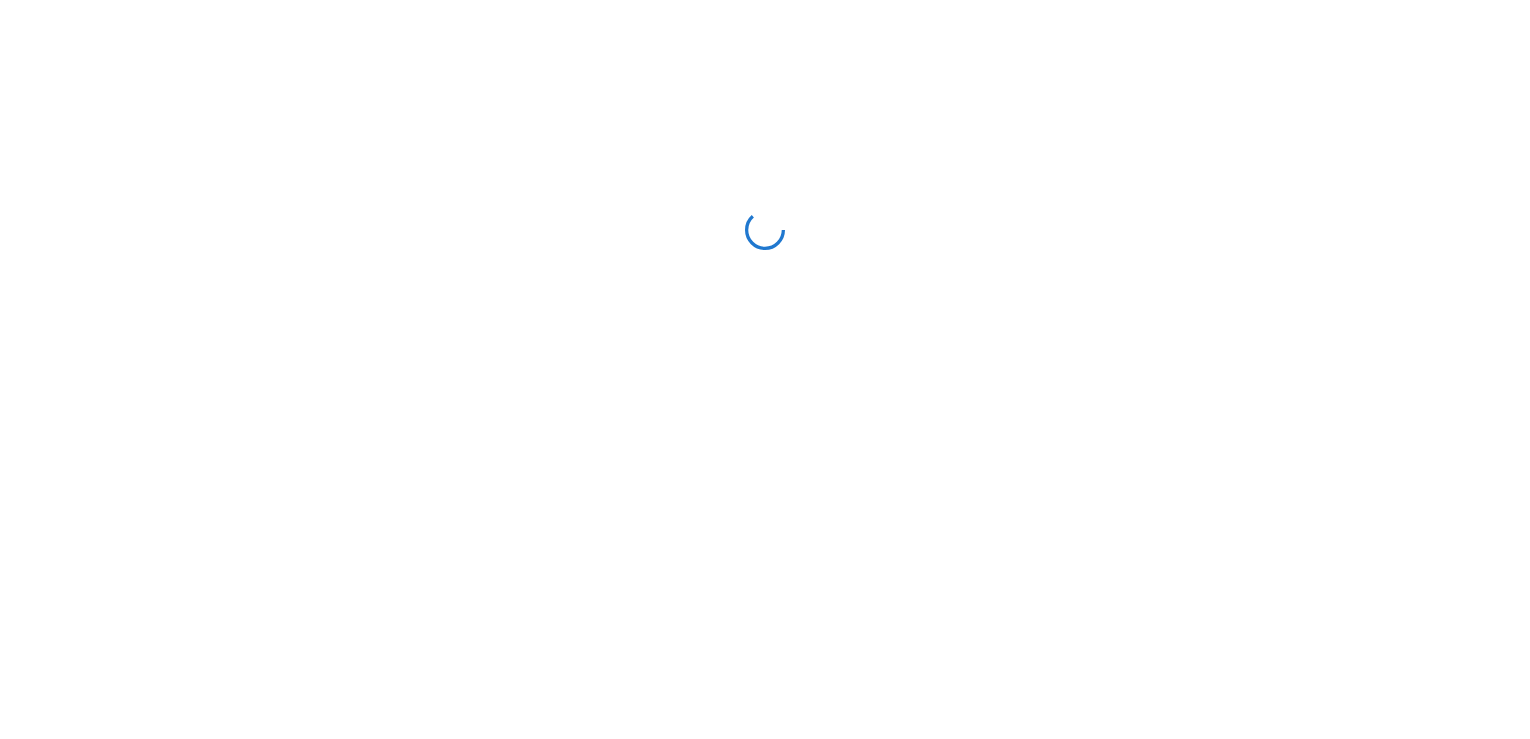 scroll, scrollTop: 0, scrollLeft: 0, axis: both 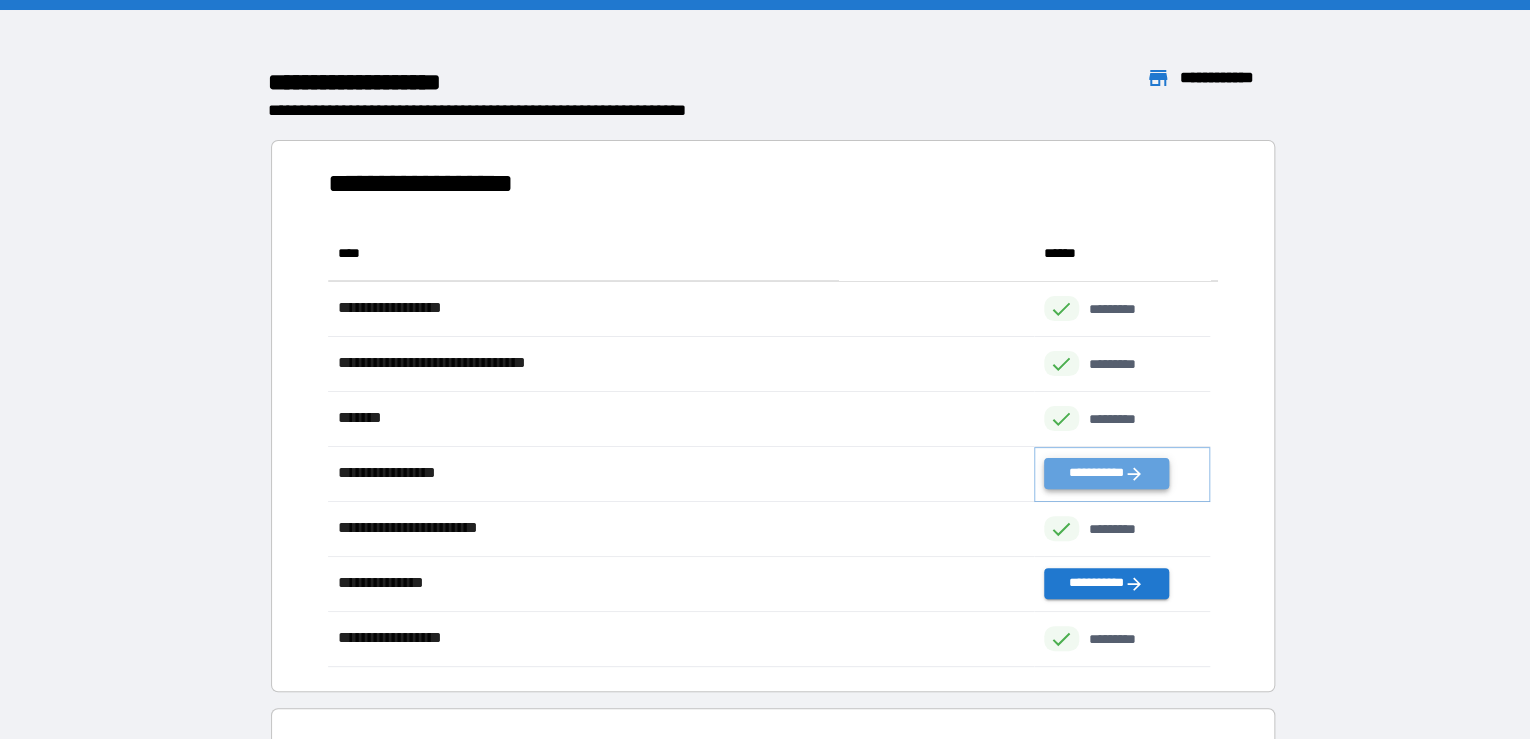 click on "**********" at bounding box center [1106, 473] 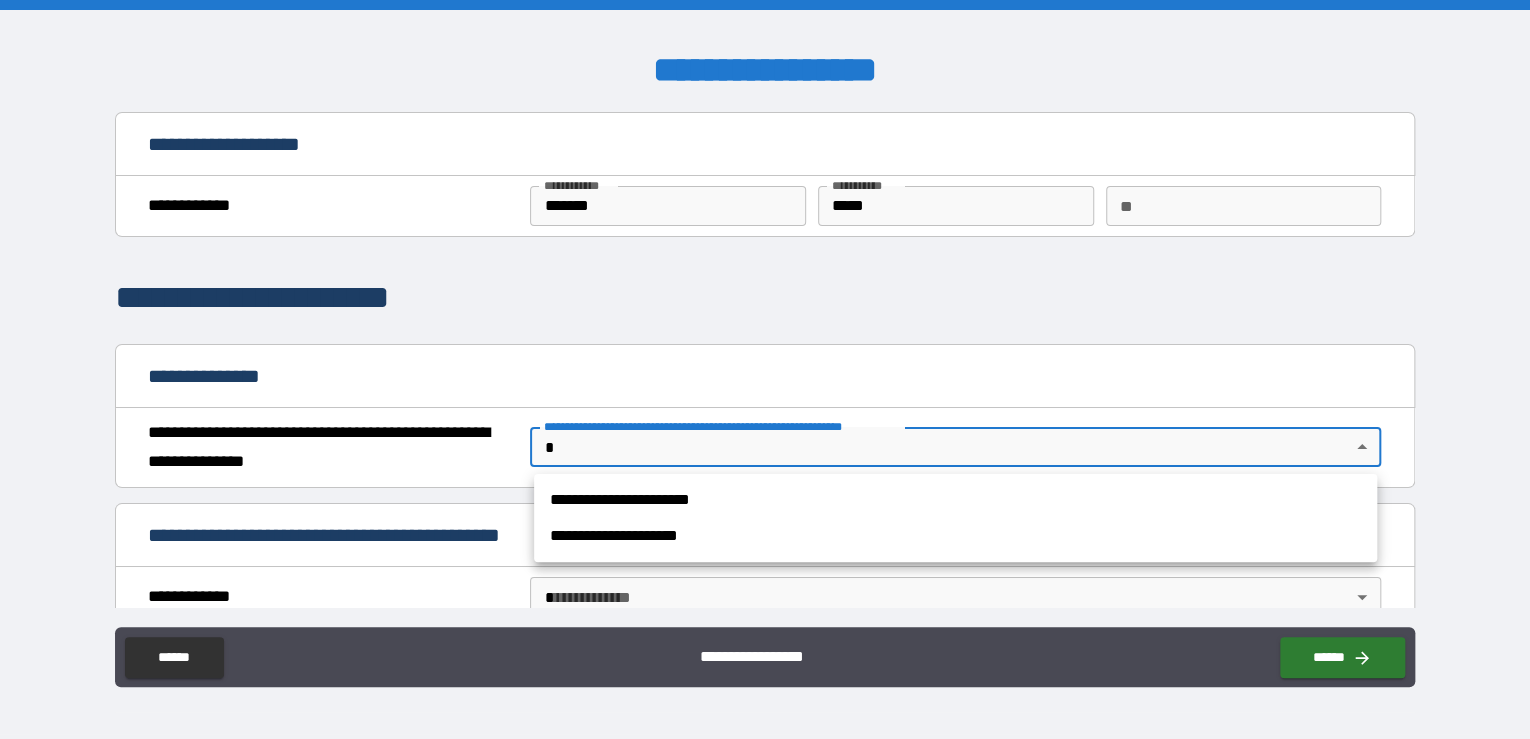 click on "**********" at bounding box center (765, 369) 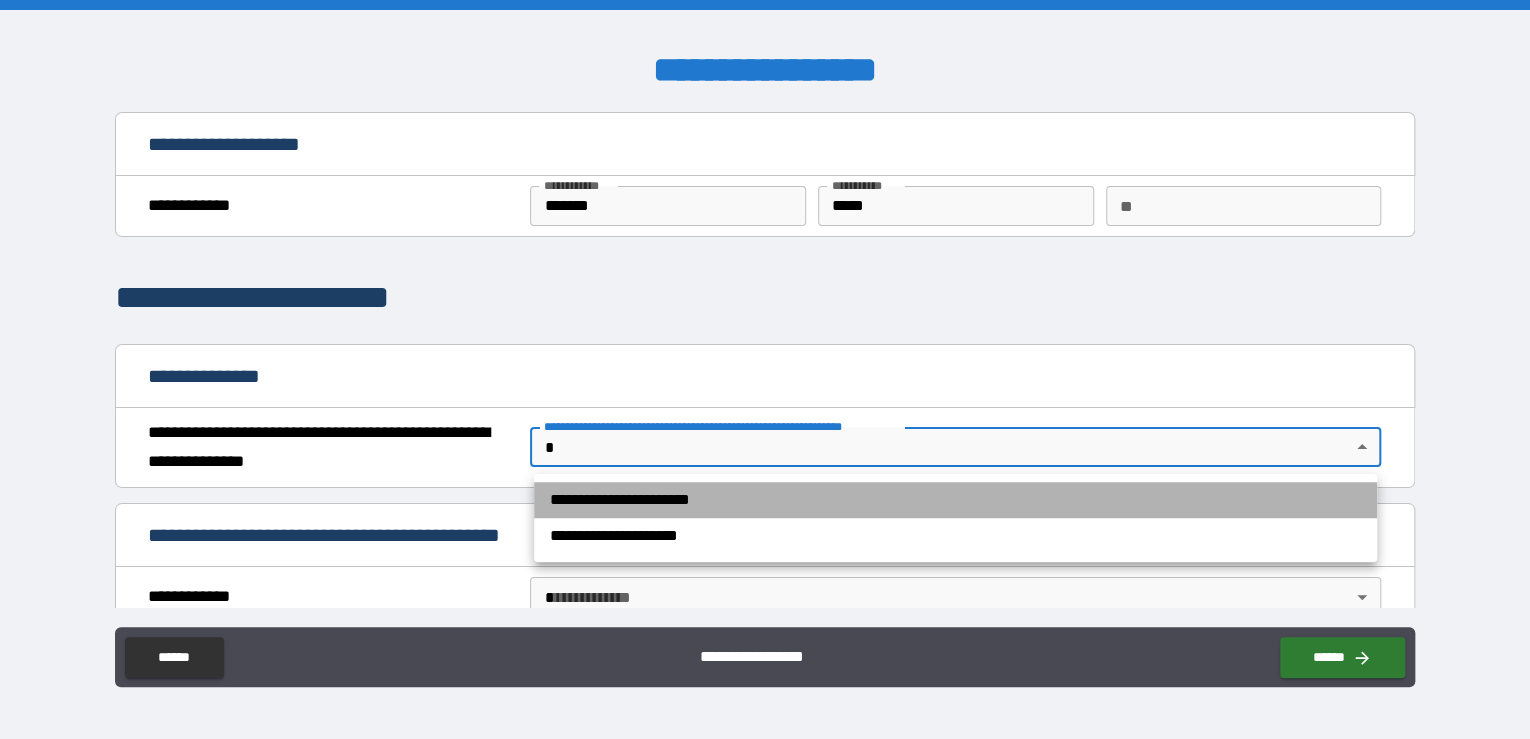 click on "**********" at bounding box center (955, 500) 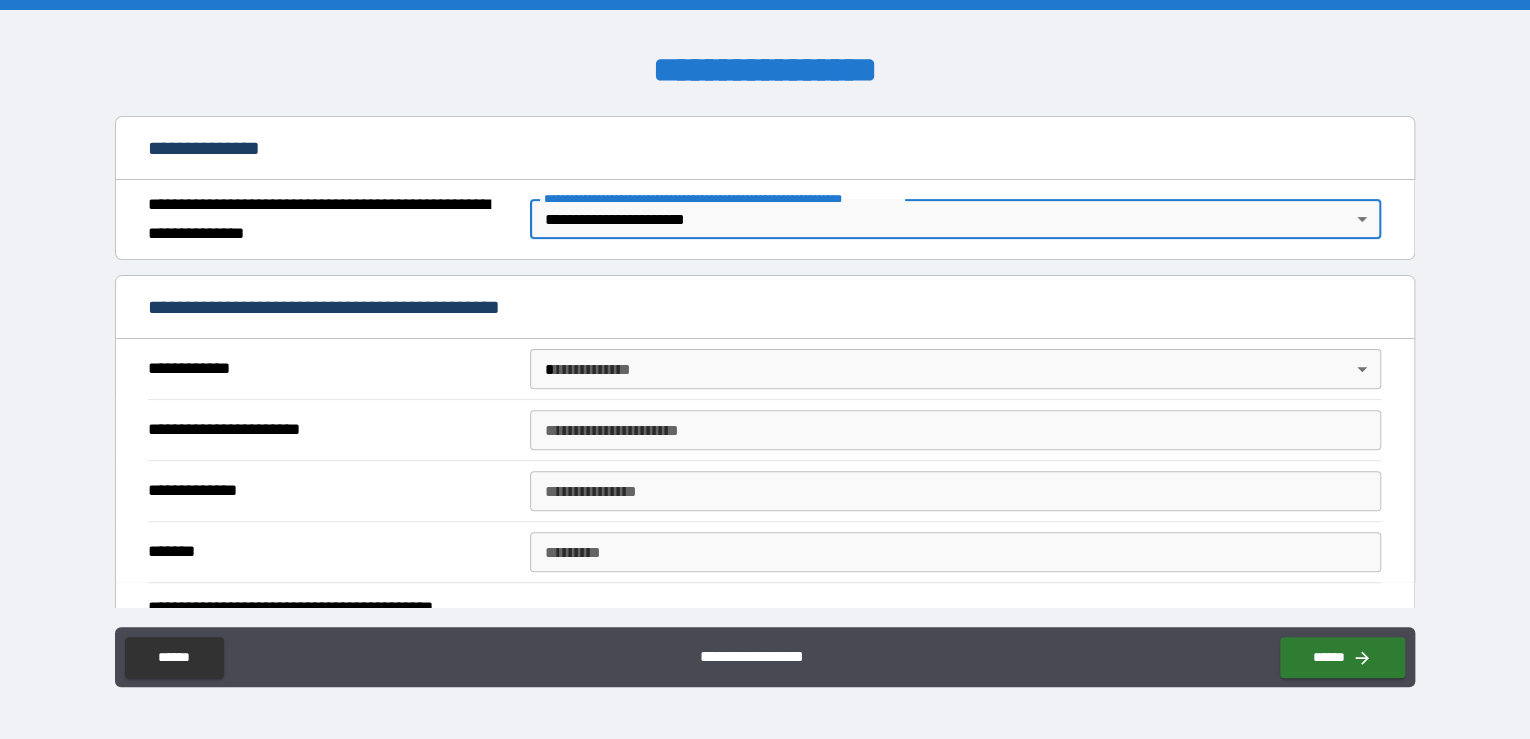 scroll, scrollTop: 229, scrollLeft: 0, axis: vertical 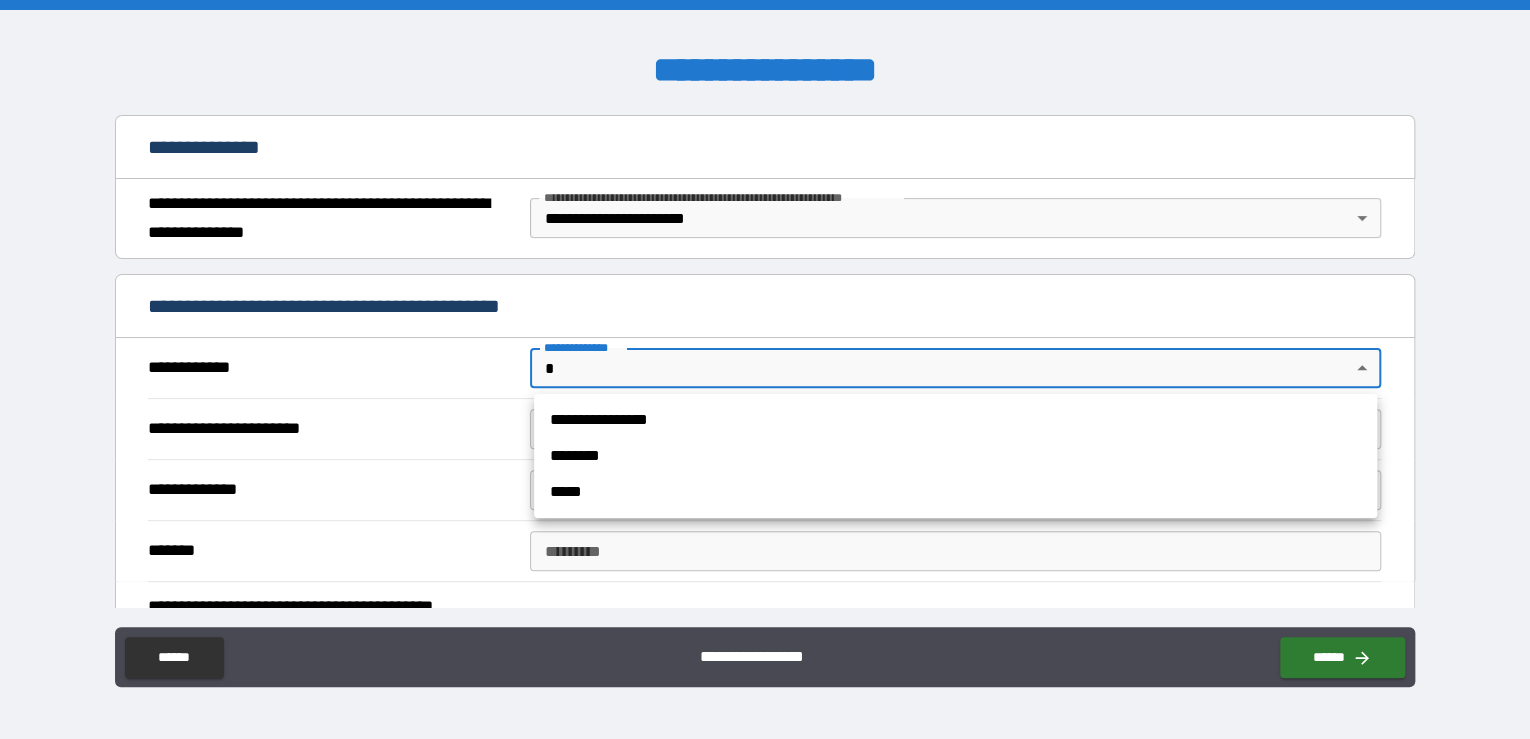 click on "**********" at bounding box center [765, 369] 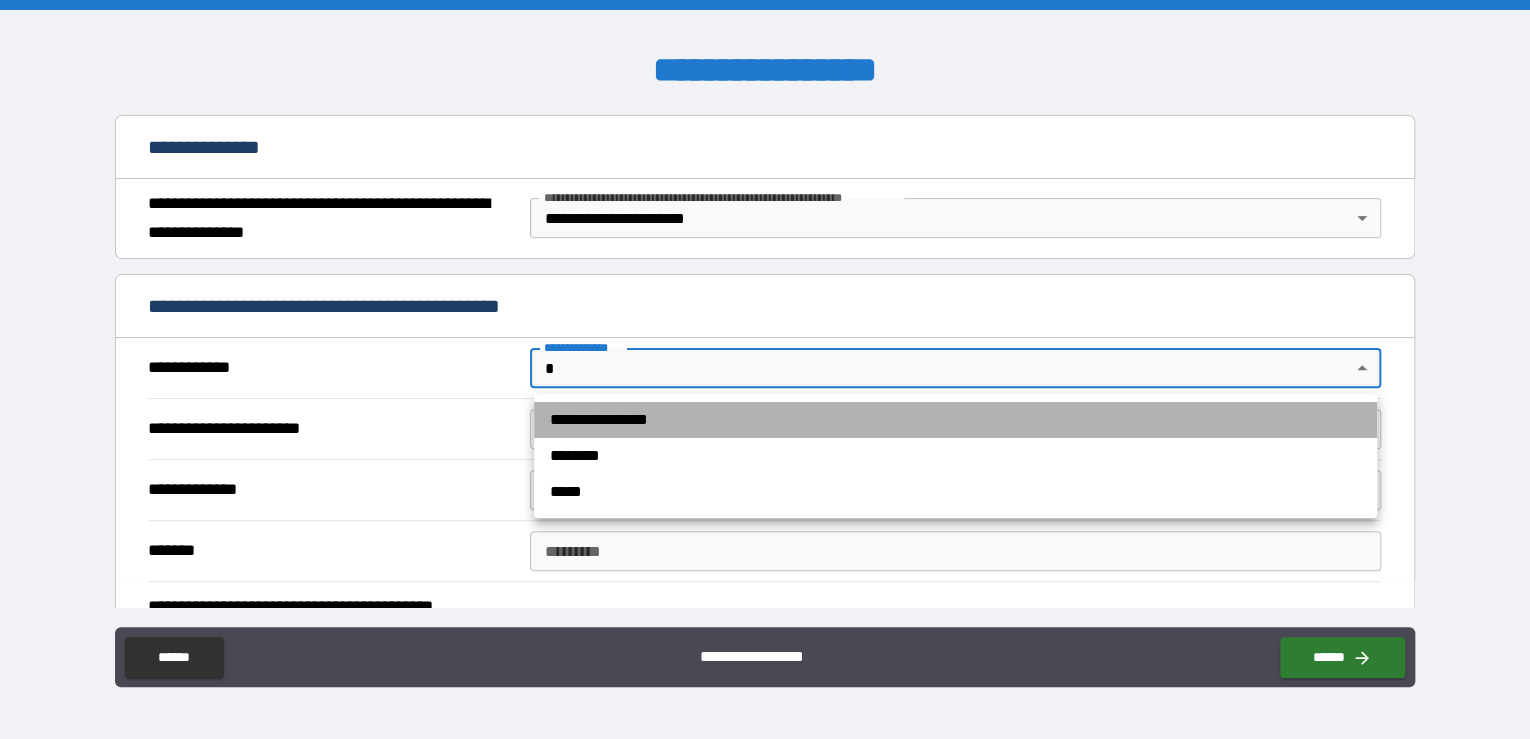 click on "**********" at bounding box center (955, 420) 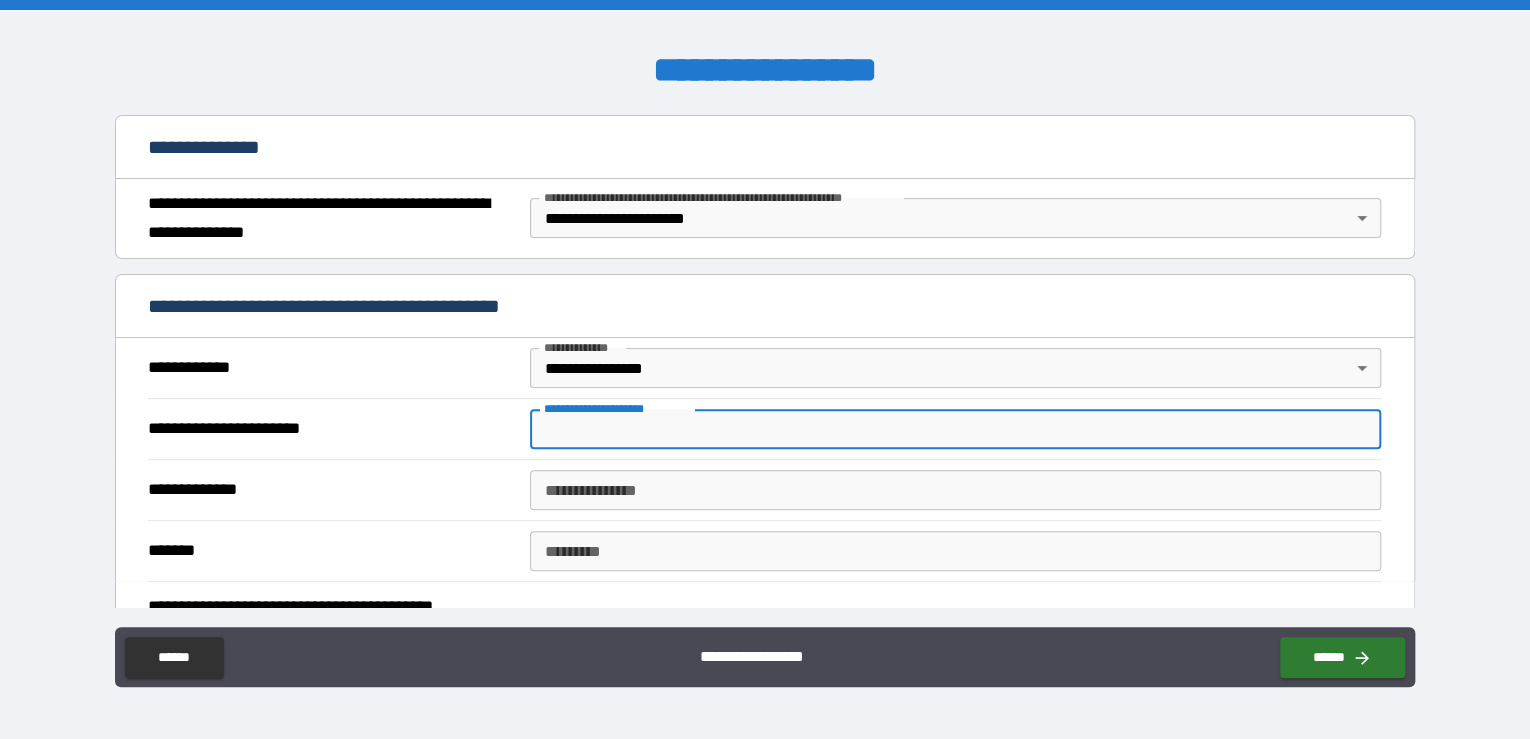 click on "**********" at bounding box center (955, 429) 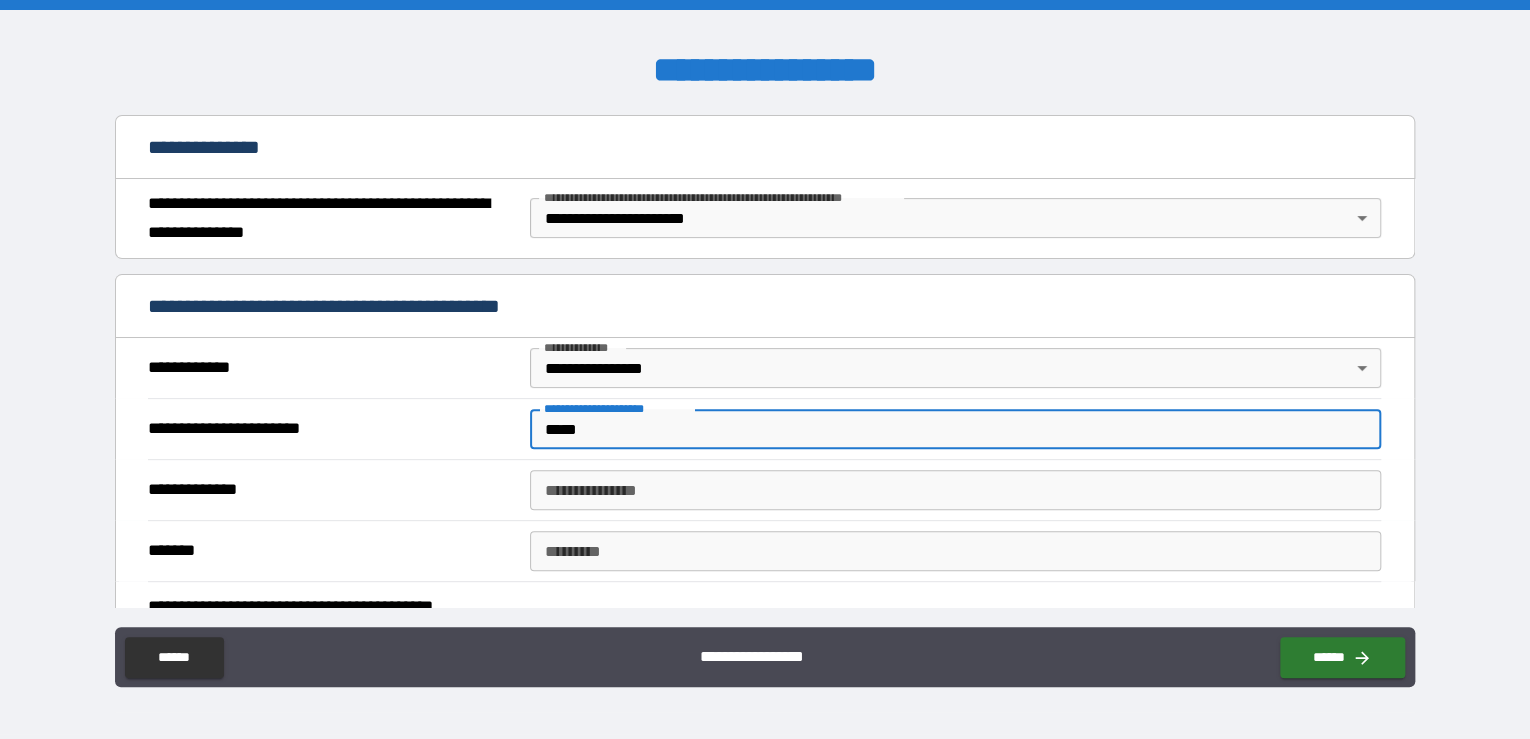 type on "*****" 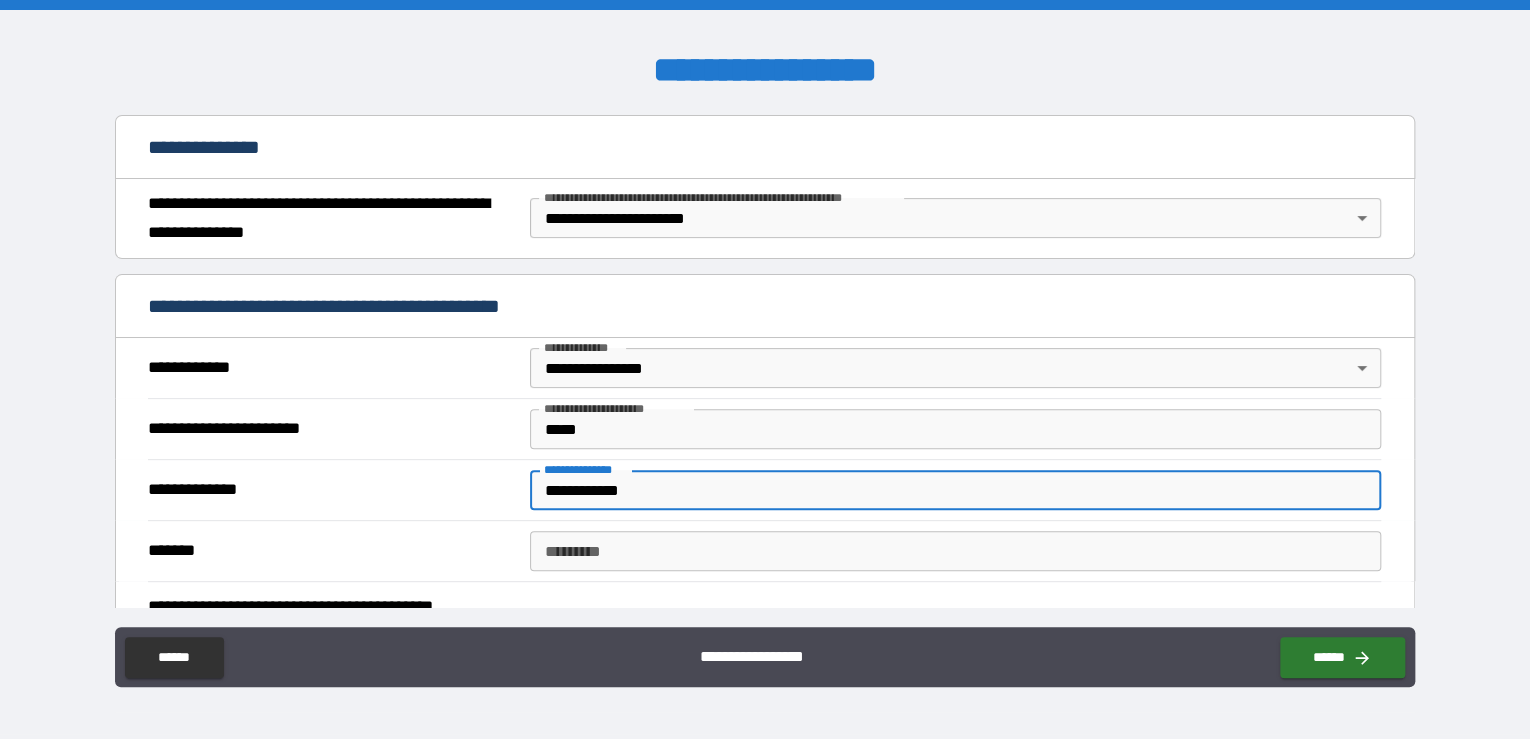 type on "**********" 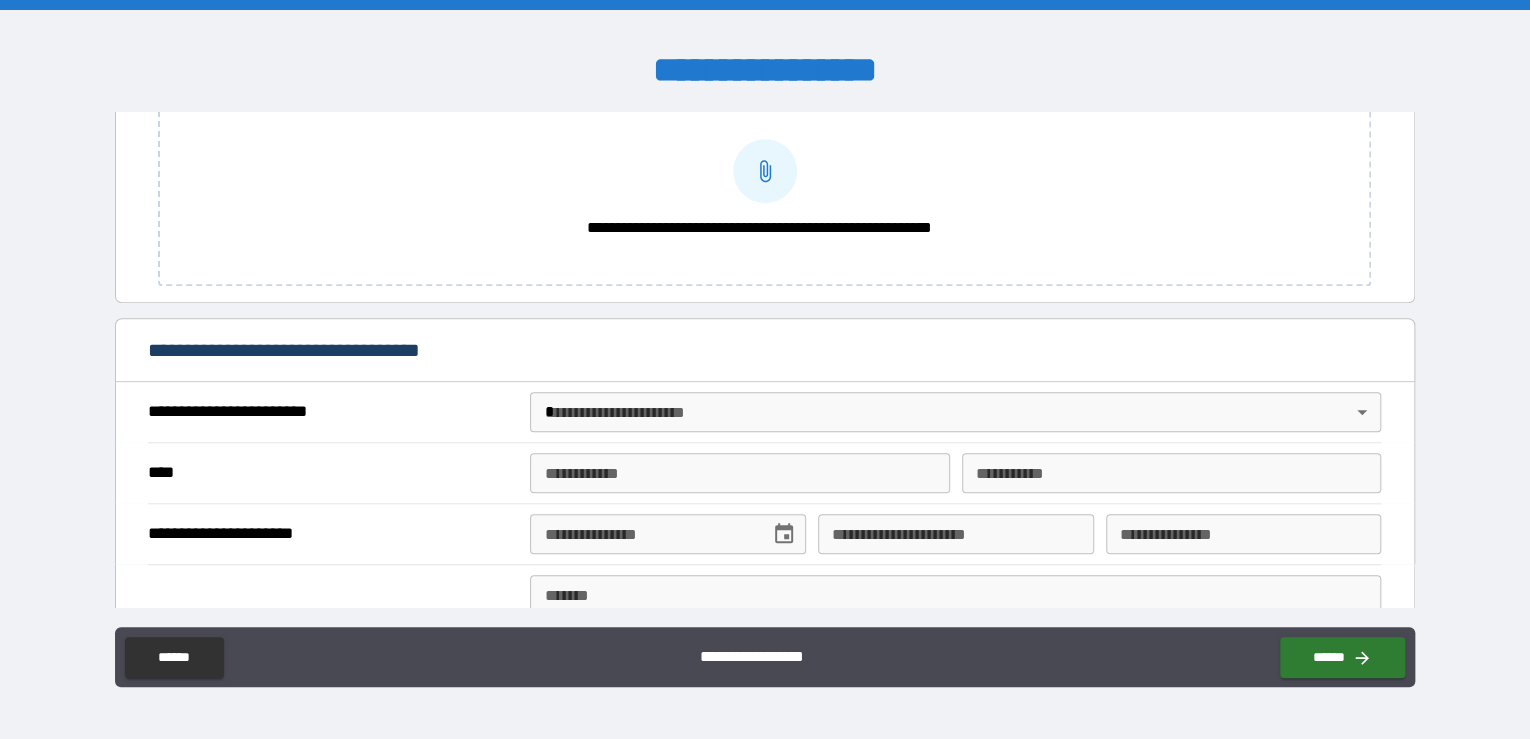scroll, scrollTop: 765, scrollLeft: 0, axis: vertical 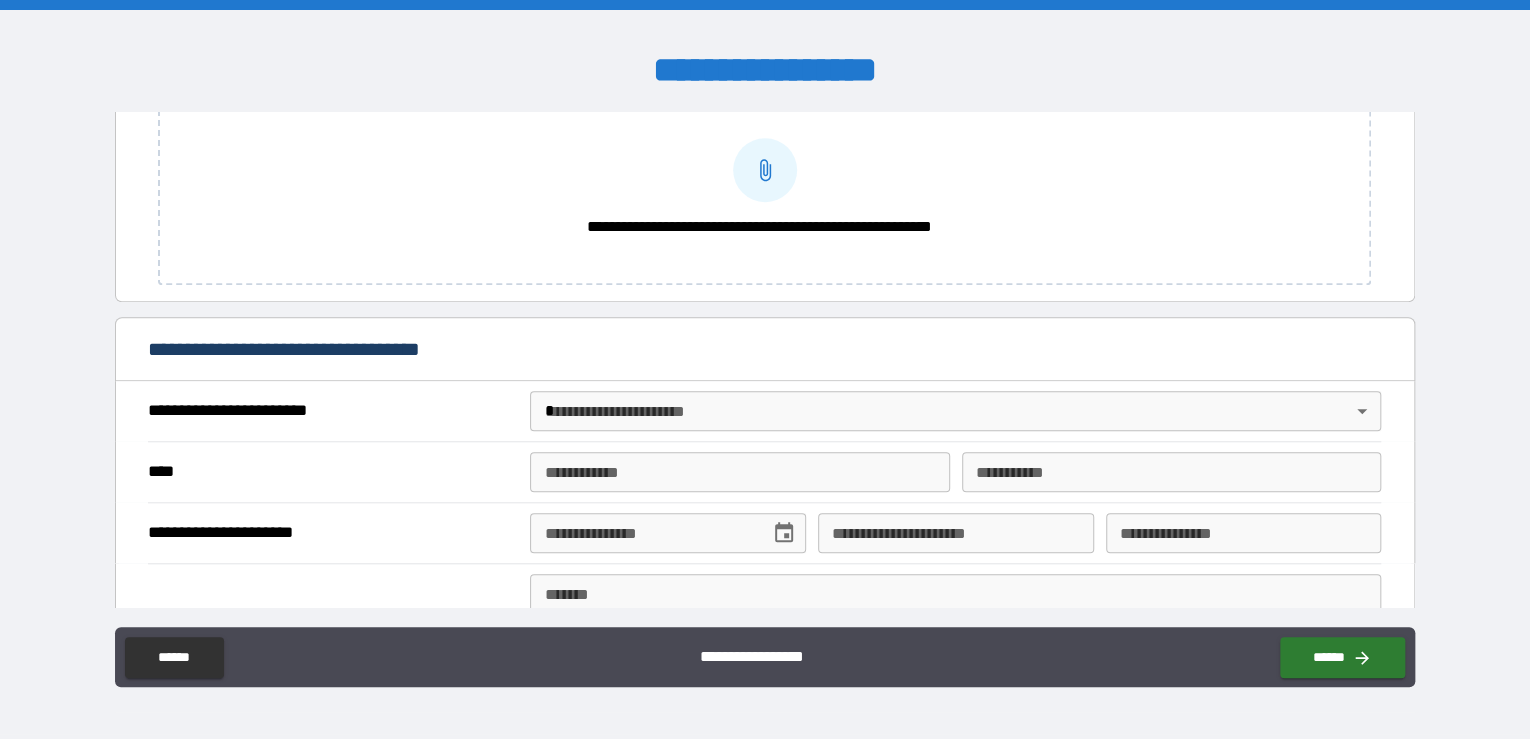 type on "*******" 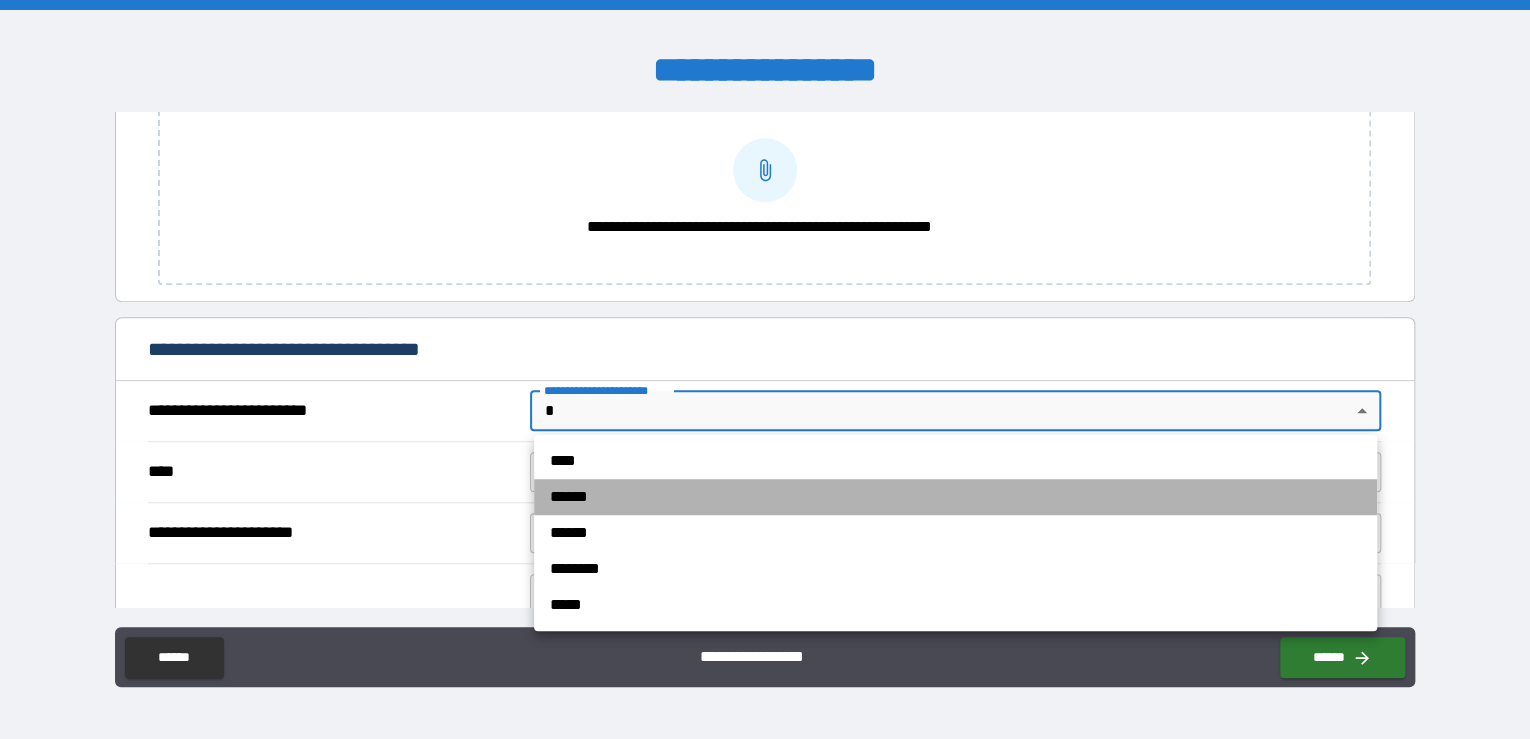 click on "******" at bounding box center (955, 497) 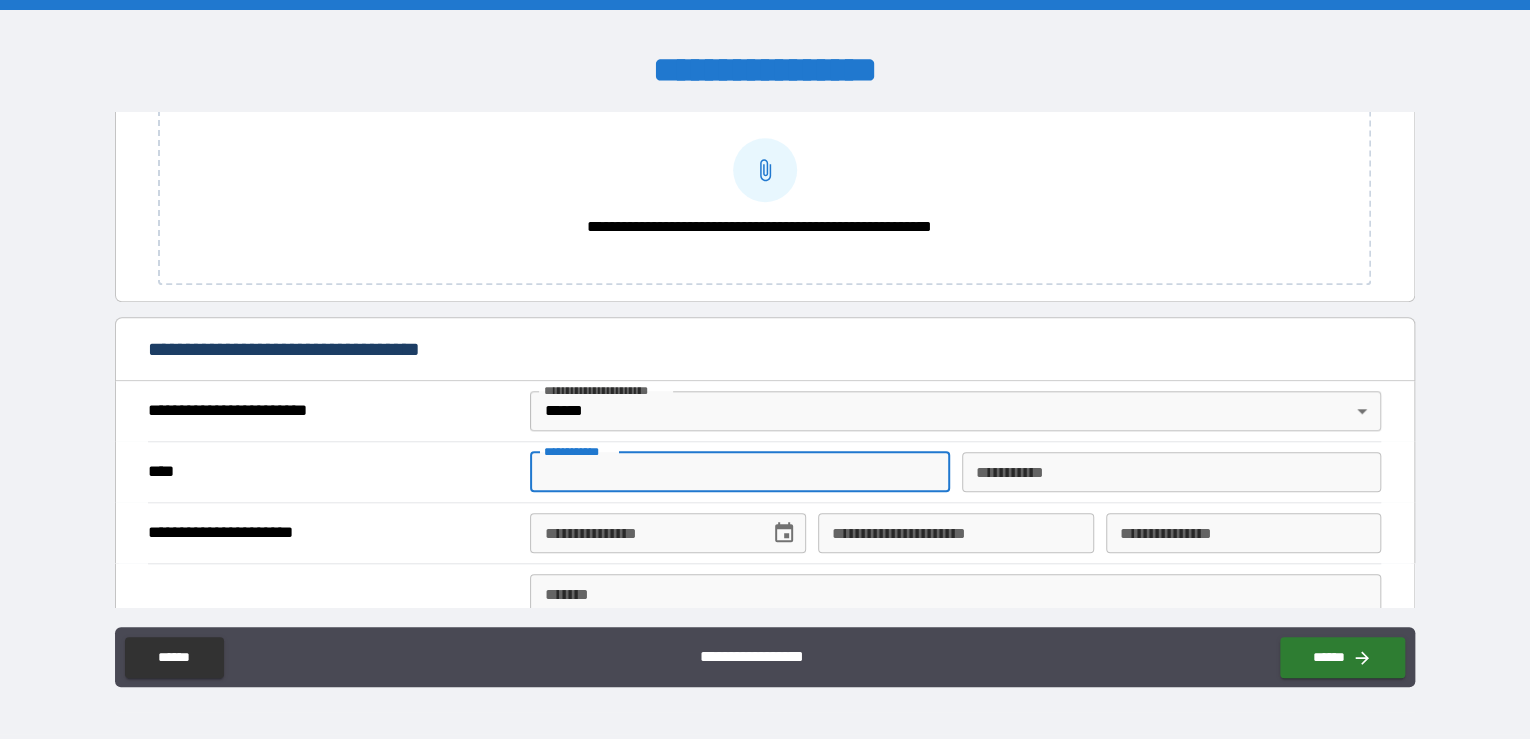 click on "**********" at bounding box center (739, 472) 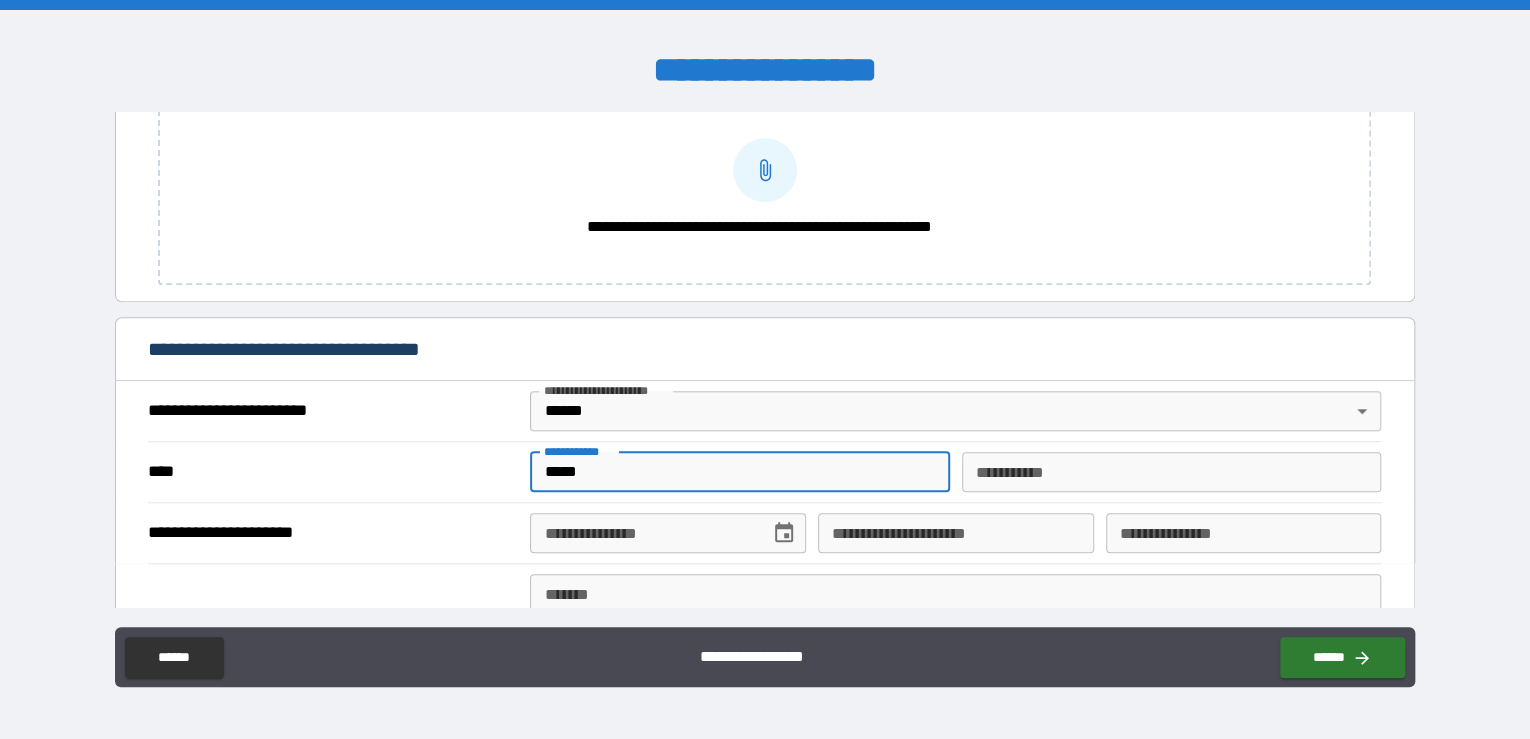 type on "*****" 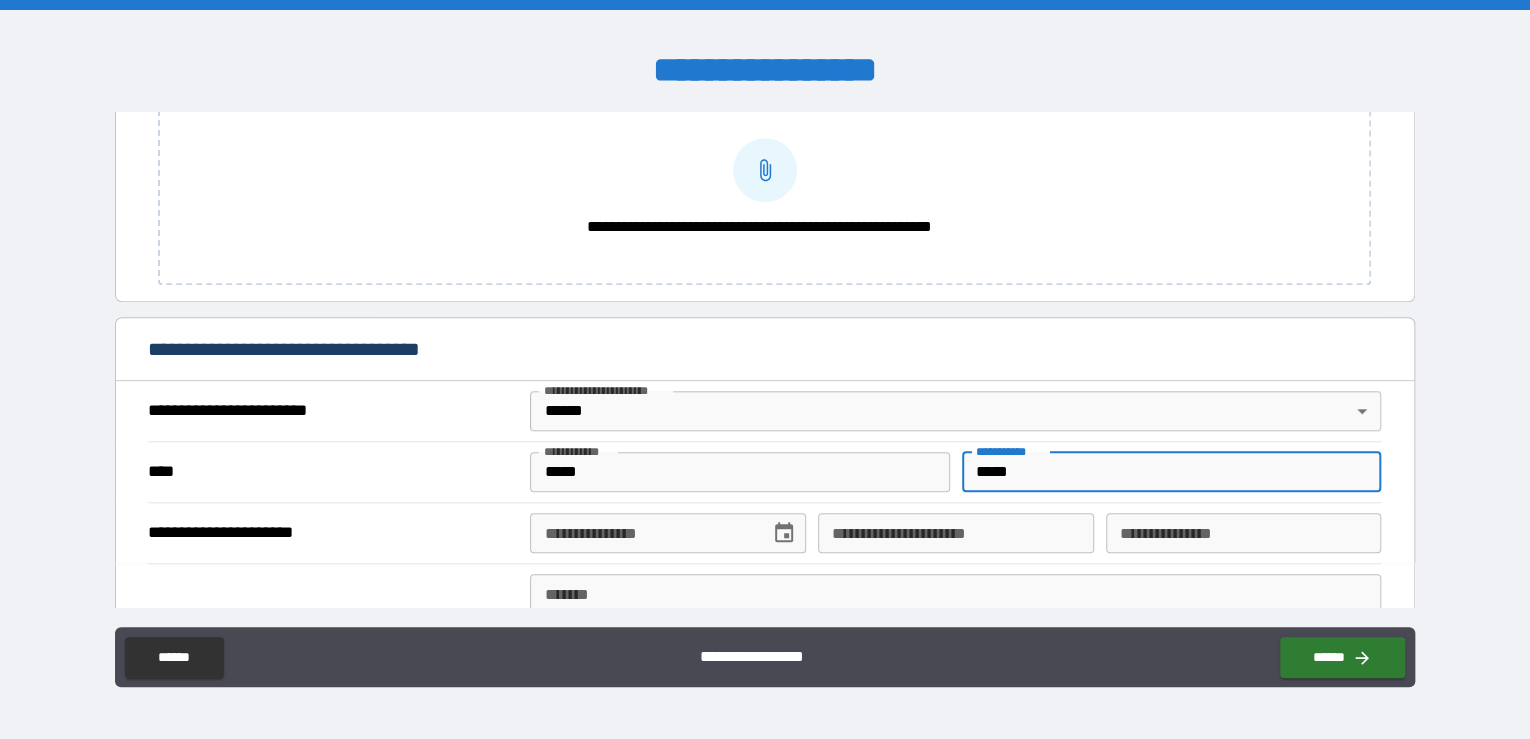 type on "*****" 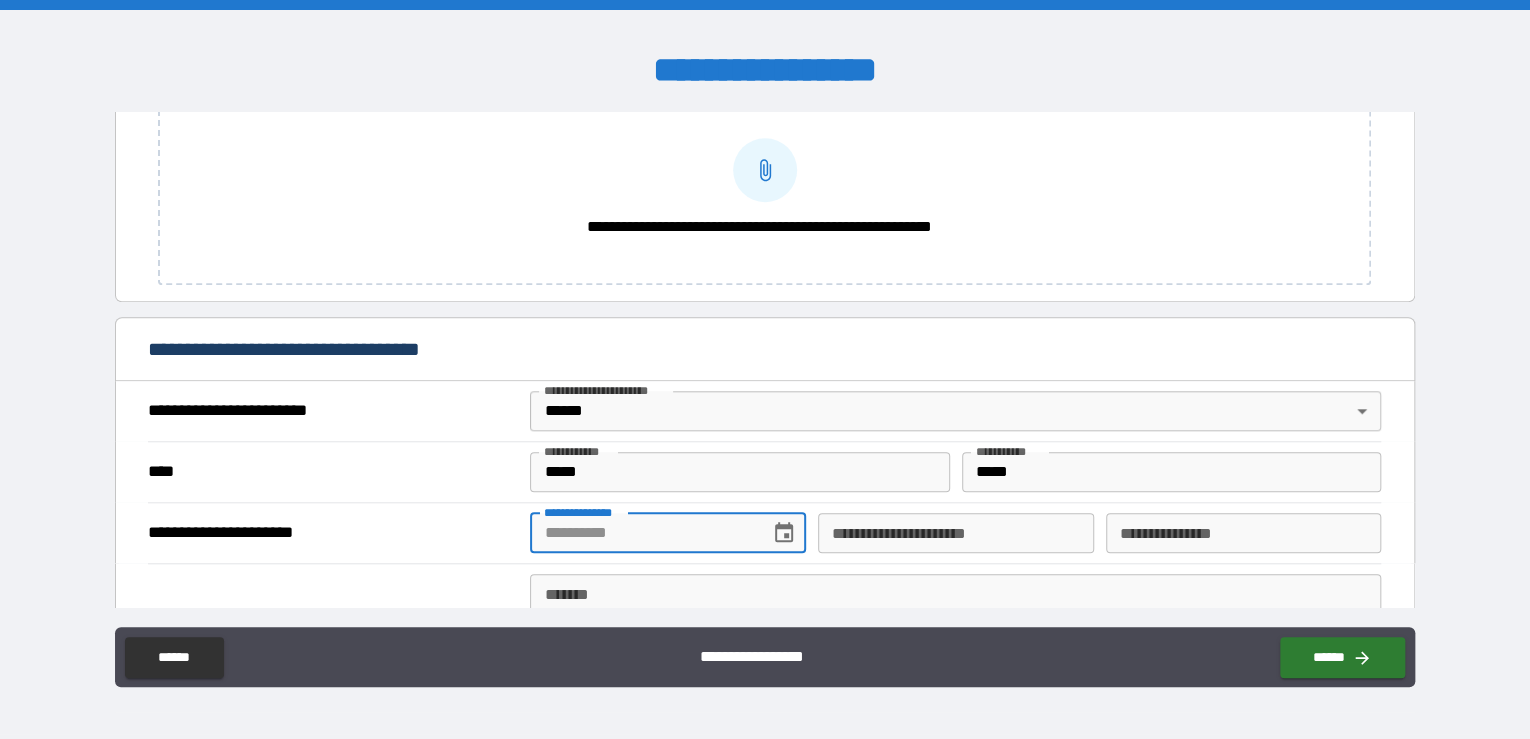 click on "**********" at bounding box center (642, 533) 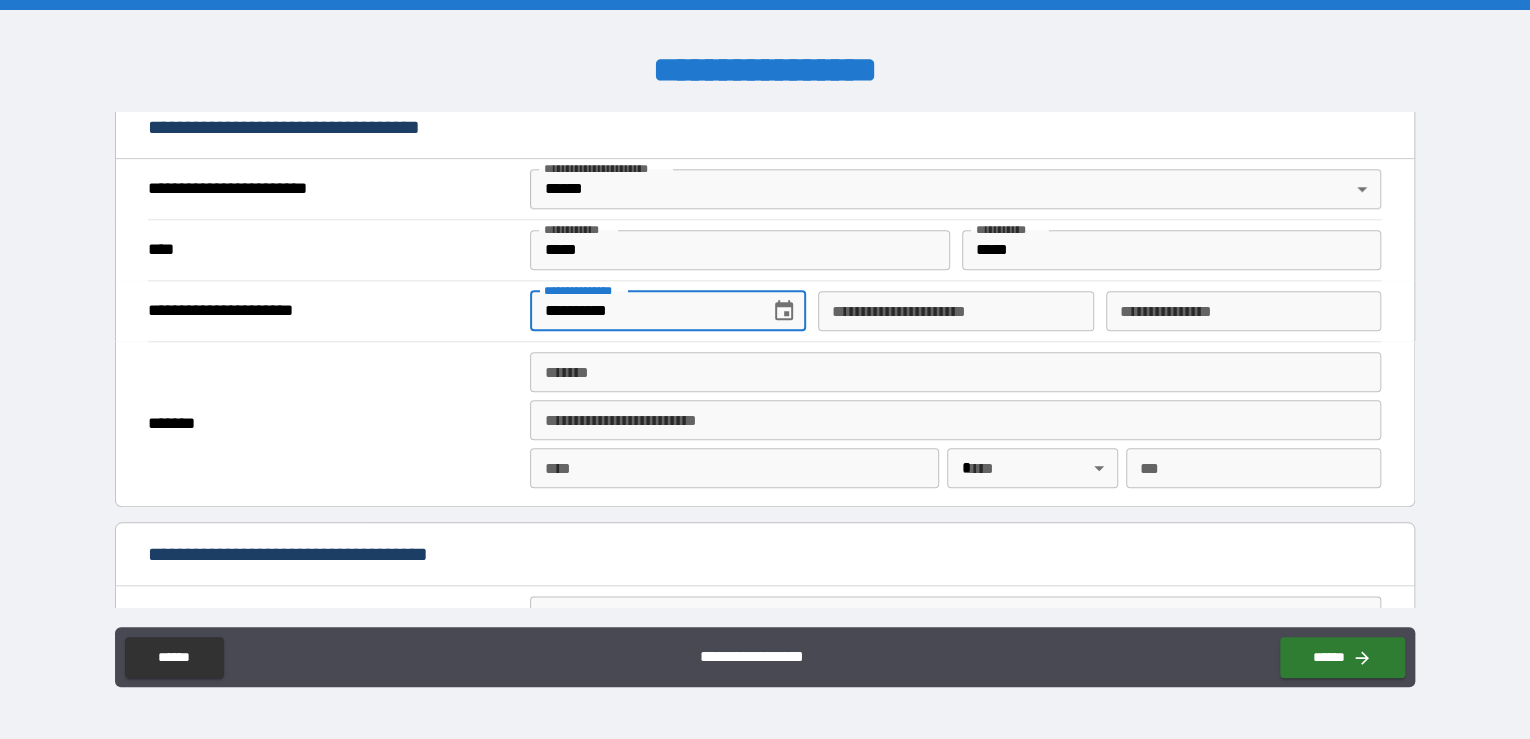 scroll, scrollTop: 988, scrollLeft: 0, axis: vertical 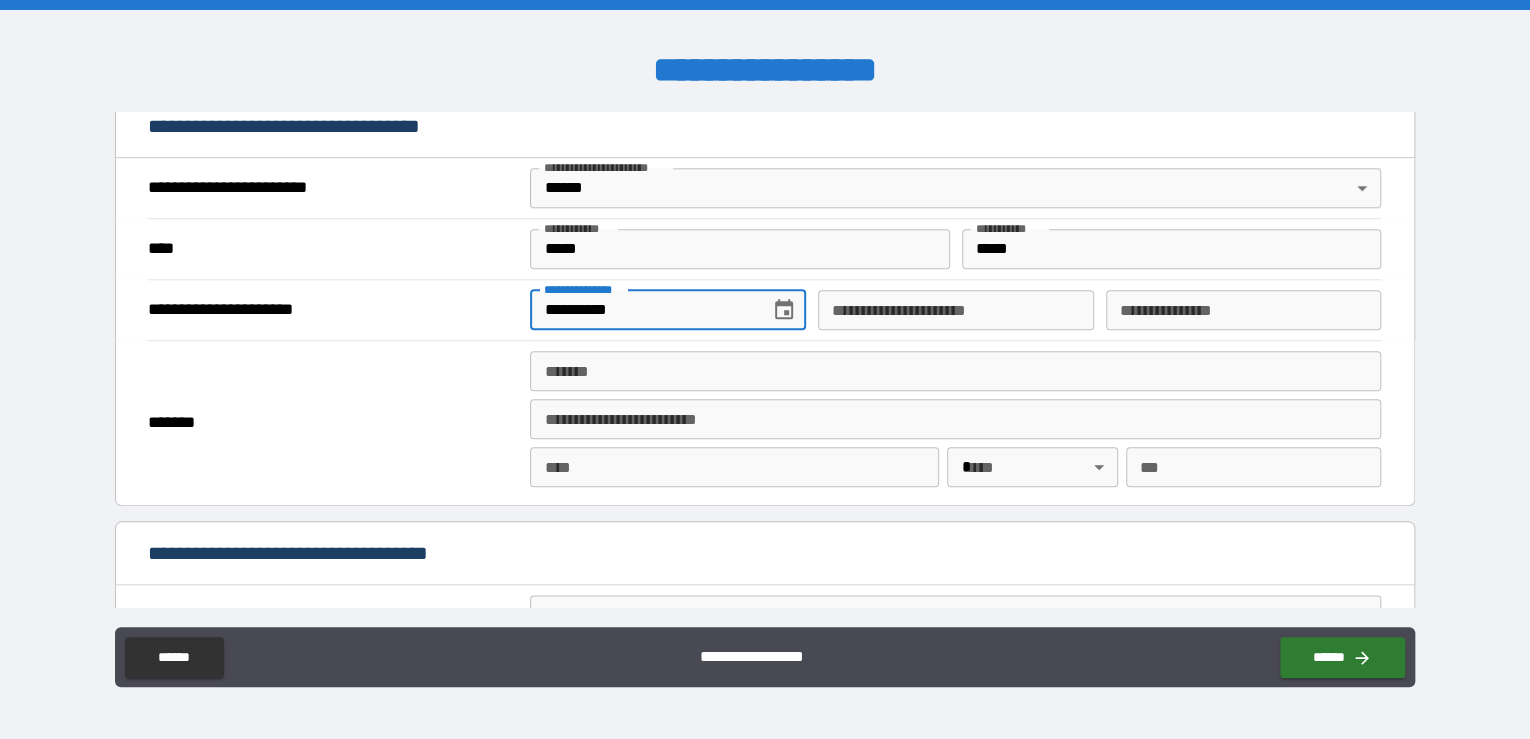 type on "**********" 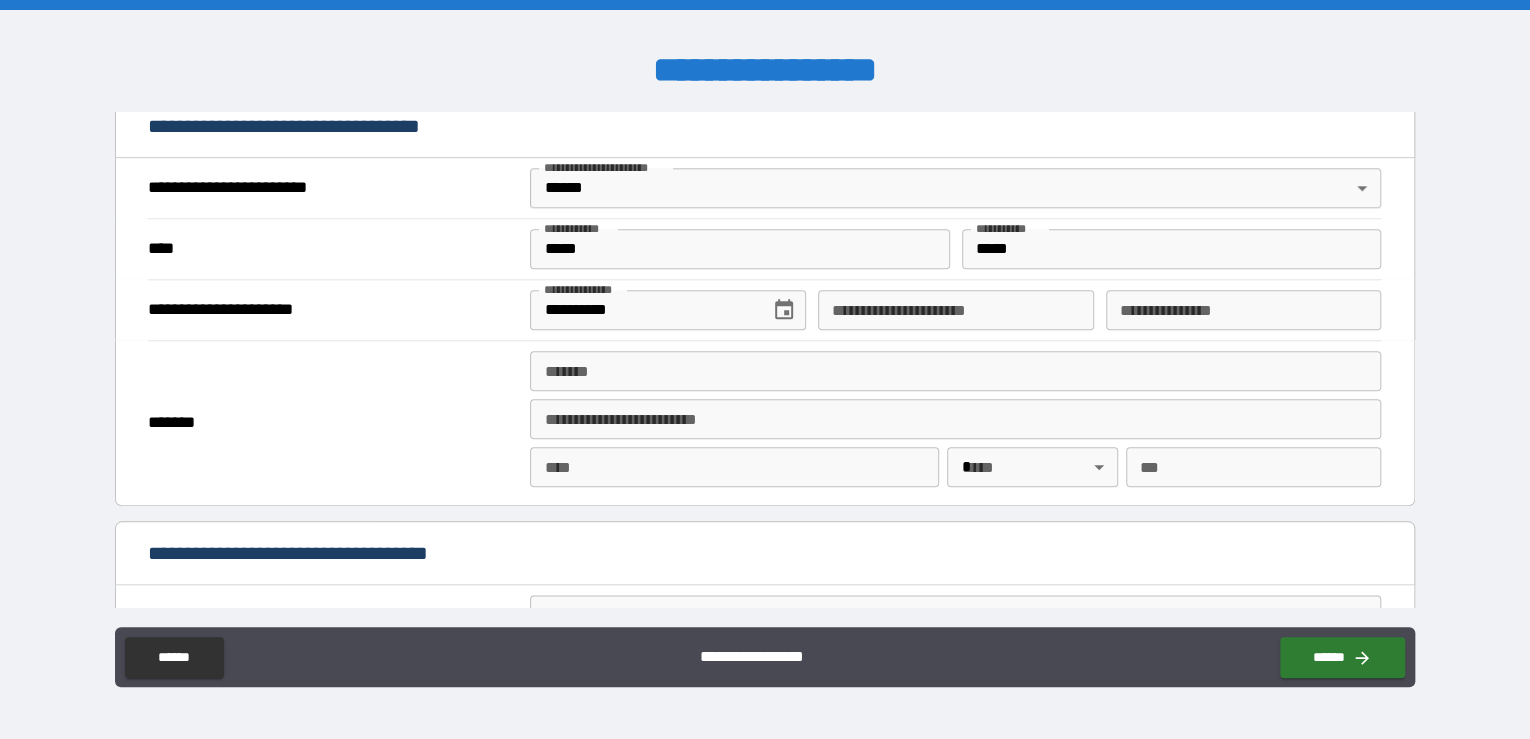click on "*******" at bounding box center [331, 423] 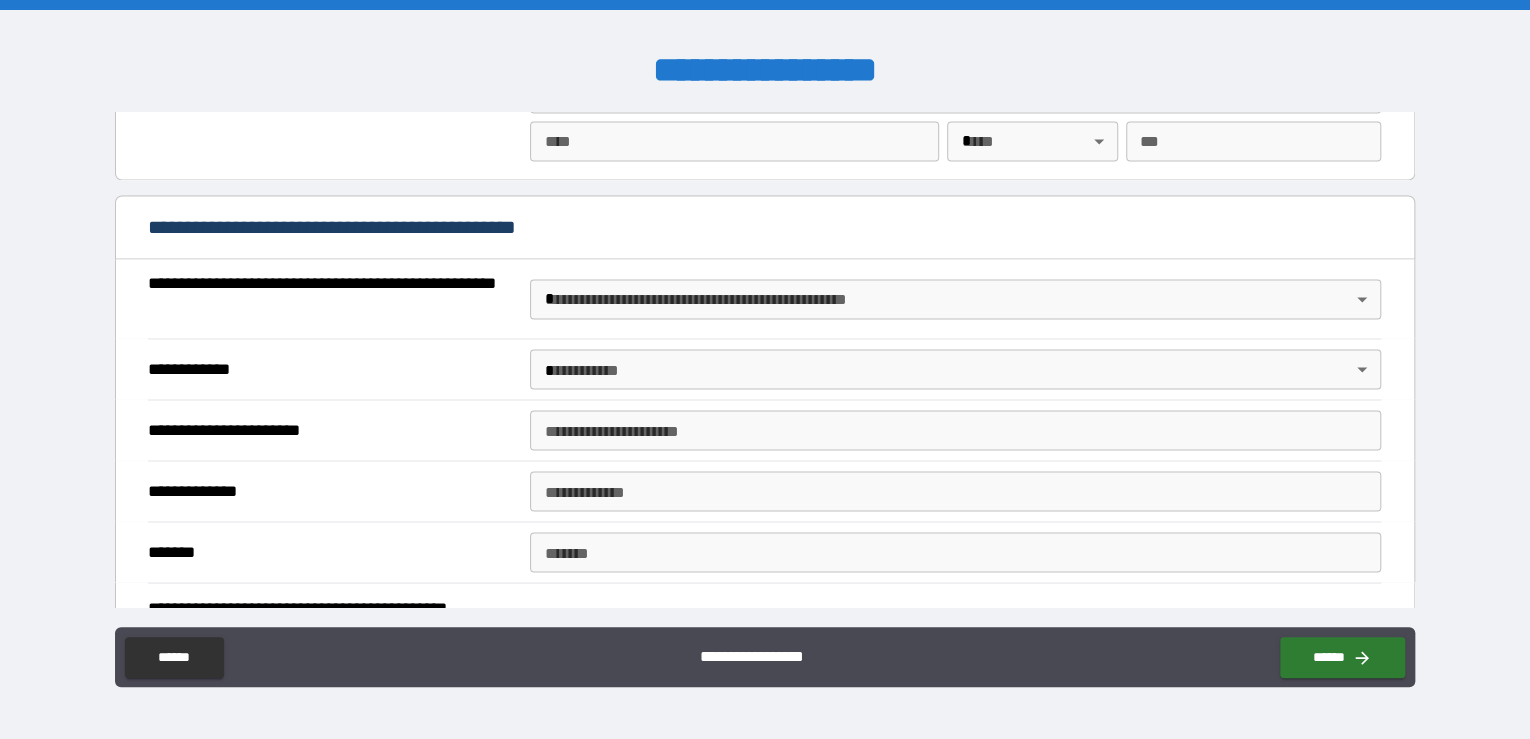 scroll, scrollTop: 1711, scrollLeft: 0, axis: vertical 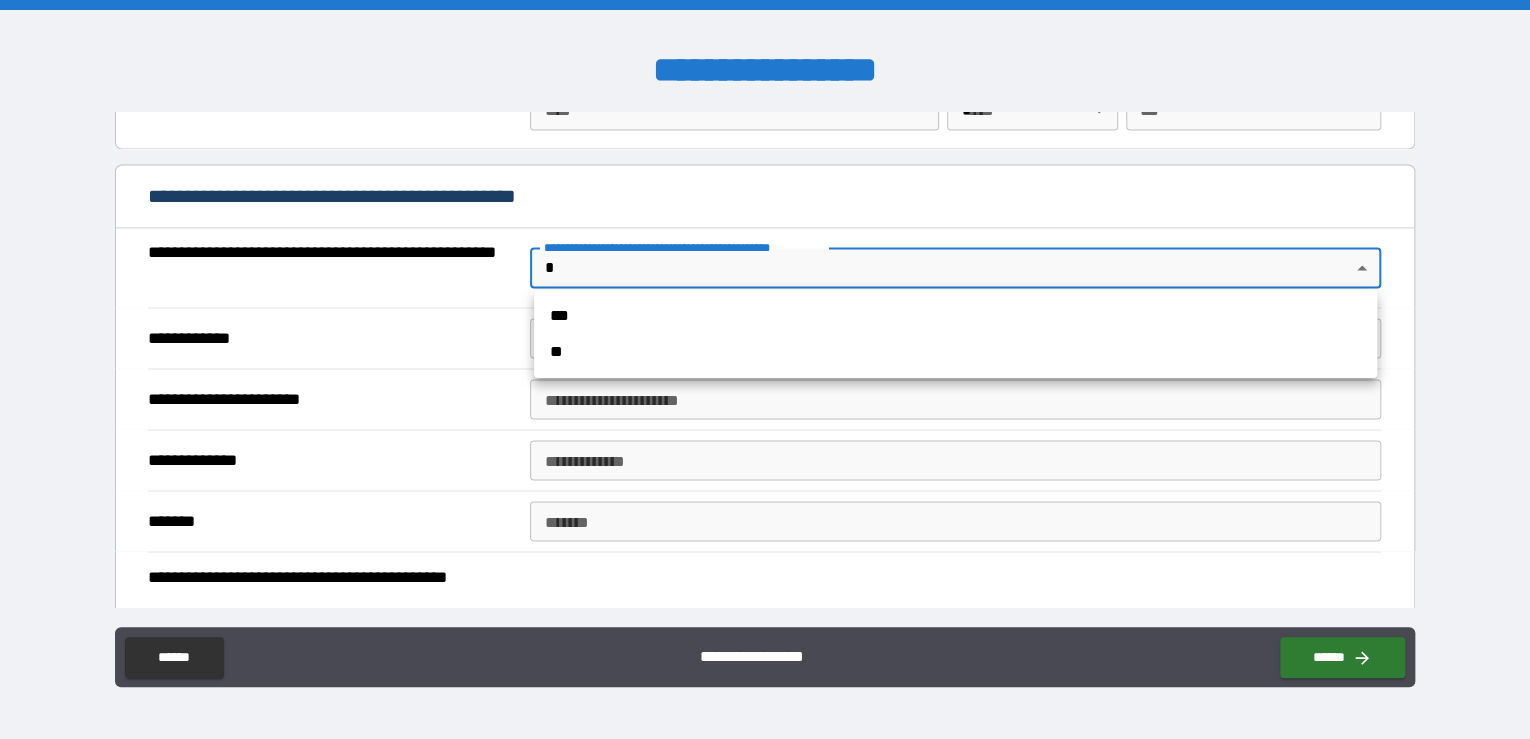 click on "**********" at bounding box center [765, 369] 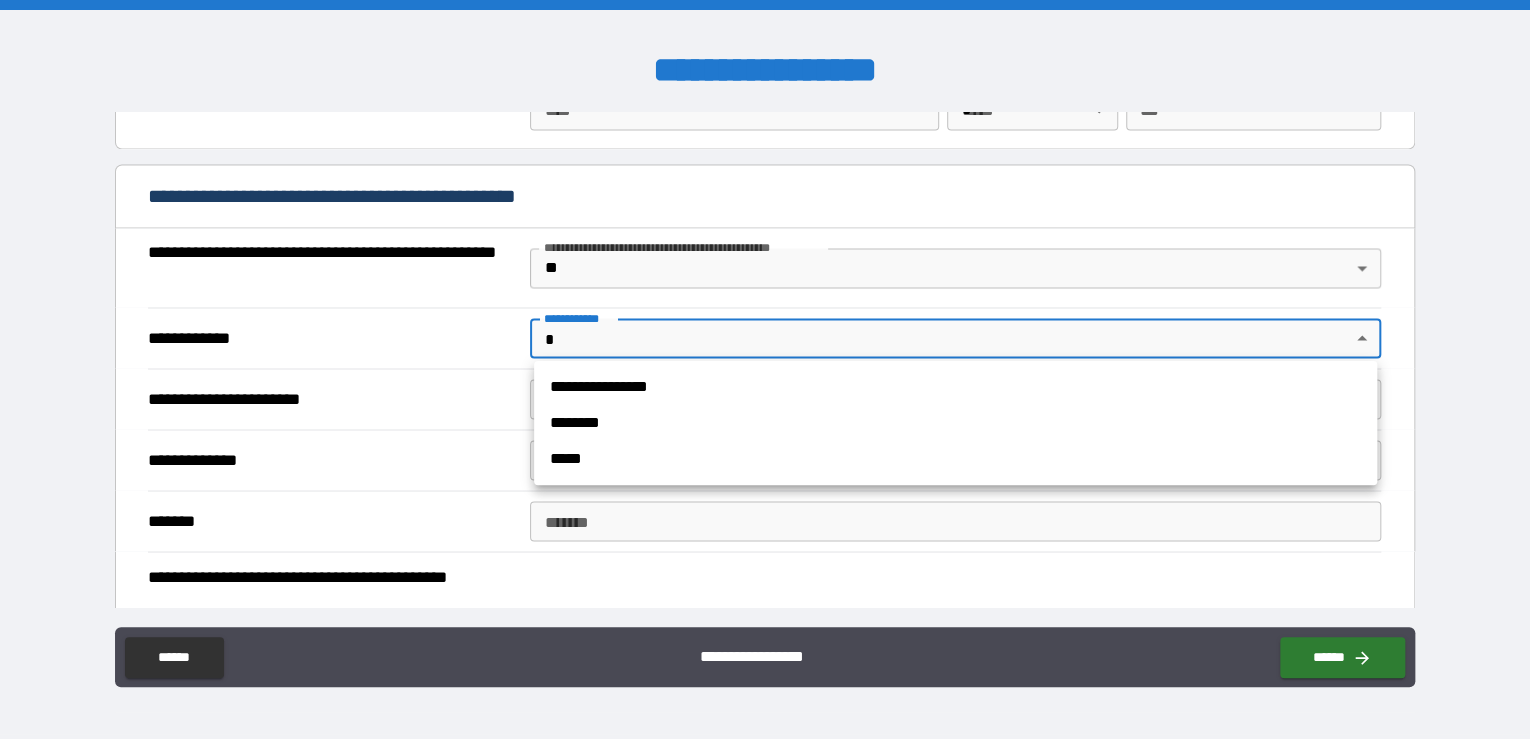 click on "**********" at bounding box center [765, 369] 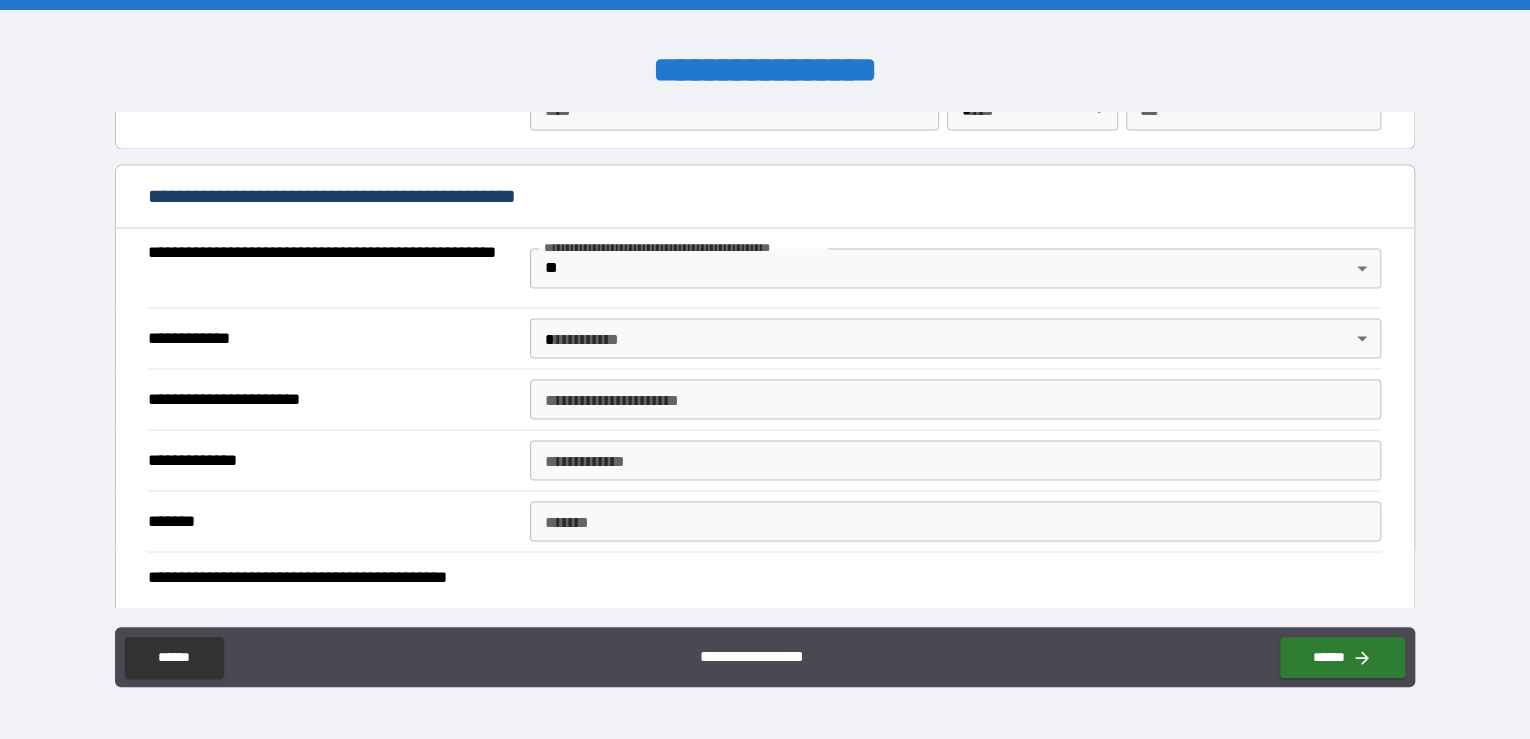 click on "**********" at bounding box center [331, 338] 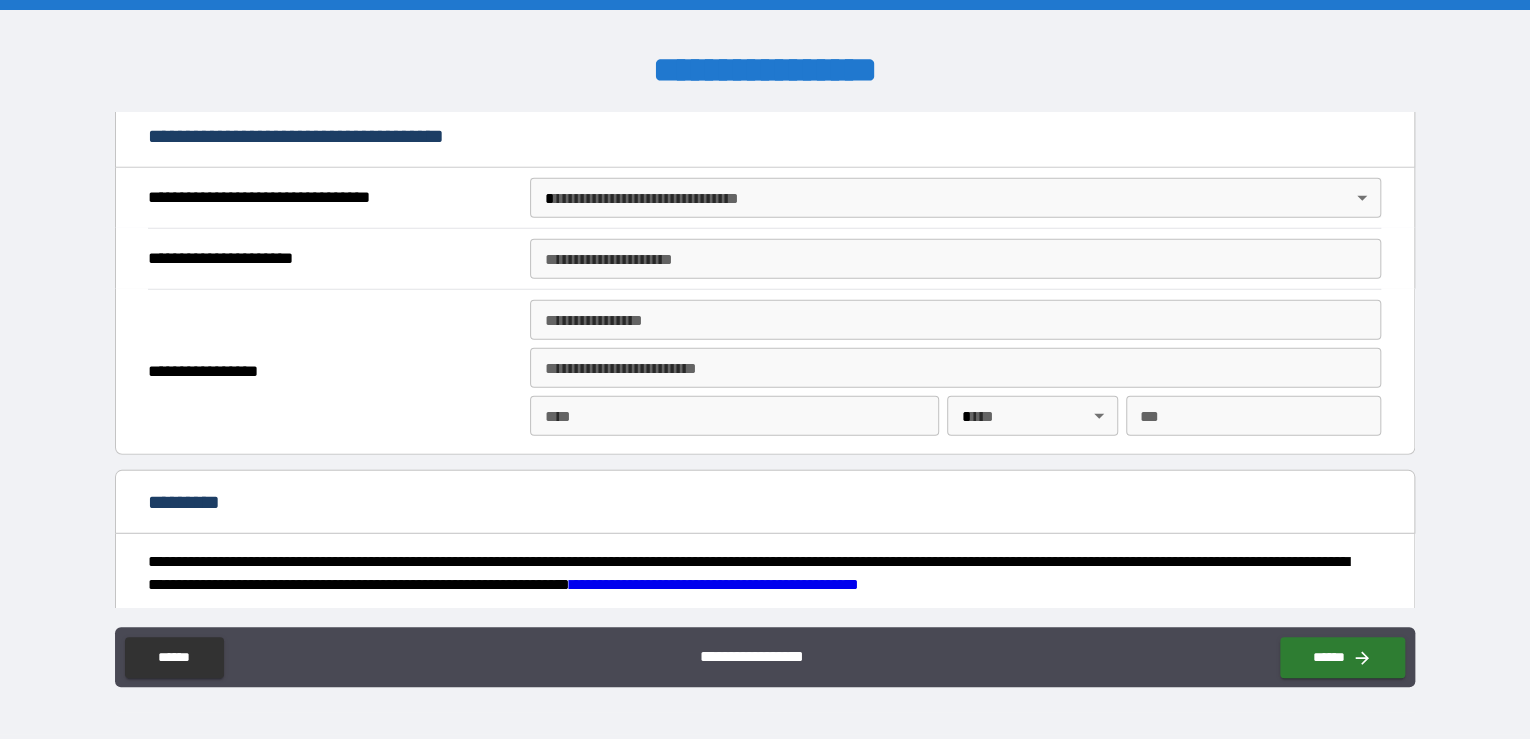 scroll, scrollTop: 2868, scrollLeft: 0, axis: vertical 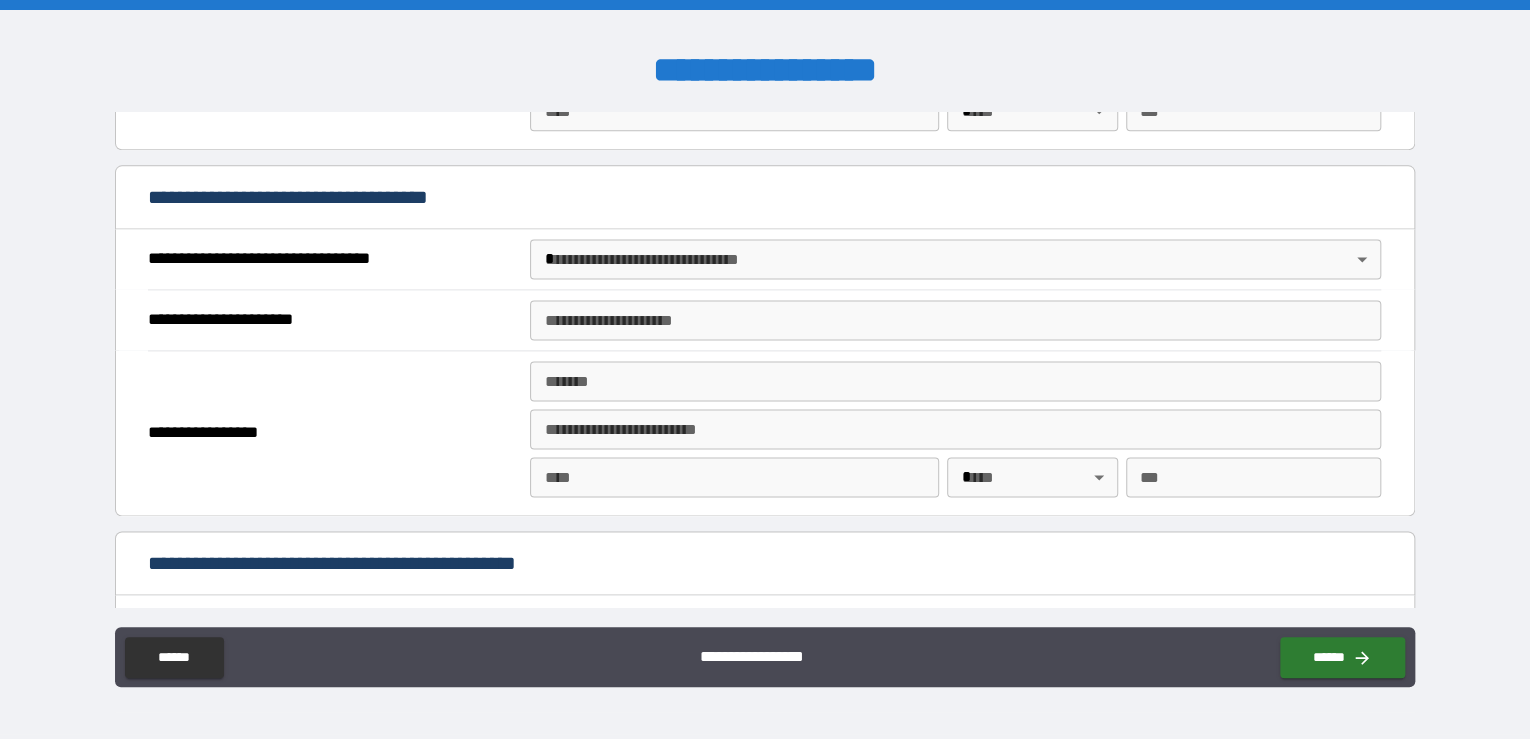 click on "**********" at bounding box center [333, 433] 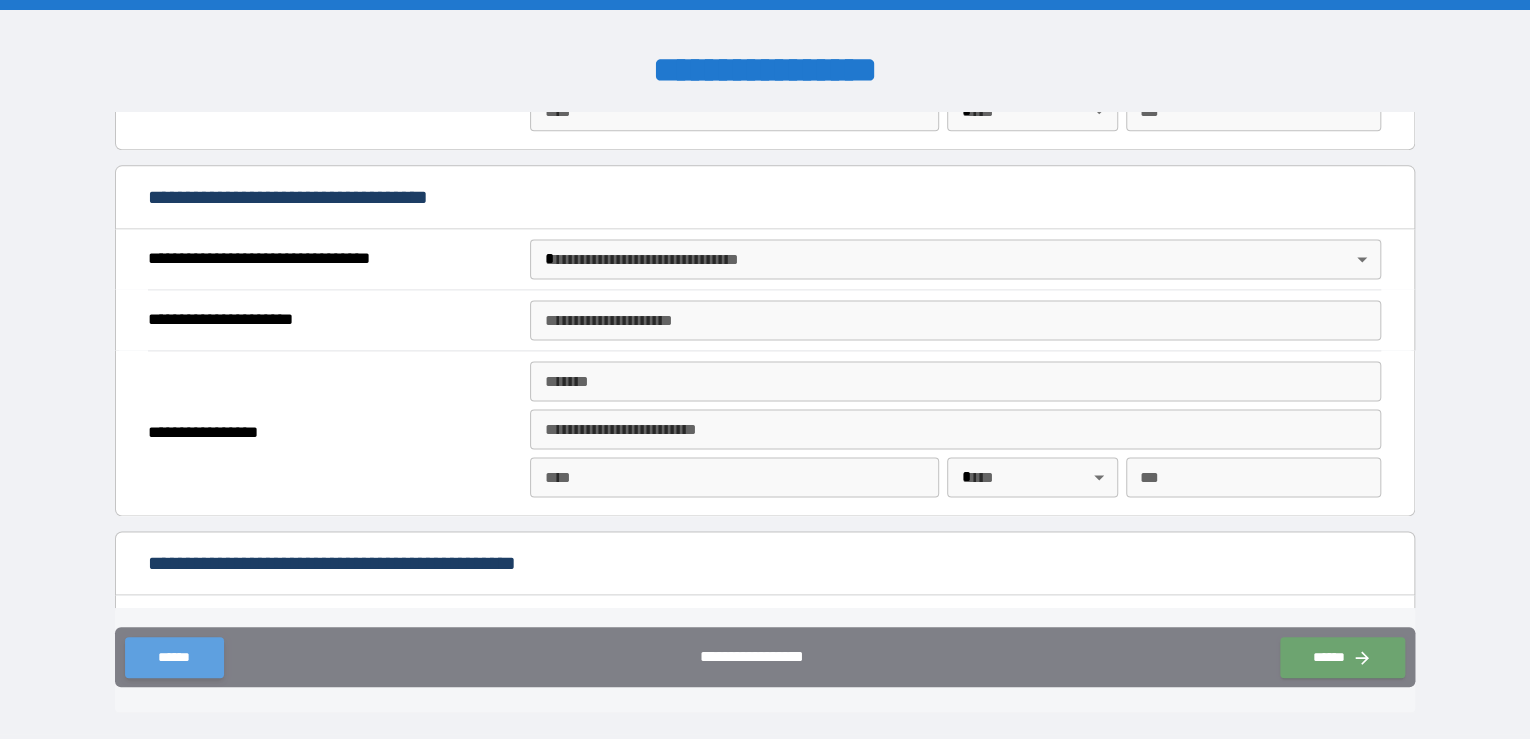 click on "******" at bounding box center (174, 657) 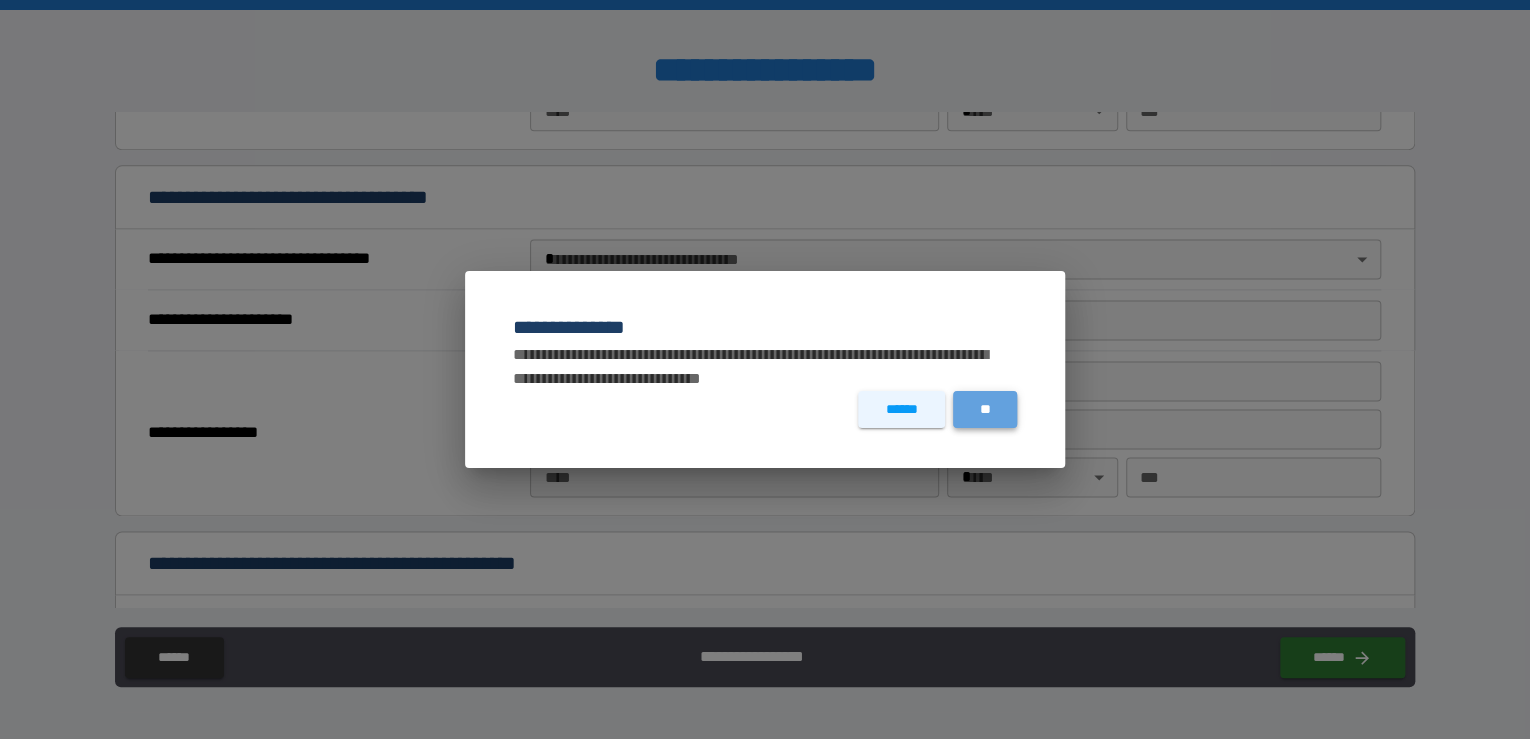 click on "**" at bounding box center (985, 409) 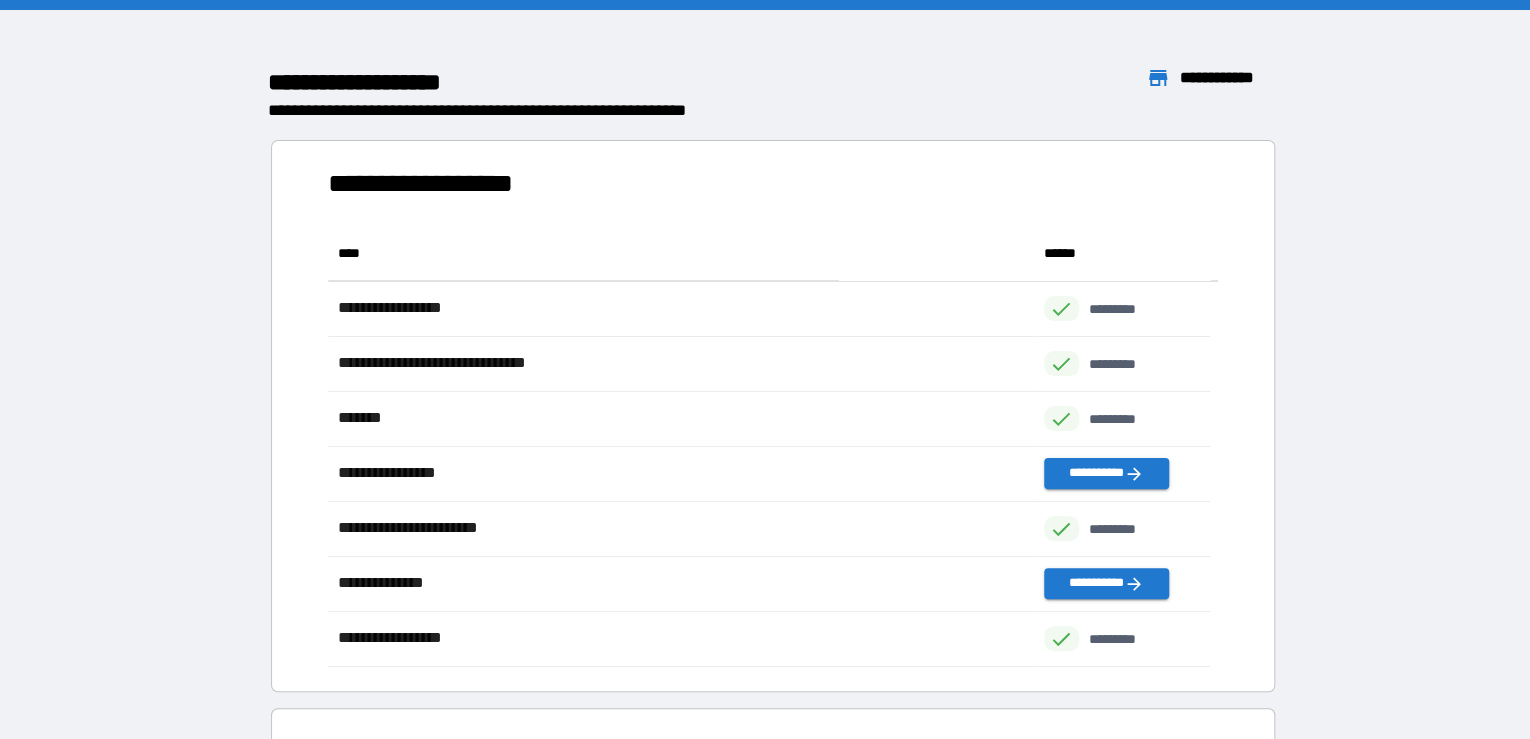 scroll, scrollTop: 13, scrollLeft: 12, axis: both 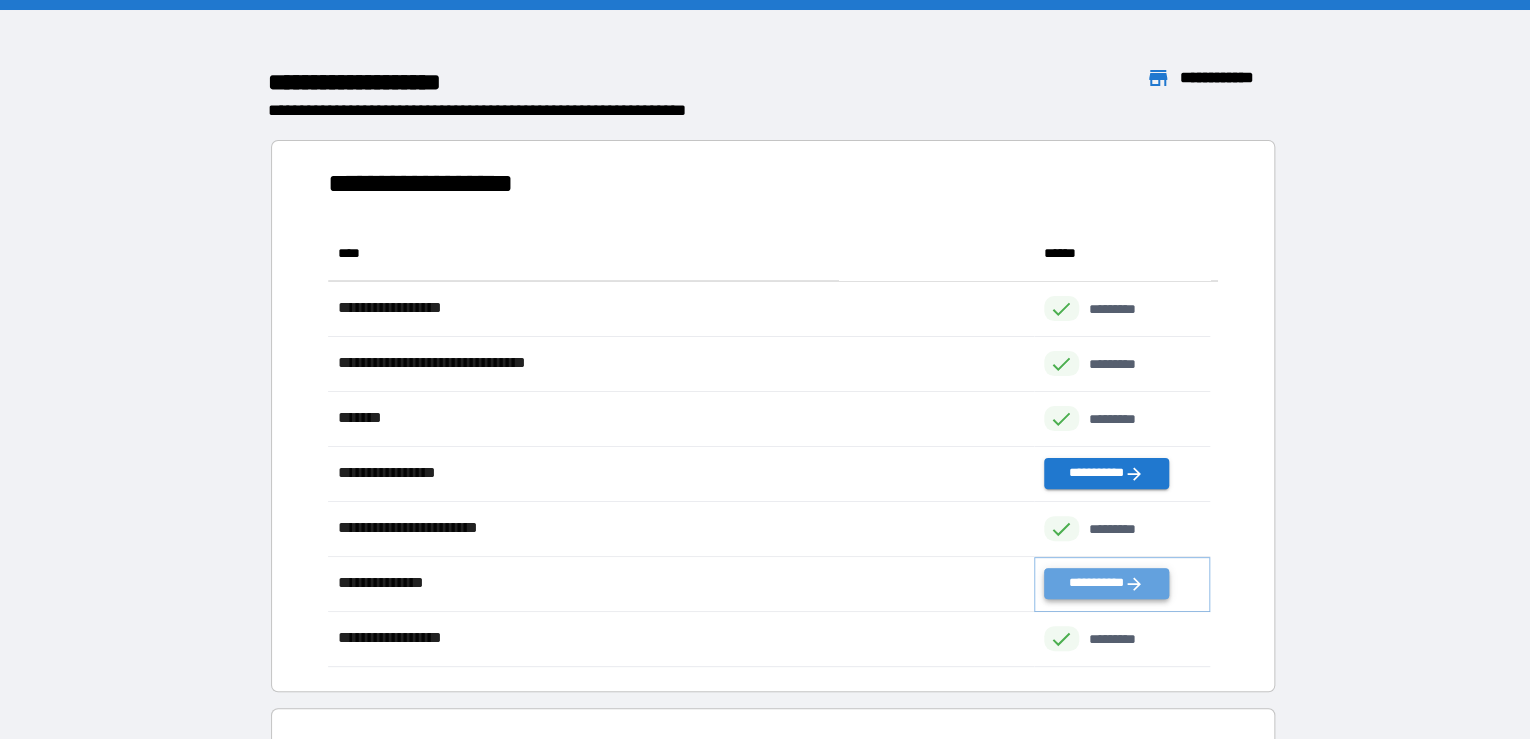 click on "**********" at bounding box center (1106, 583) 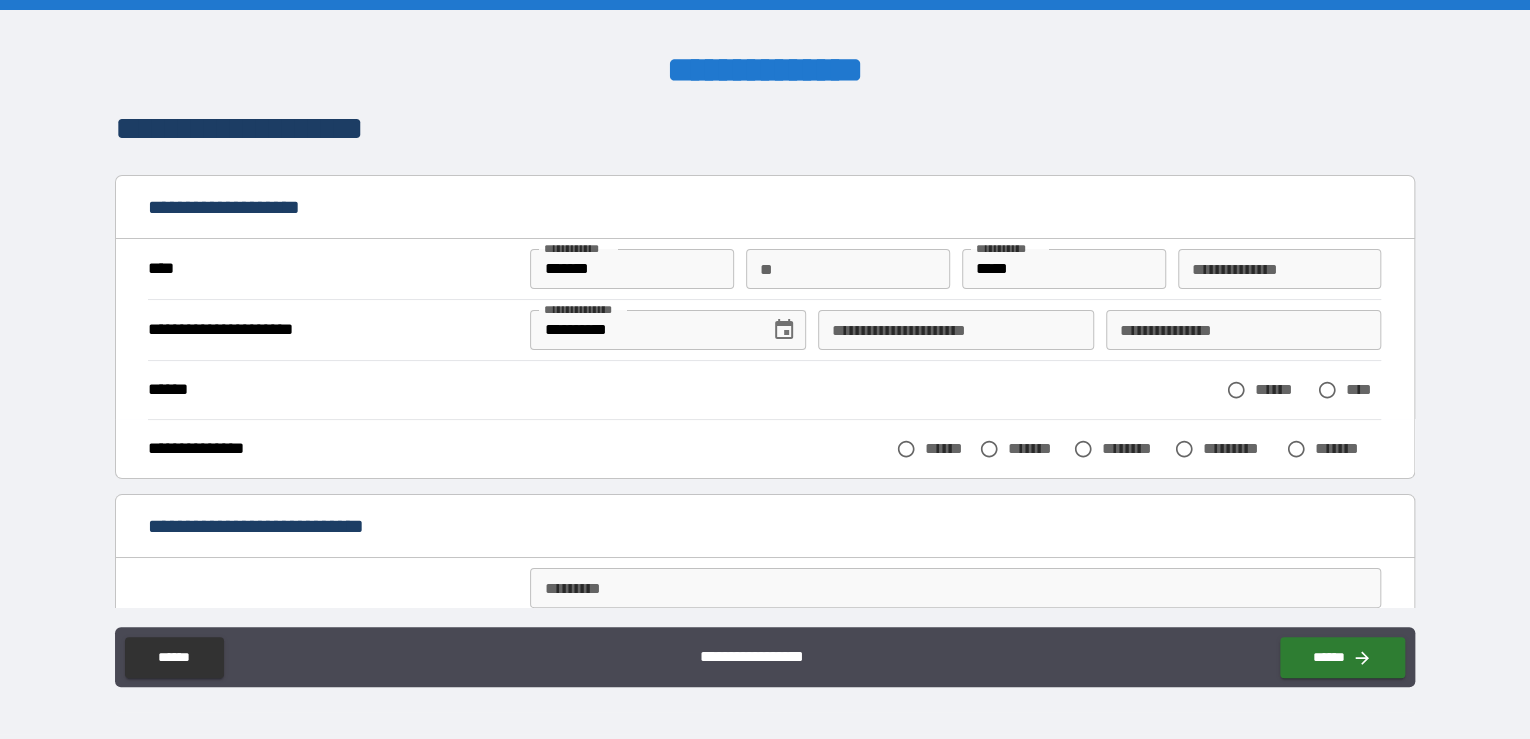scroll, scrollTop: 16, scrollLeft: 0, axis: vertical 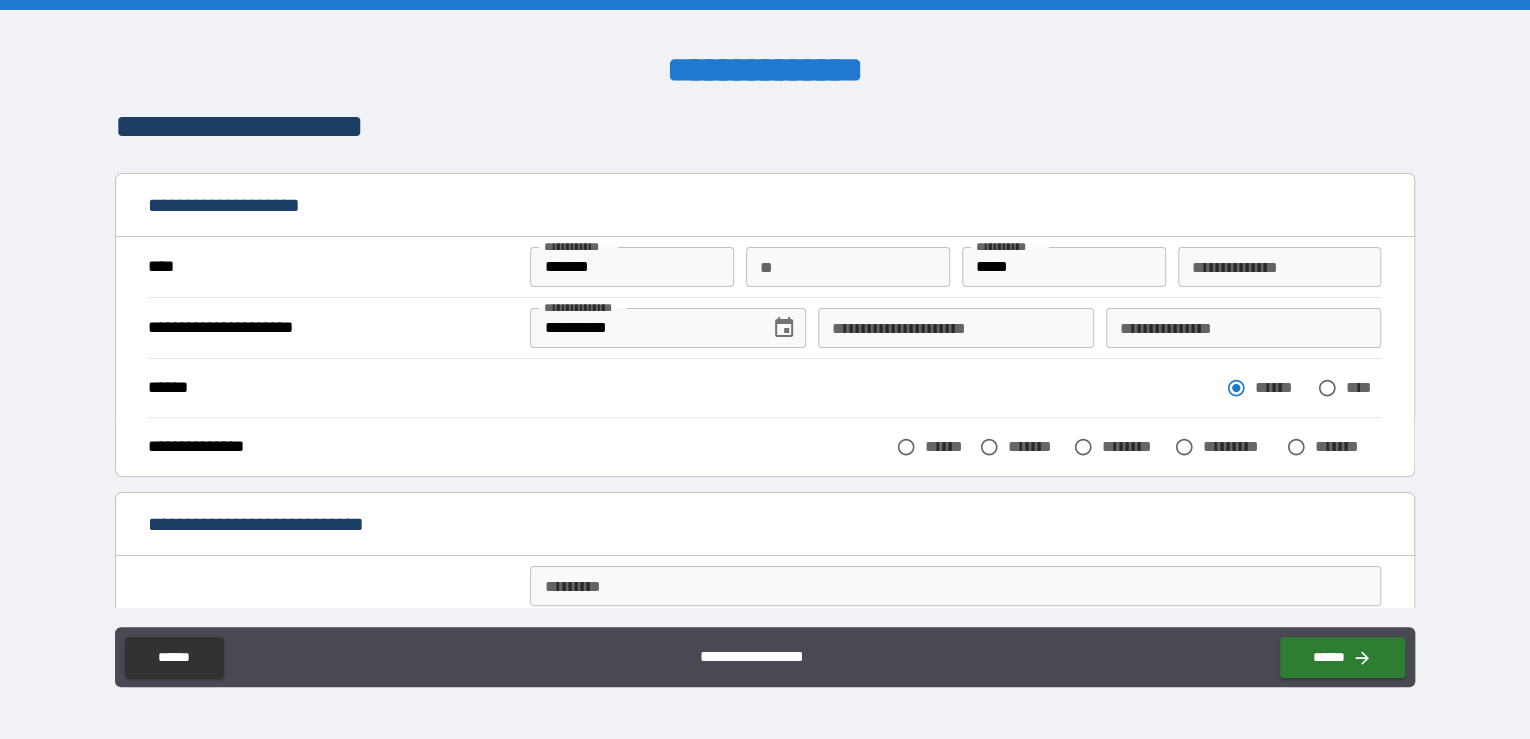 click on "******" at bounding box center (947, 446) 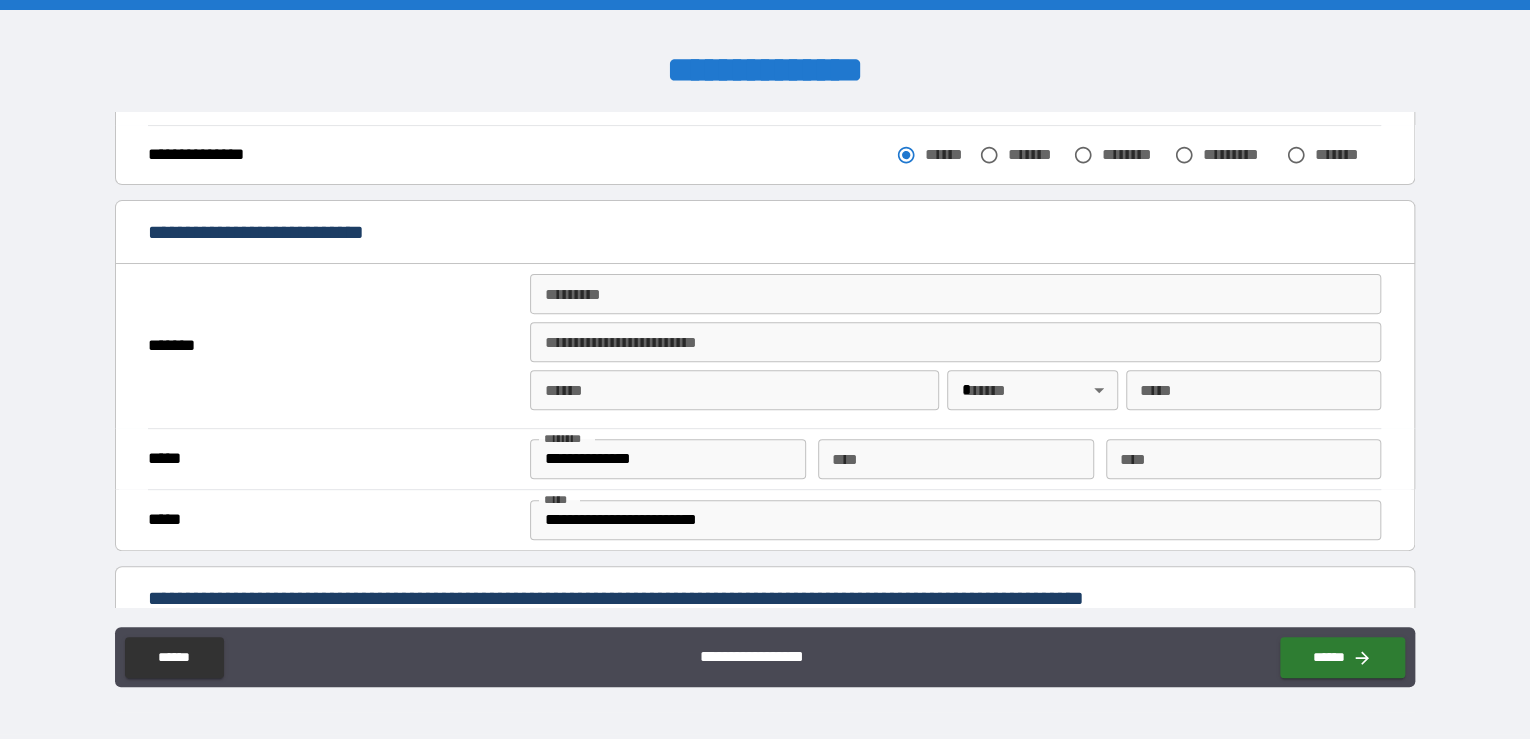 scroll, scrollTop: 309, scrollLeft: 0, axis: vertical 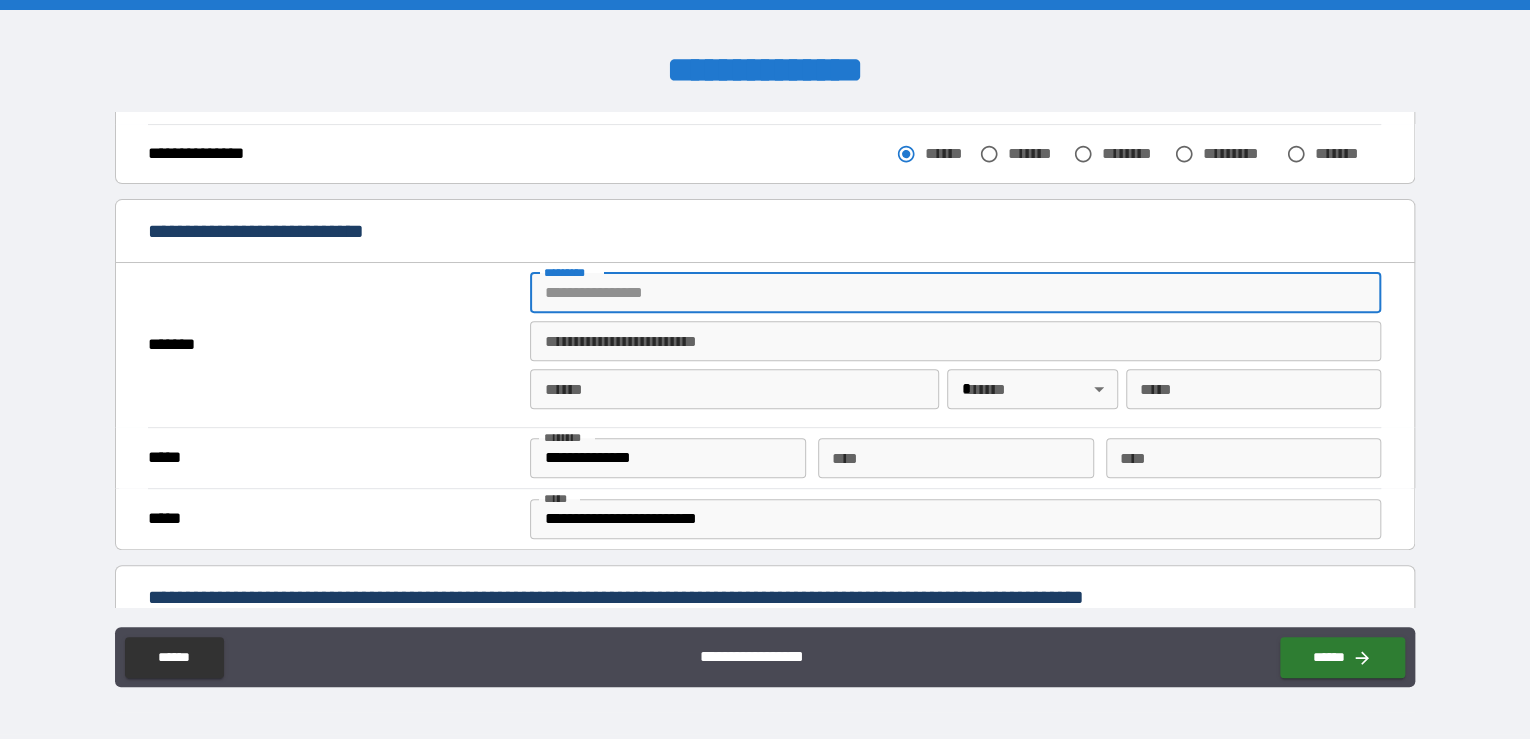 click on "*******   *" at bounding box center (955, 293) 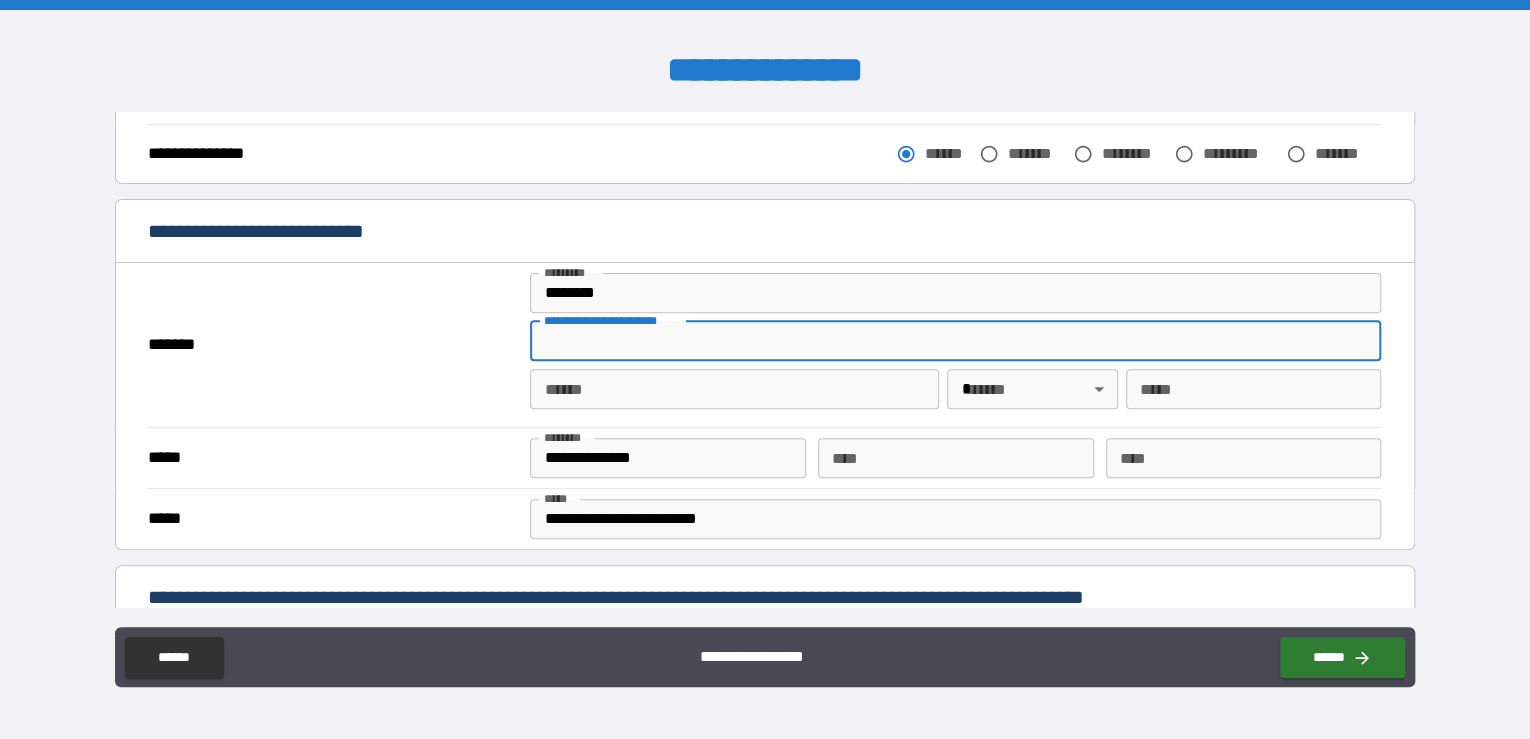 type on "**********" 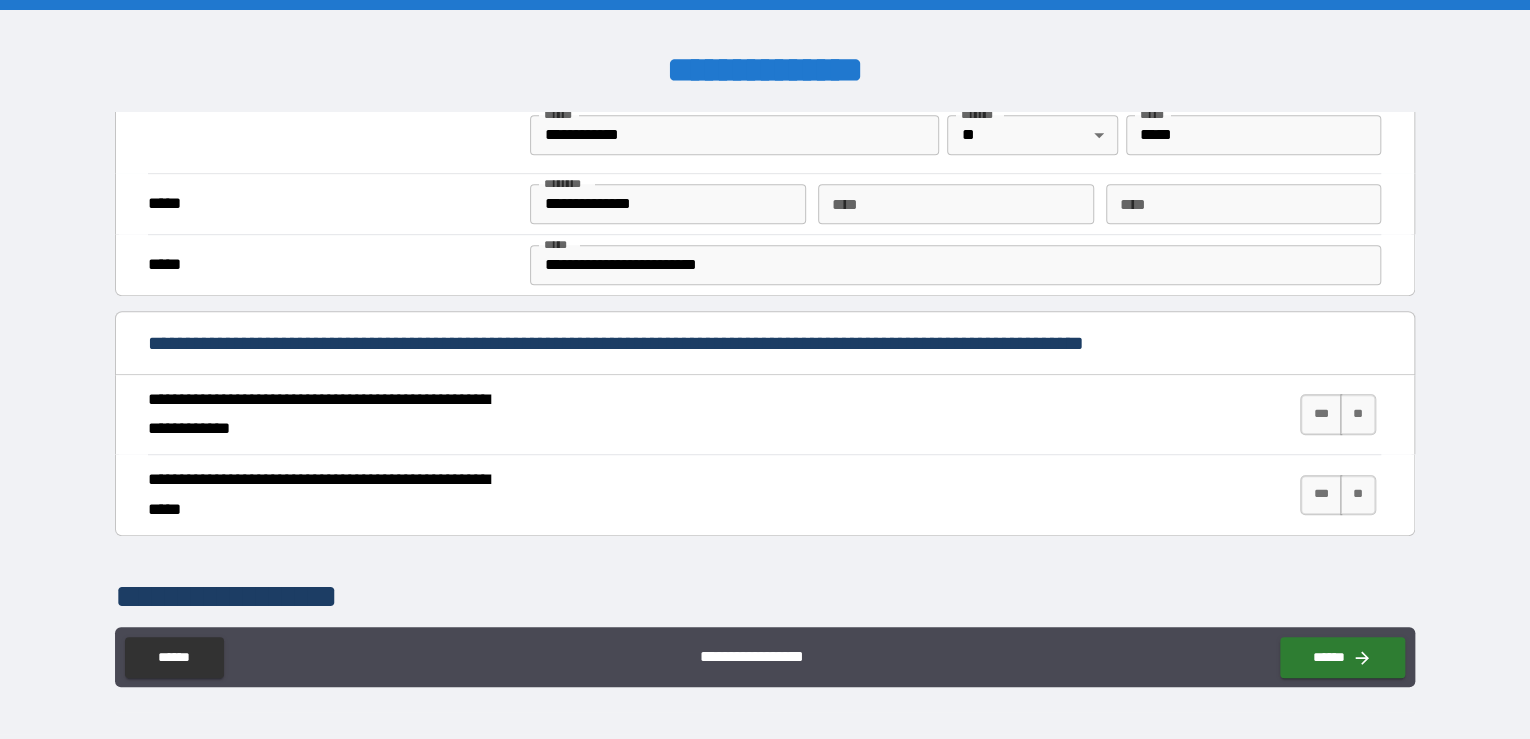 scroll, scrollTop: 564, scrollLeft: 0, axis: vertical 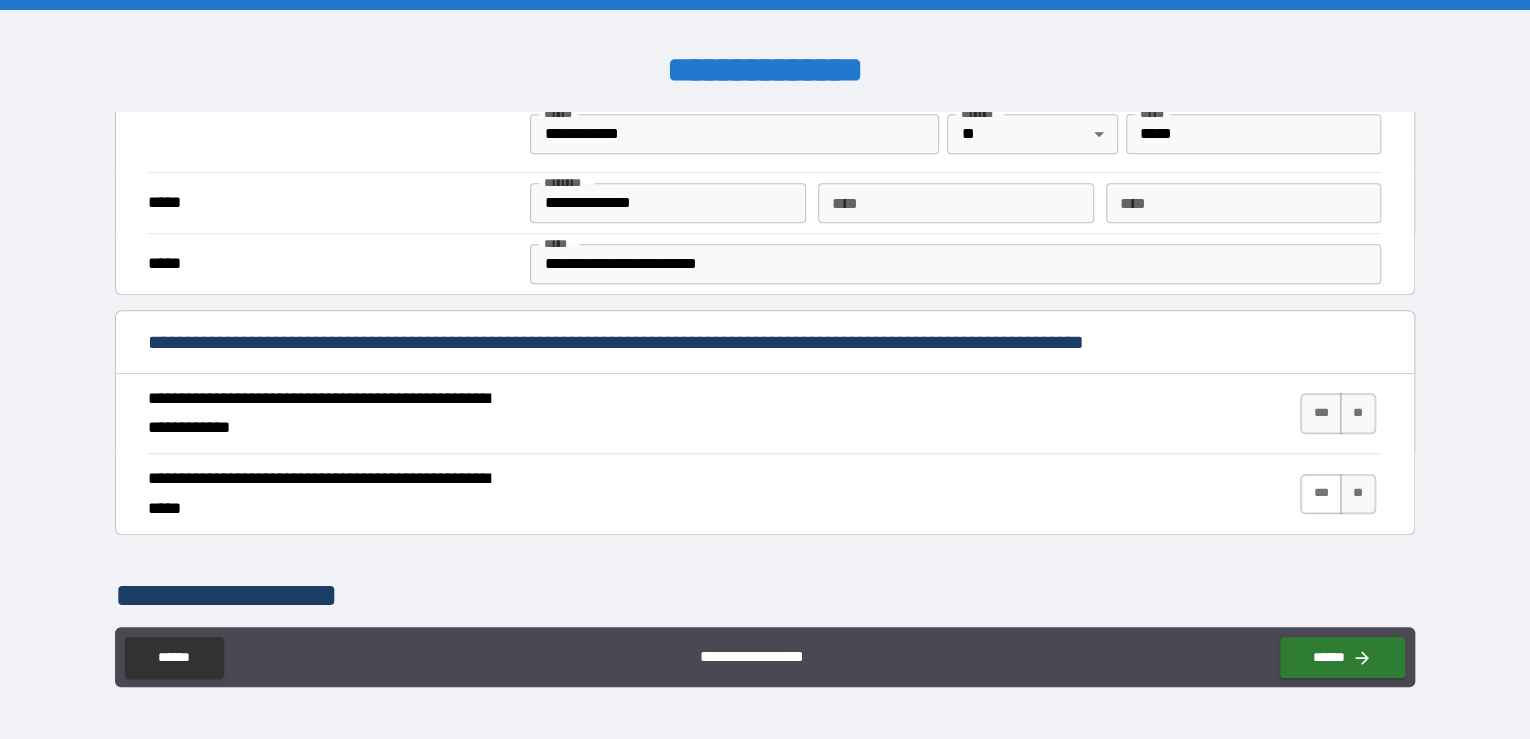 drag, startPoint x: 1300, startPoint y: 420, endPoint x: 1308, endPoint y: 488, distance: 68.46897 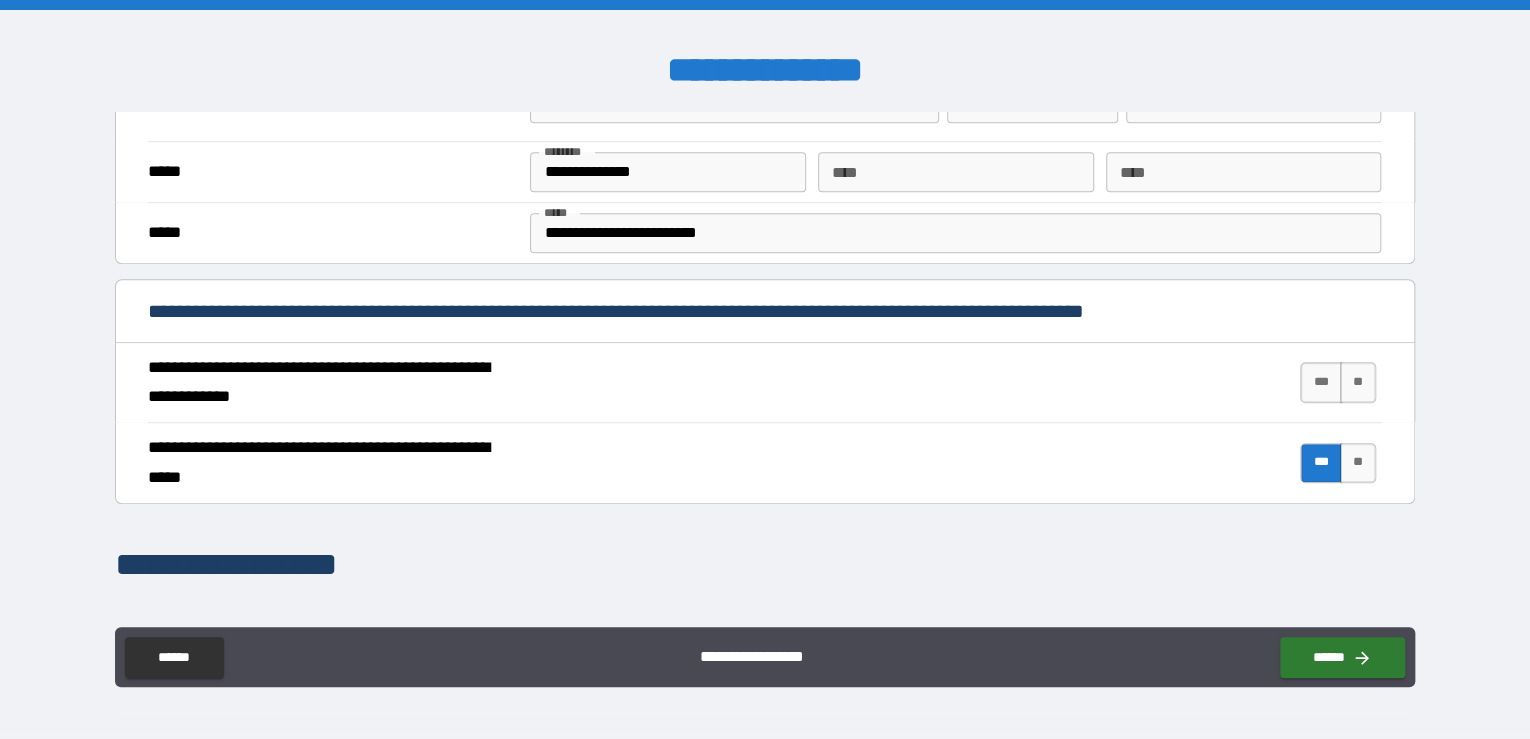 scroll, scrollTop: 599, scrollLeft: 0, axis: vertical 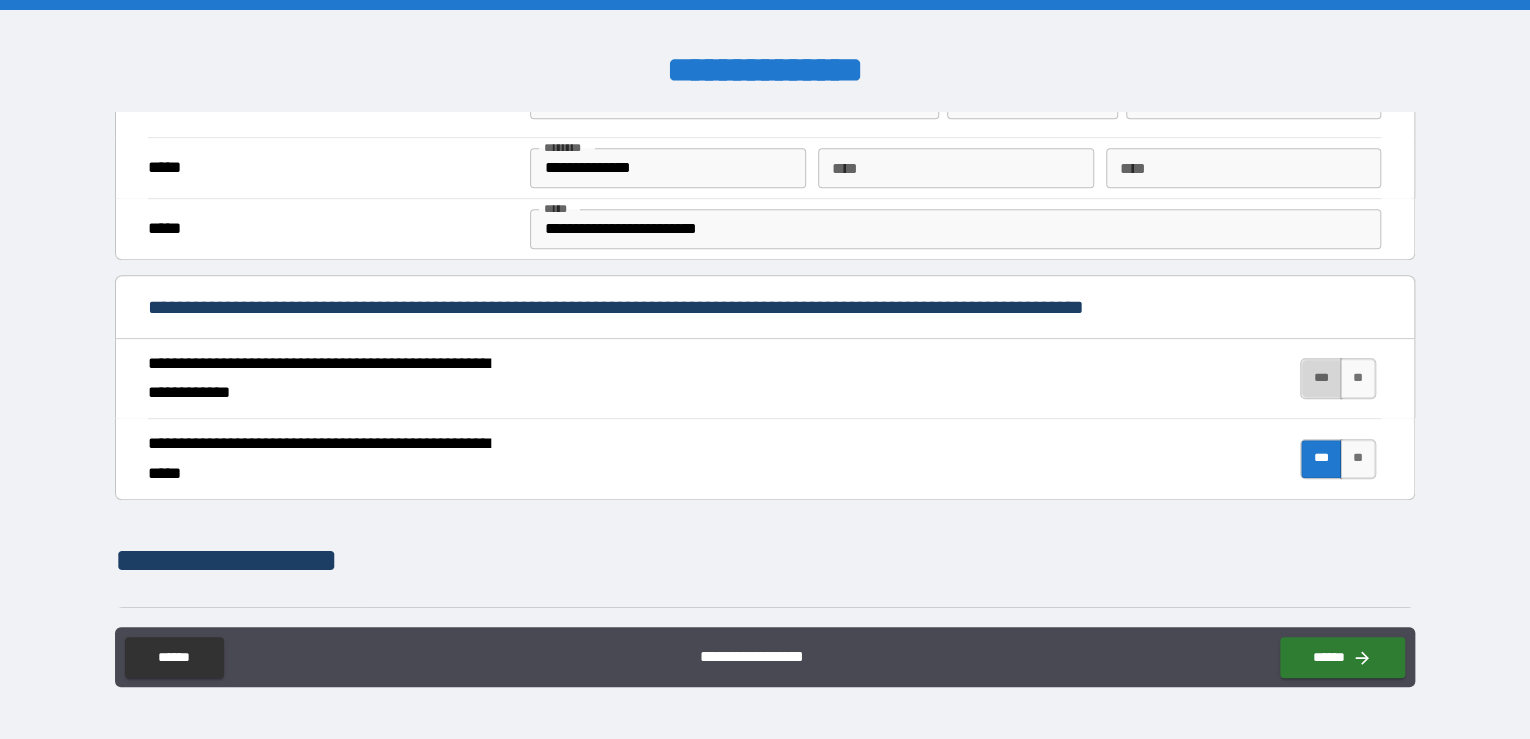 click on "***" at bounding box center [1321, 378] 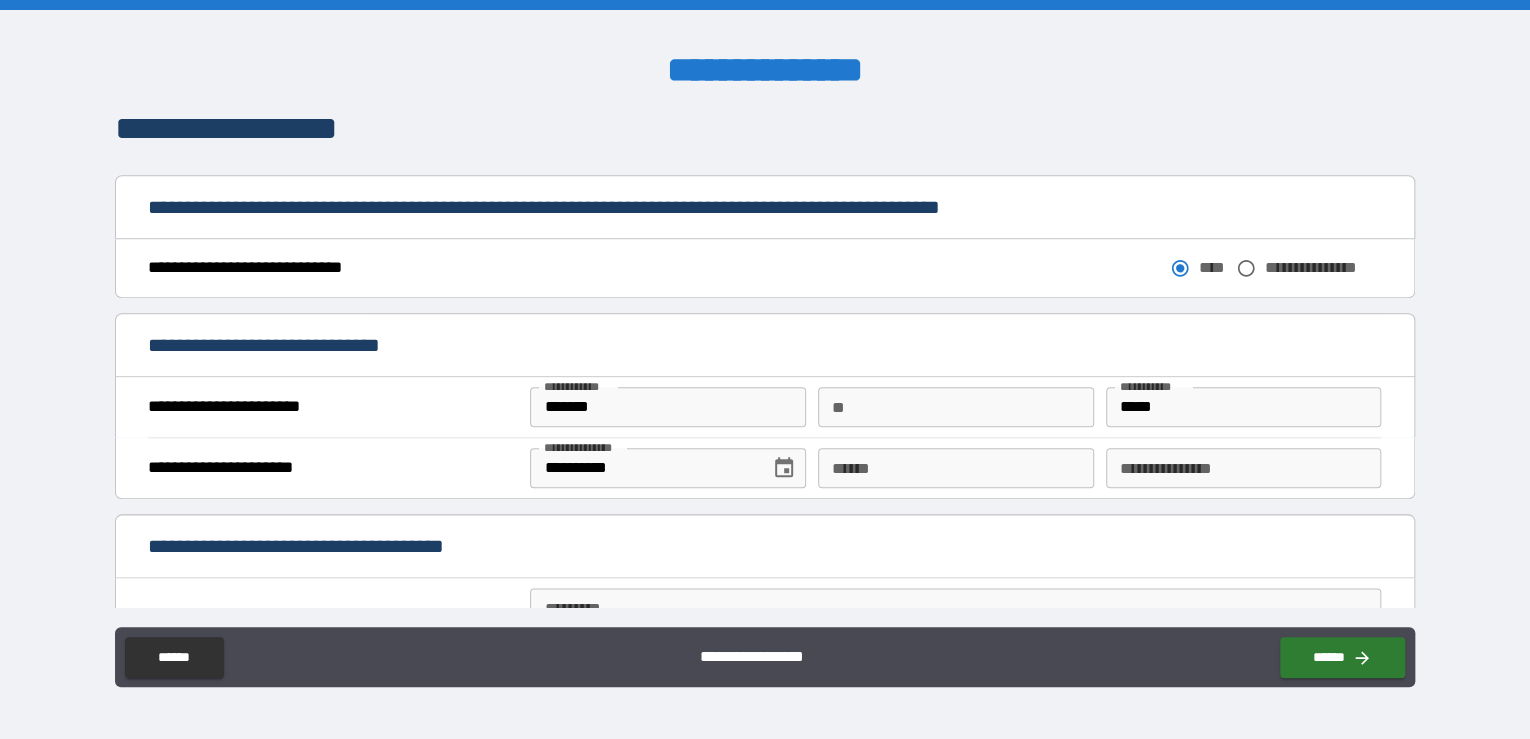 scroll, scrollTop: 1033, scrollLeft: 0, axis: vertical 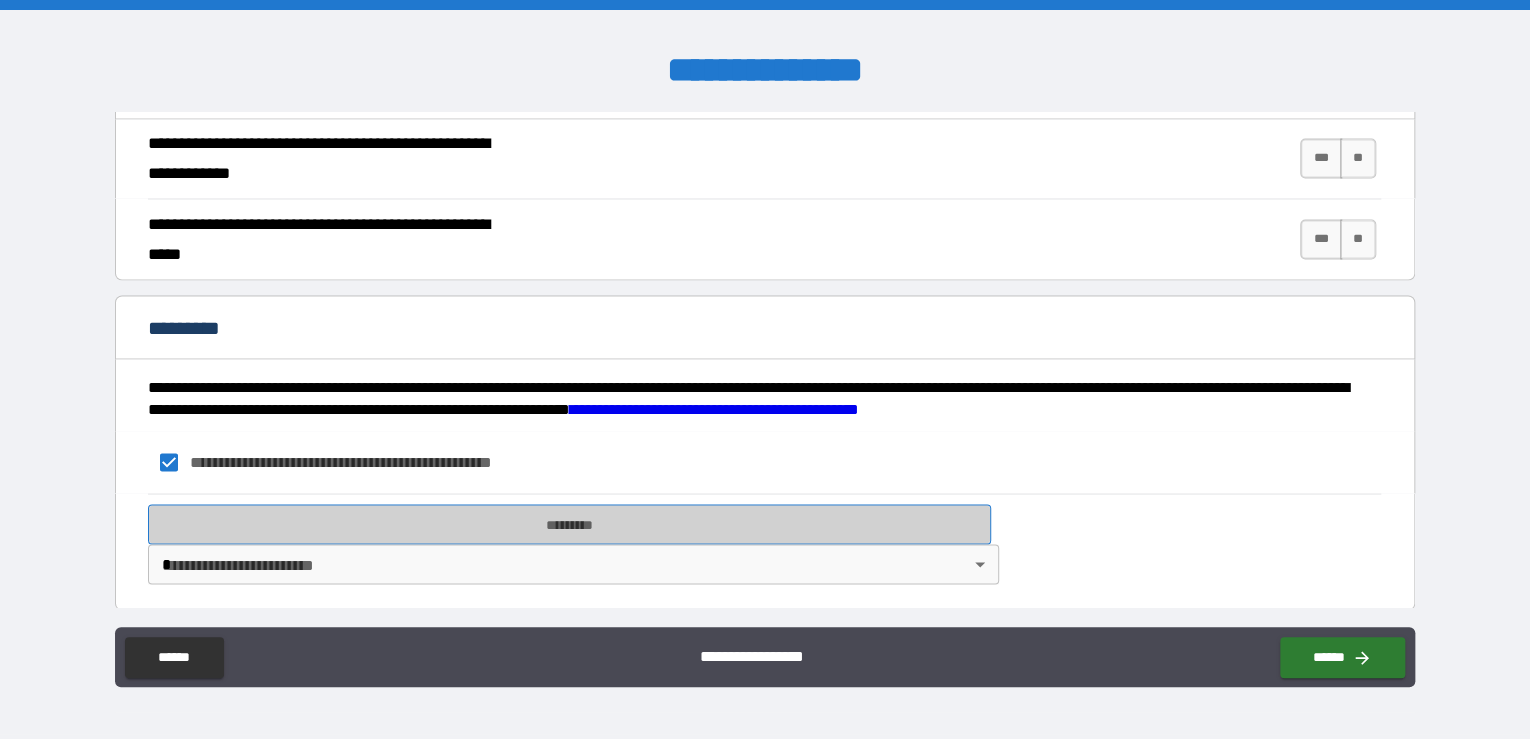 click on "*********" at bounding box center [569, 524] 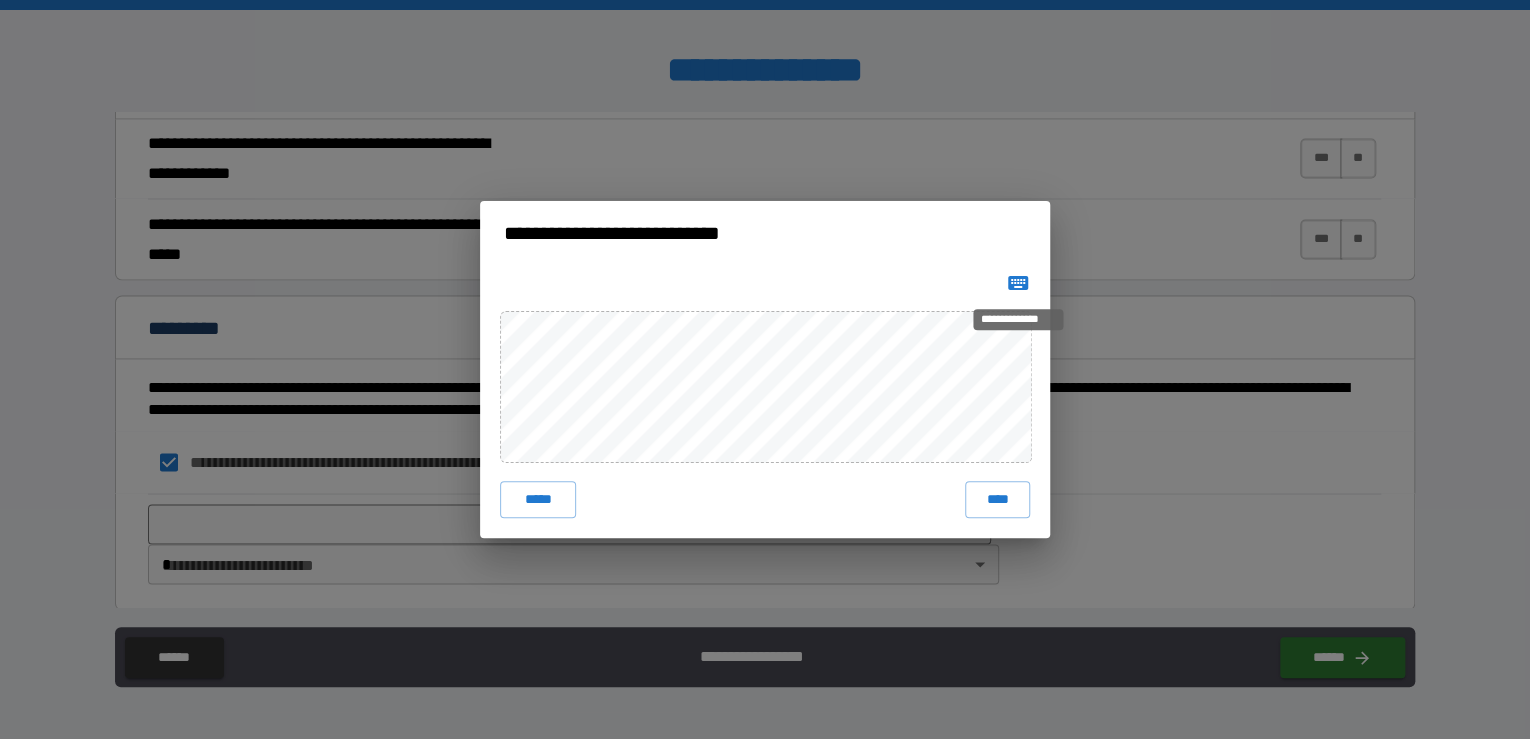 click 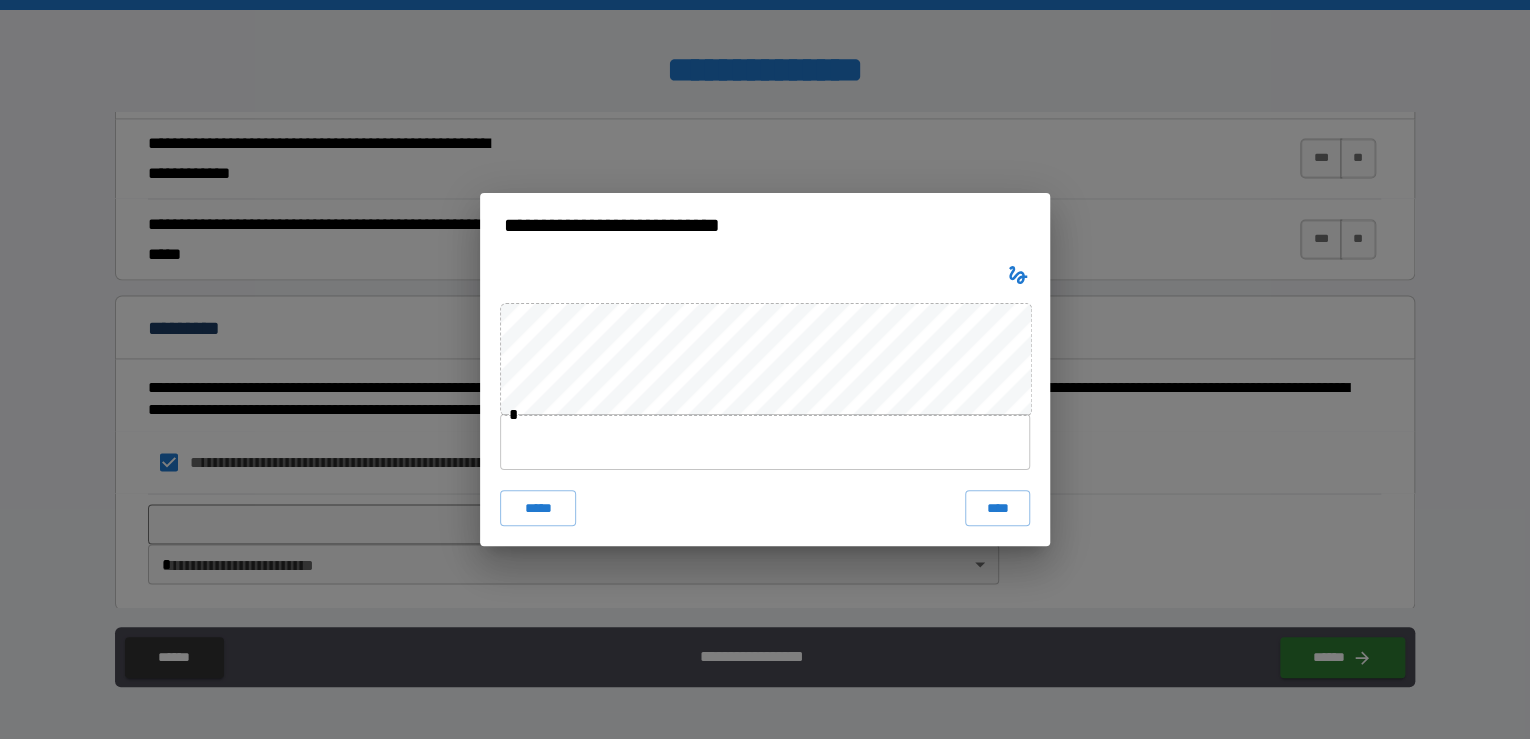 click at bounding box center [765, 442] 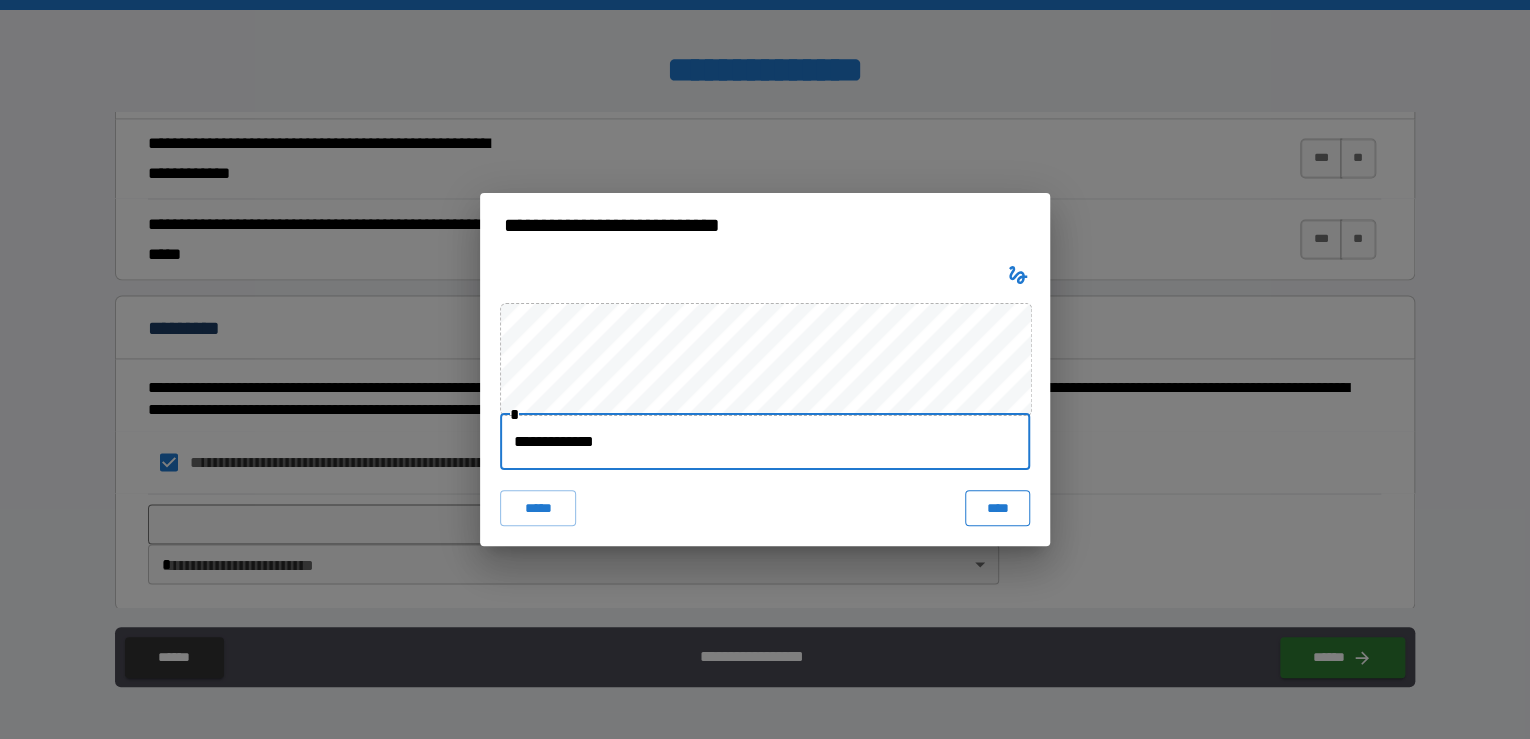 type on "**********" 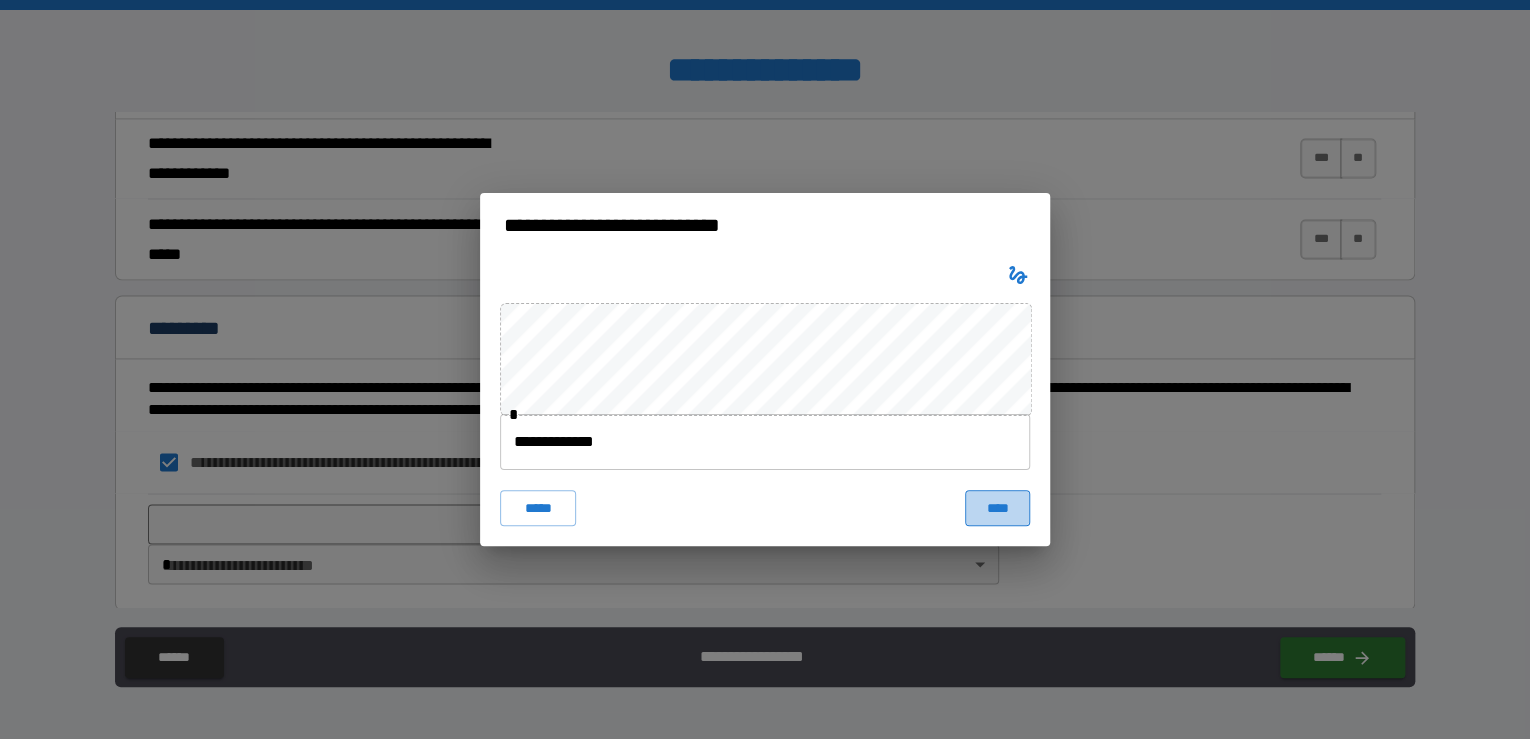 click on "****" at bounding box center [997, 508] 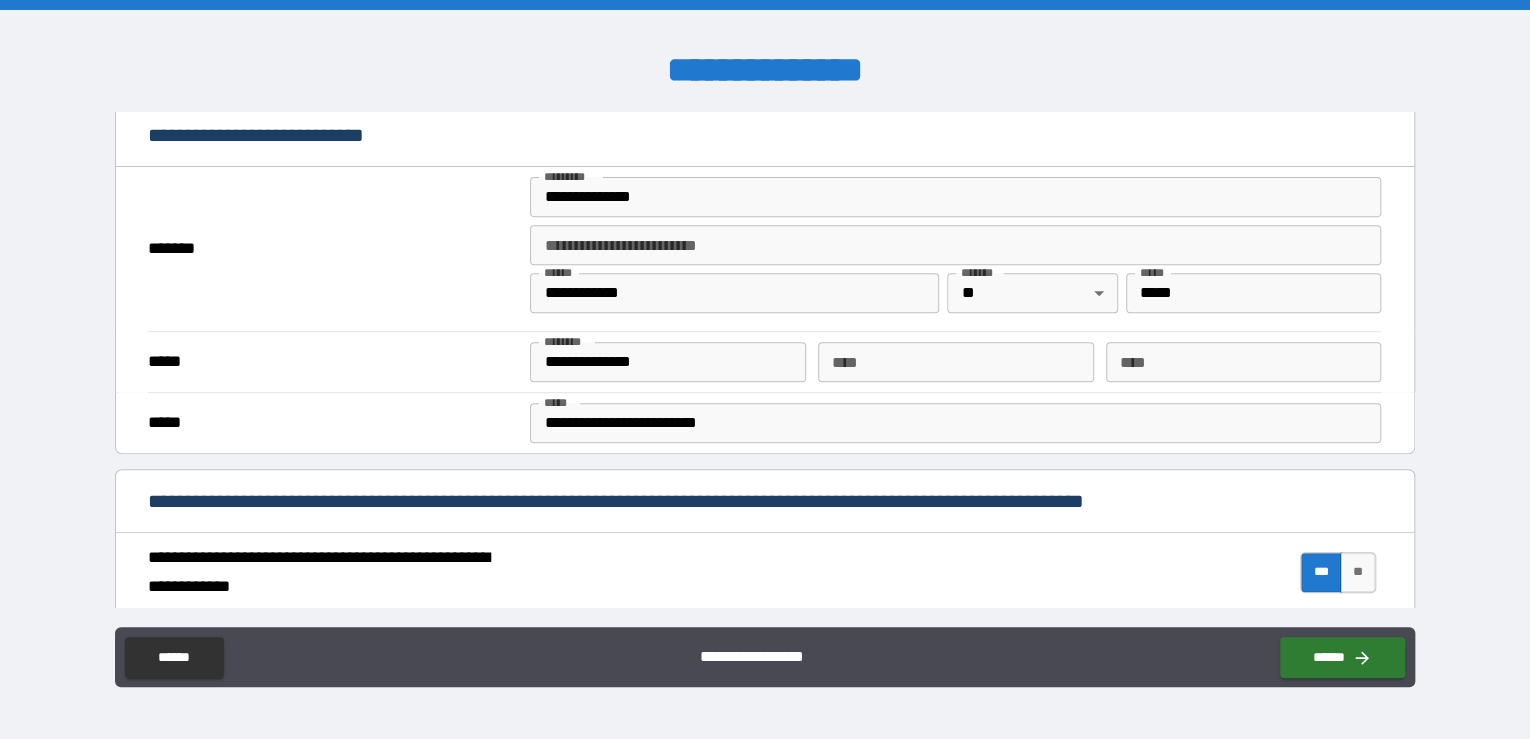 scroll, scrollTop: 0, scrollLeft: 0, axis: both 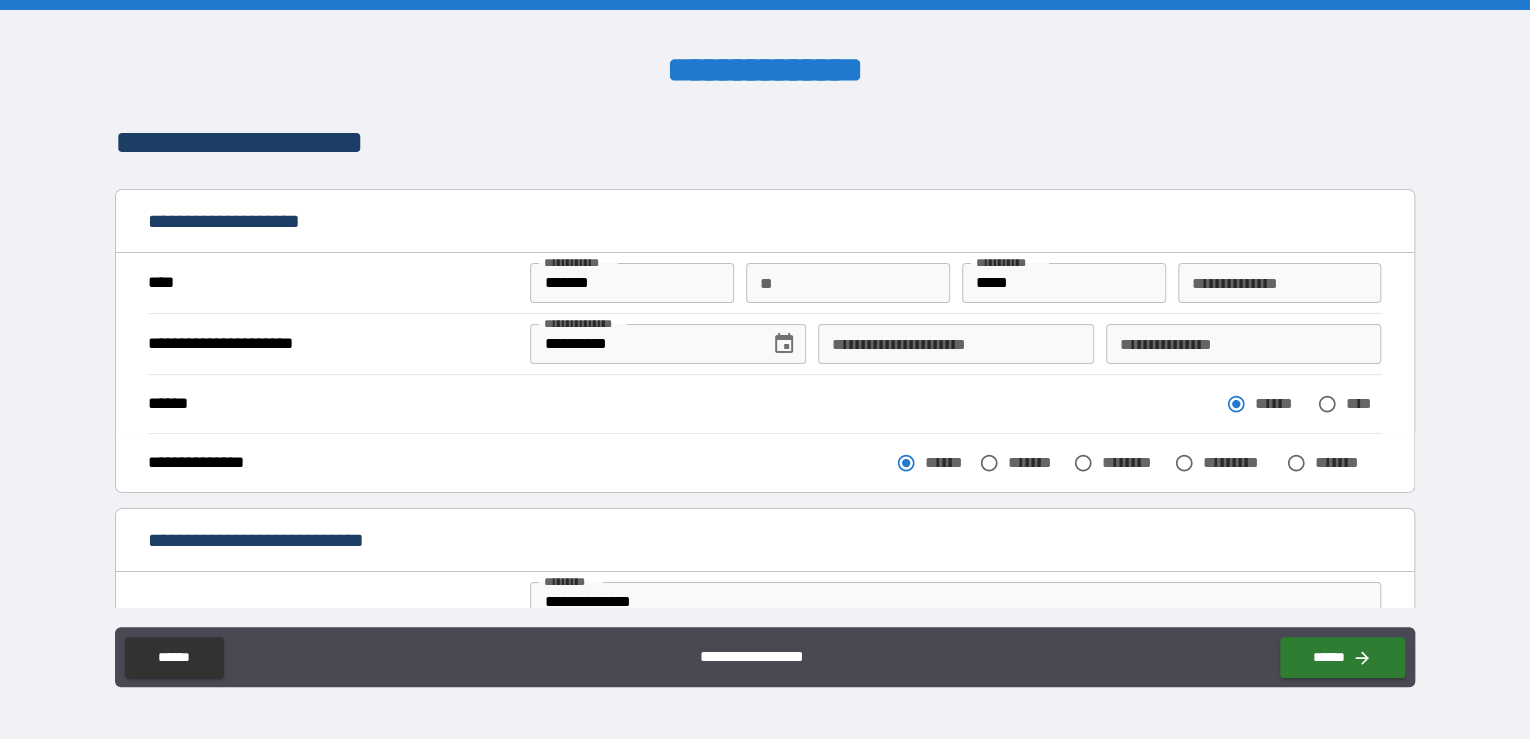 click on "**********" at bounding box center [765, 540] 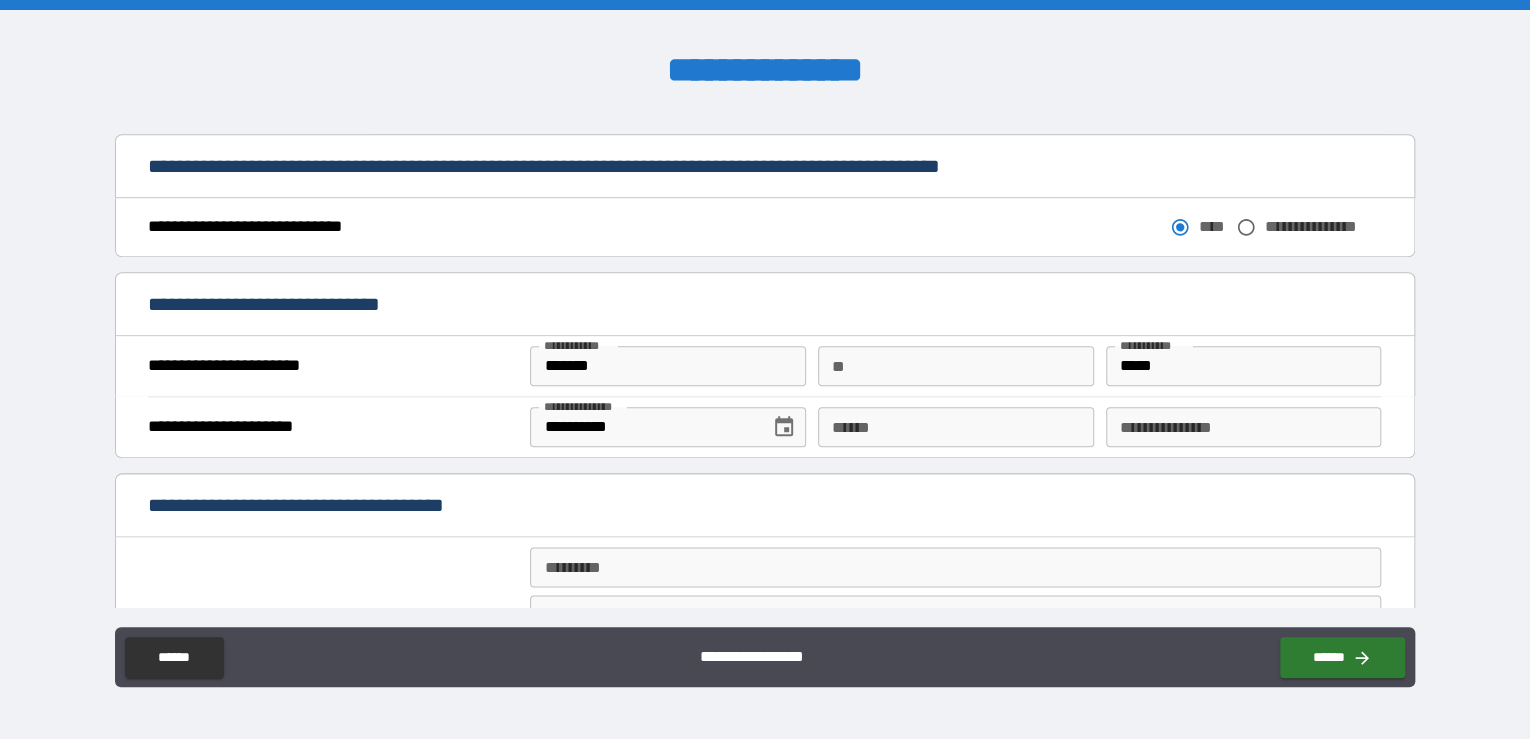 scroll, scrollTop: 1073, scrollLeft: 0, axis: vertical 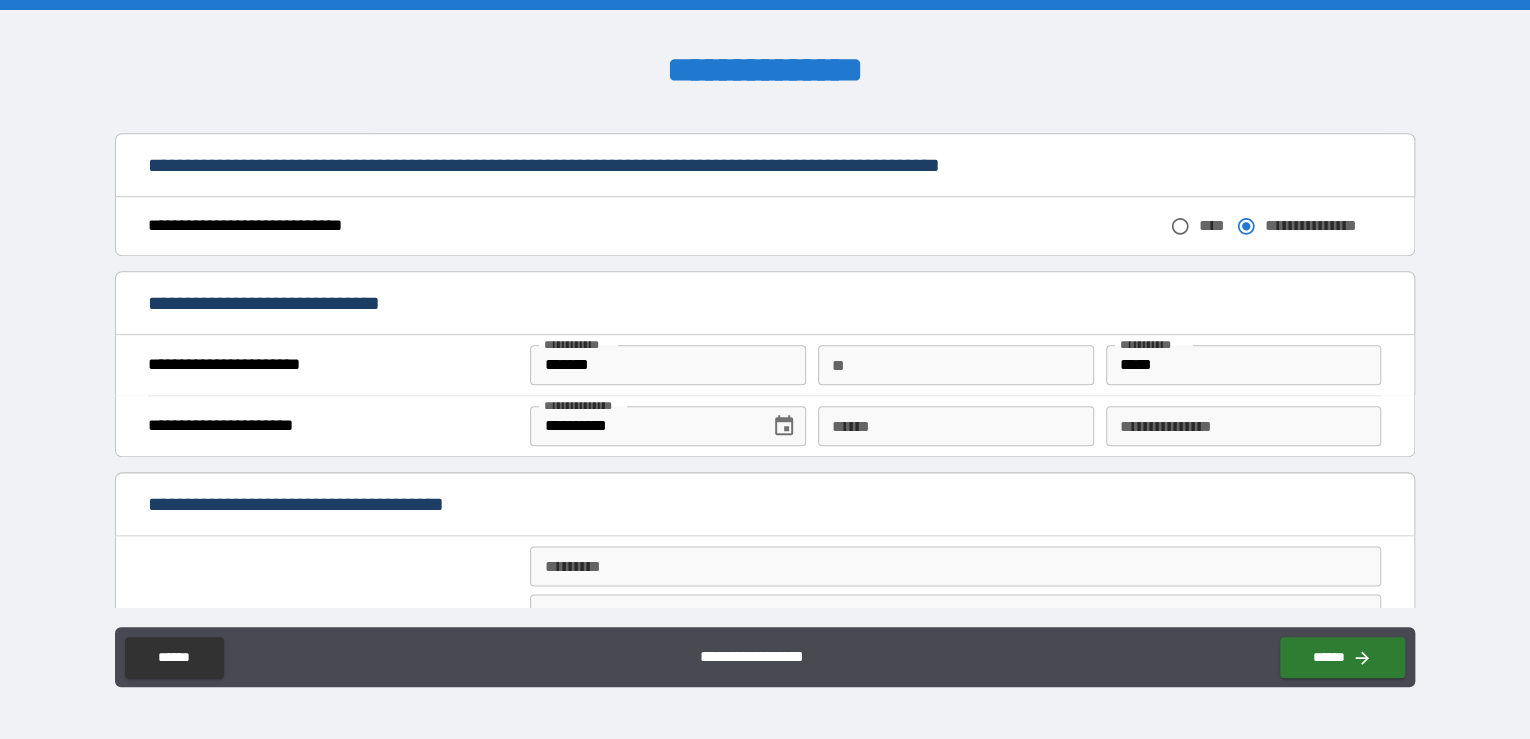 click on "*******" at bounding box center (667, 365) 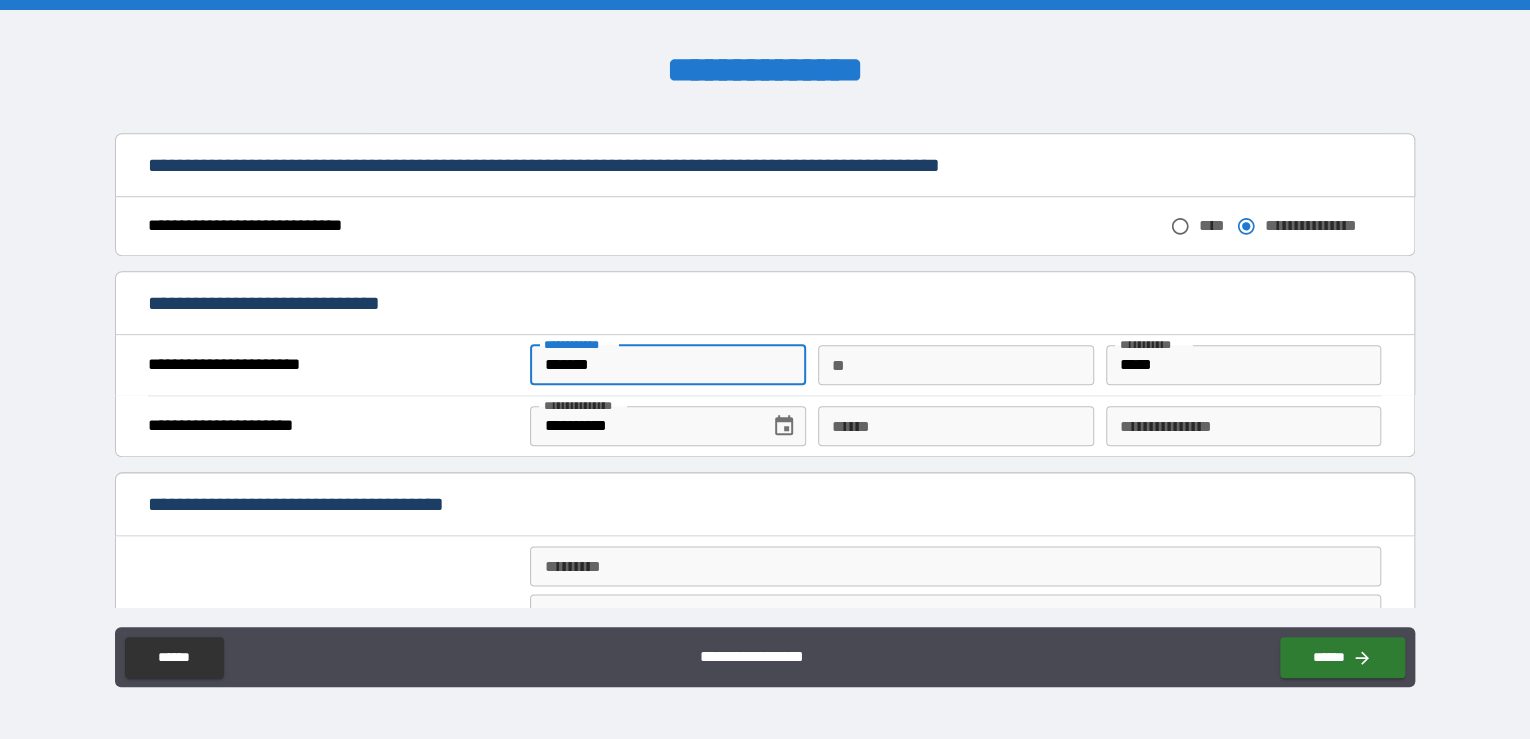 click on "*******" at bounding box center [667, 365] 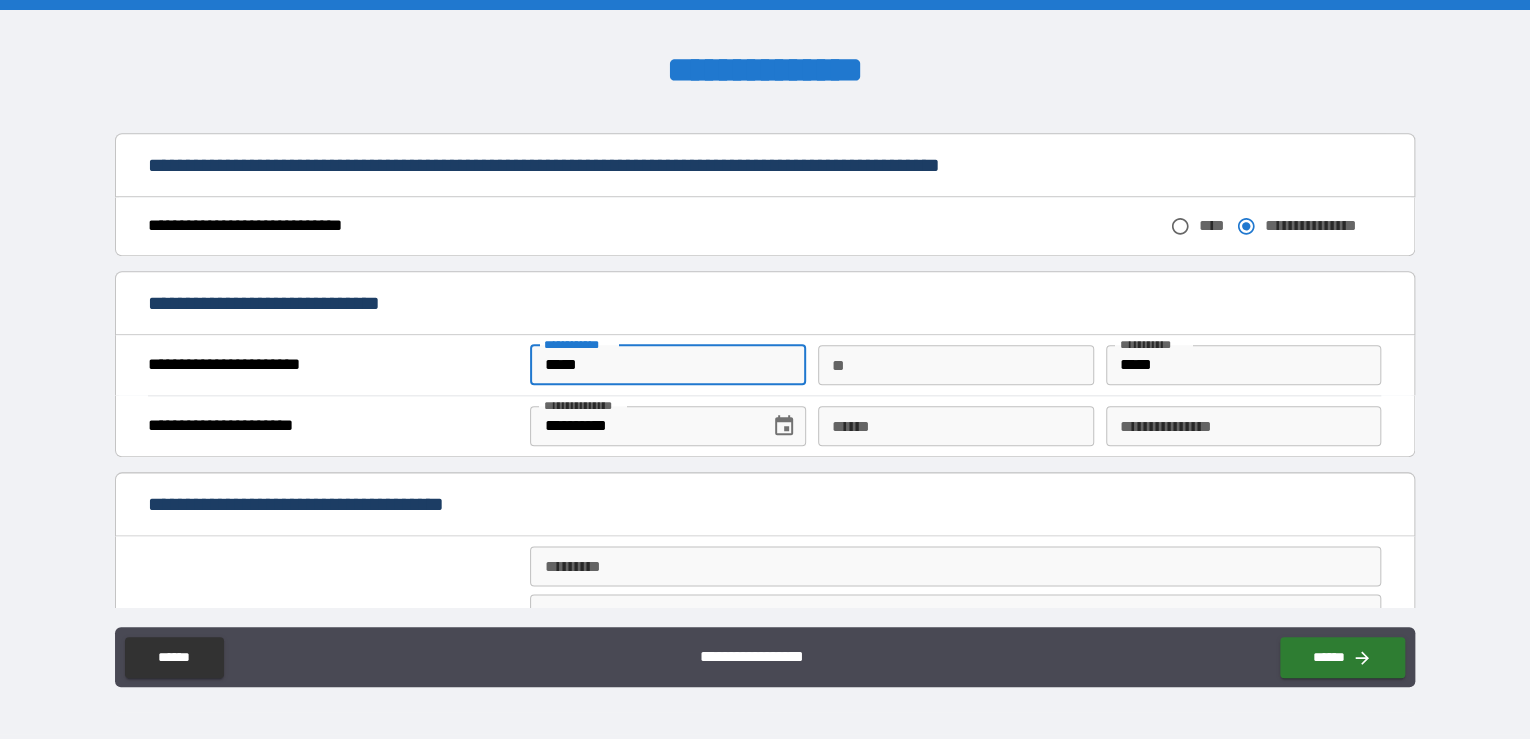 type on "*****" 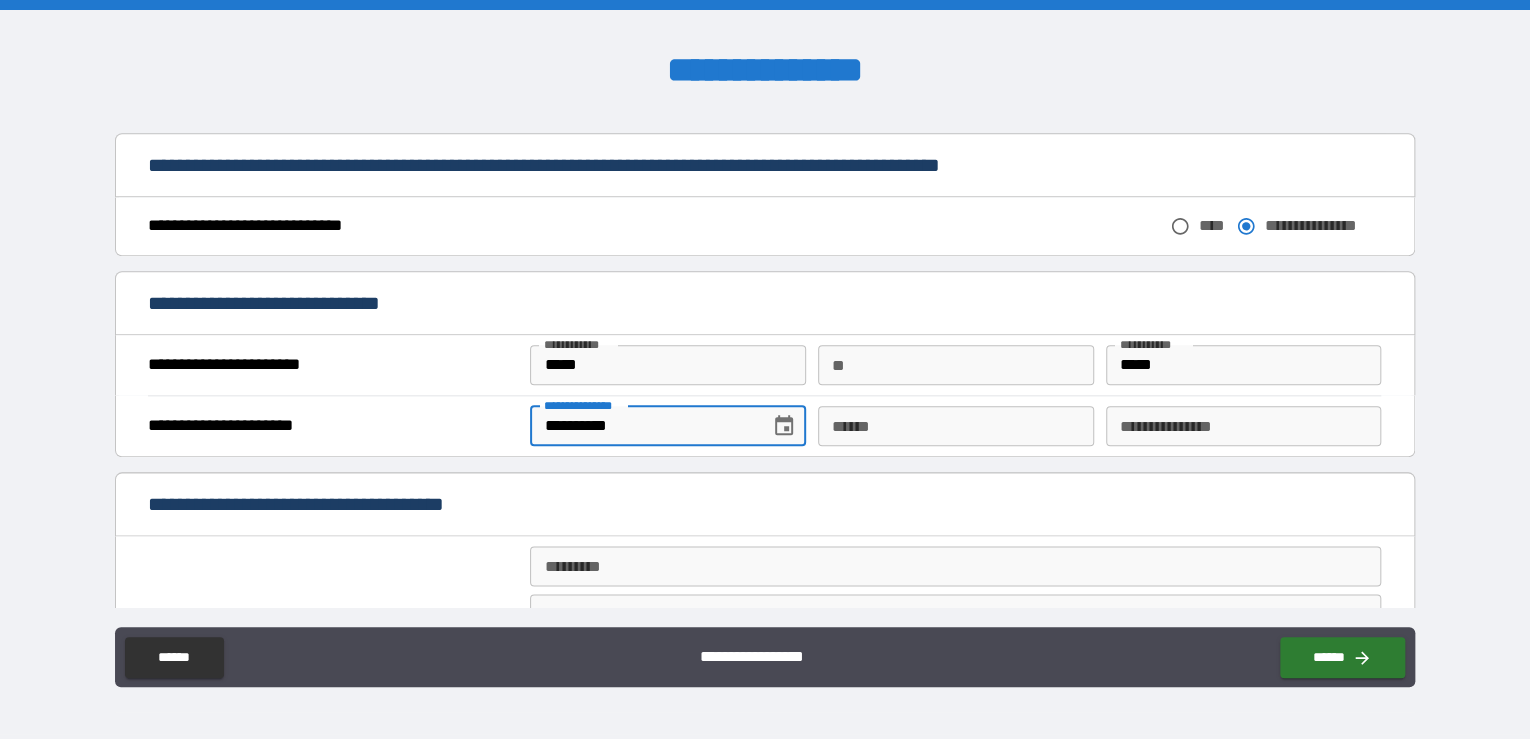 click on "**********" at bounding box center [642, 426] 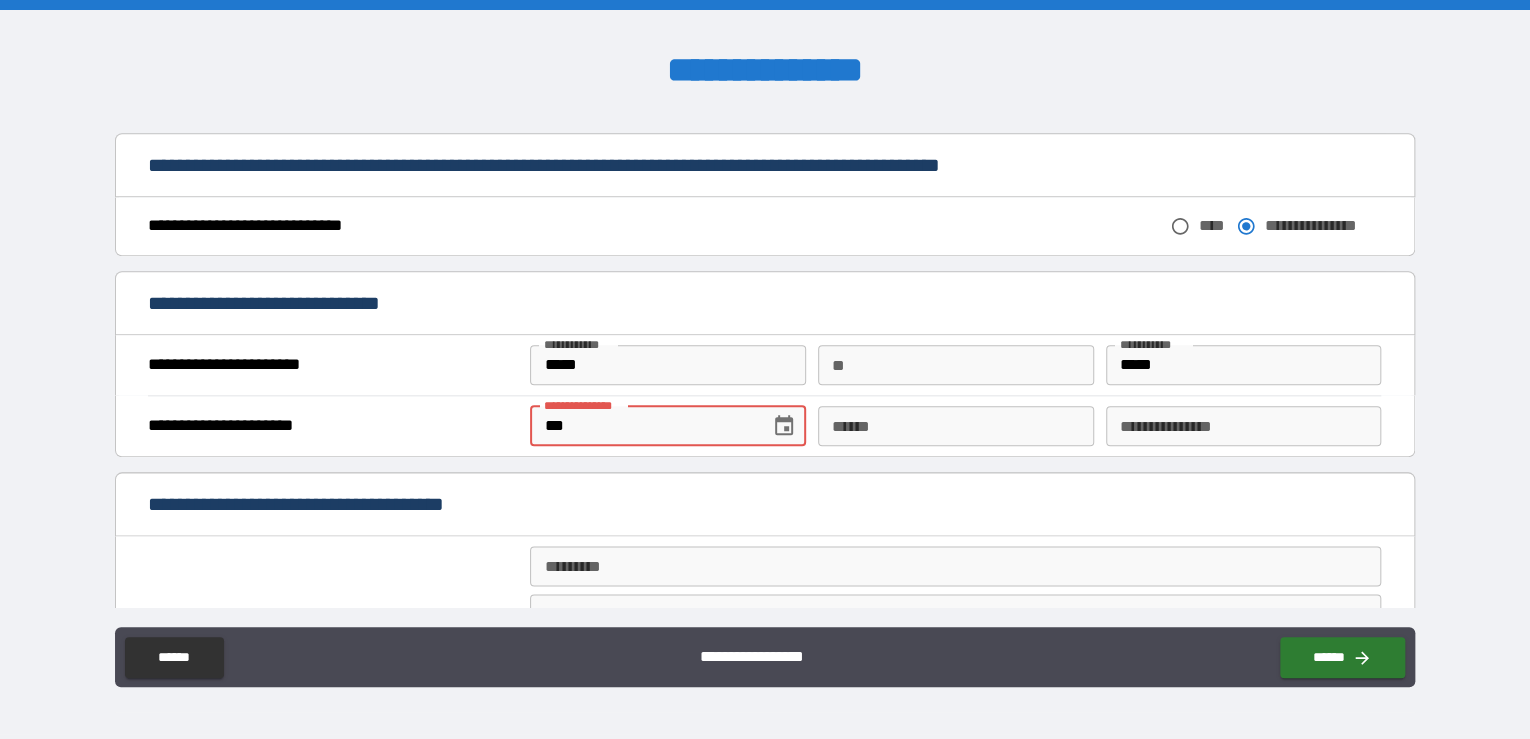 type on "*" 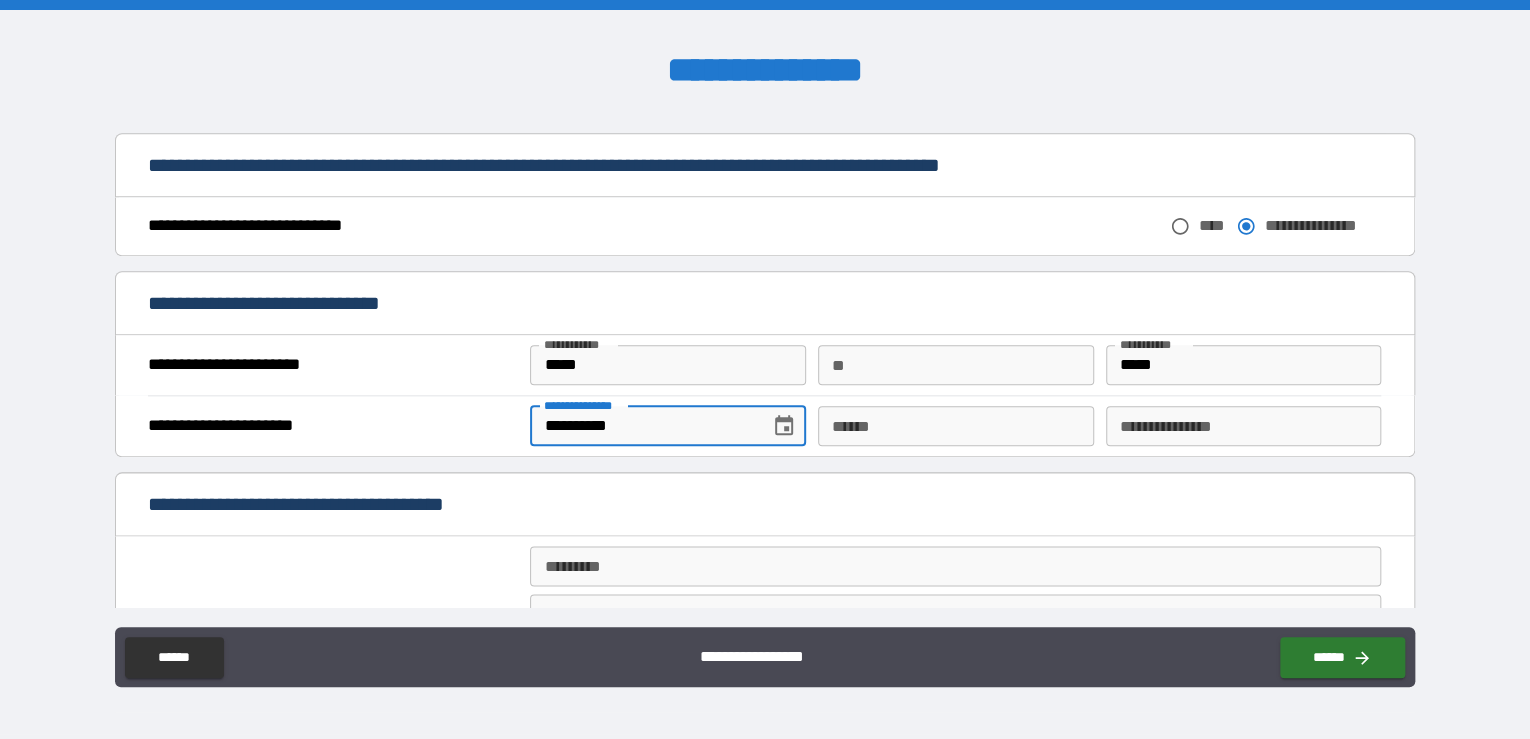 type on "**********" 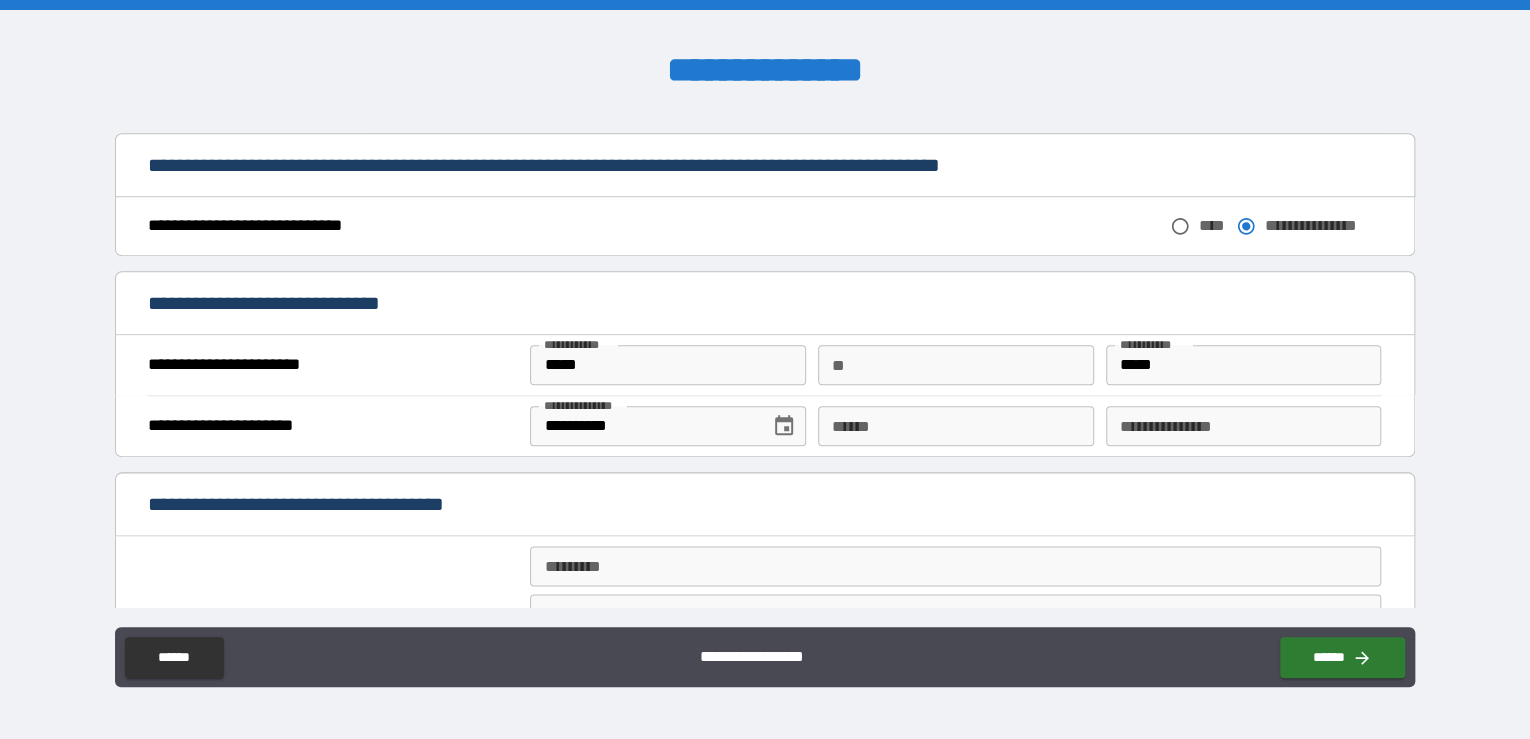 click on "**********" at bounding box center [765, 504] 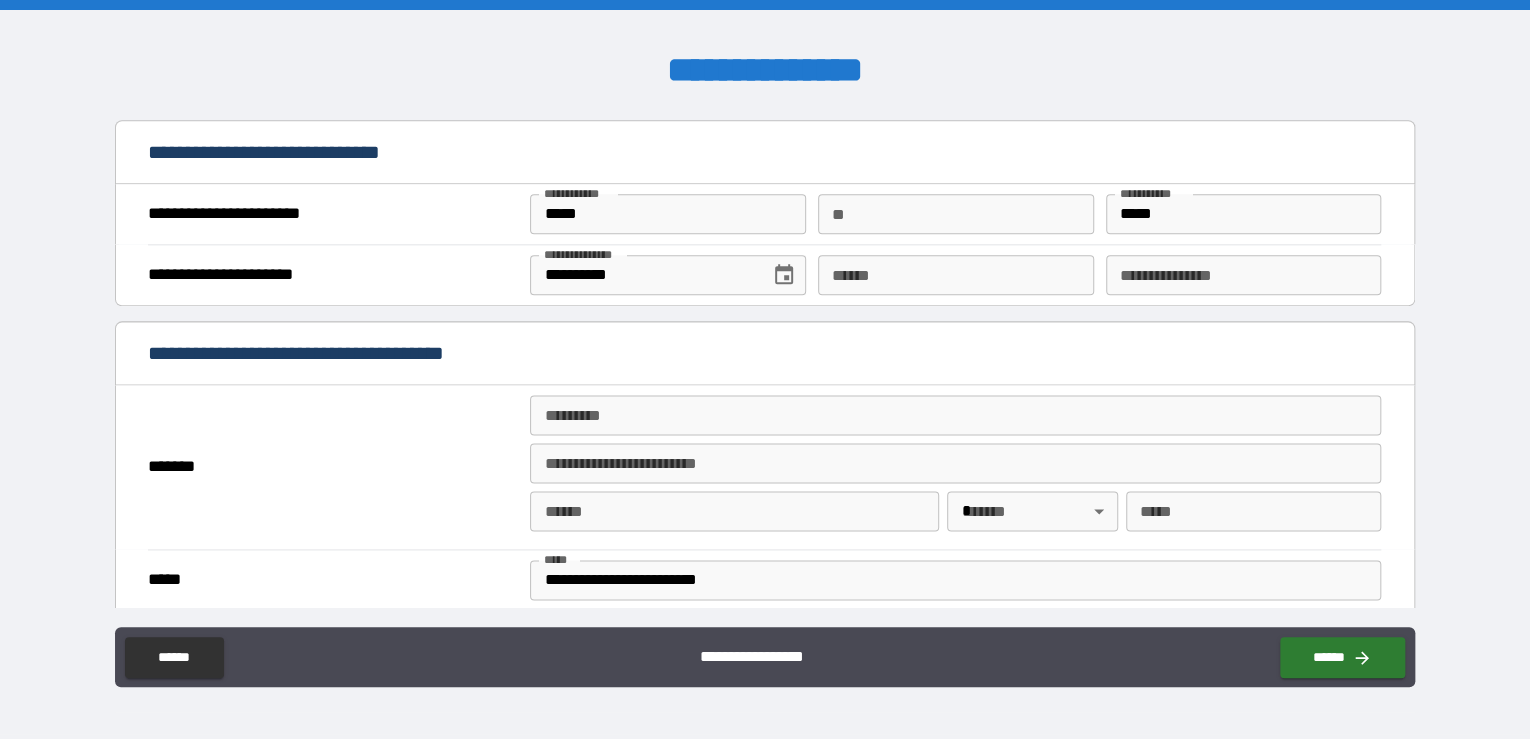 scroll, scrollTop: 1252, scrollLeft: 0, axis: vertical 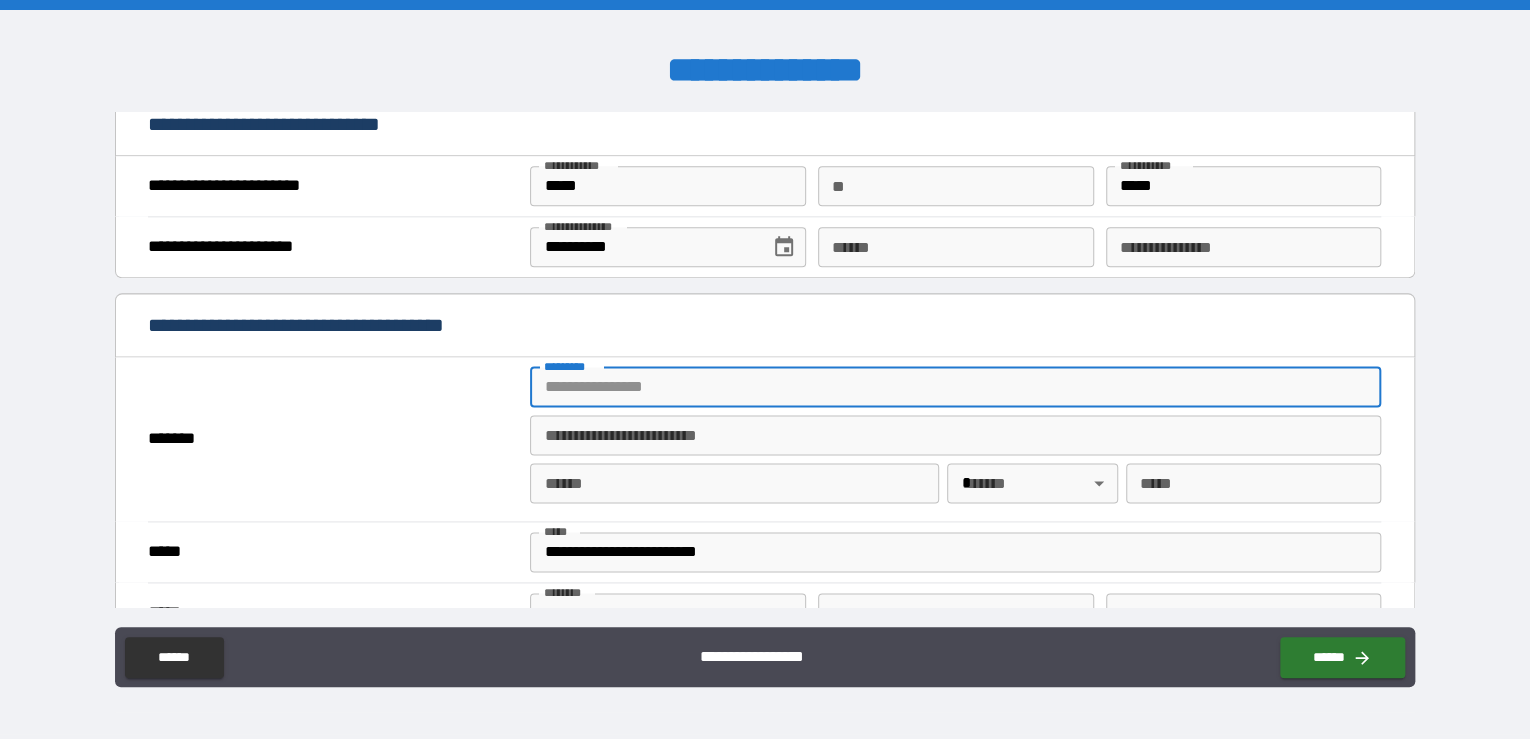 click on "*******   *" at bounding box center [955, 387] 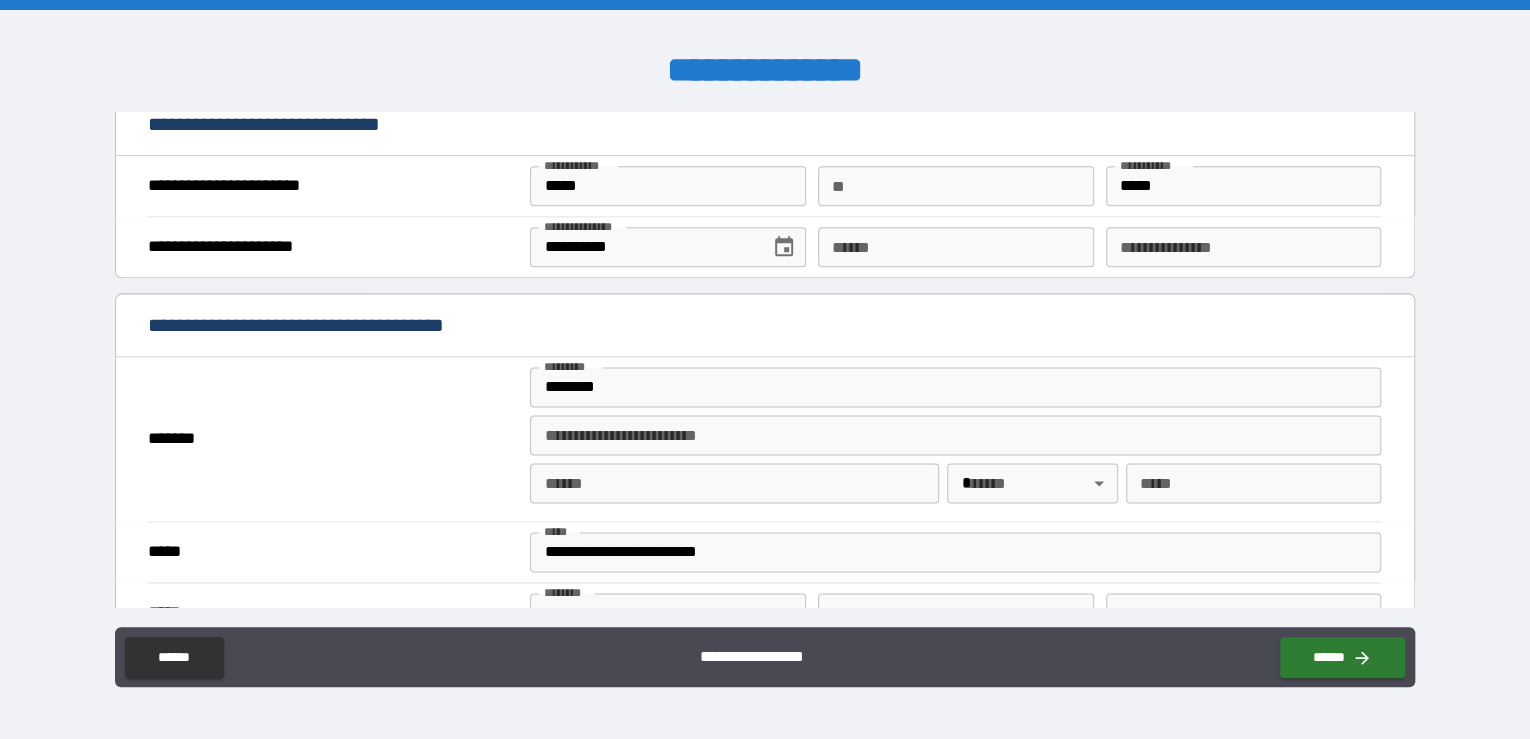 type on "**********" 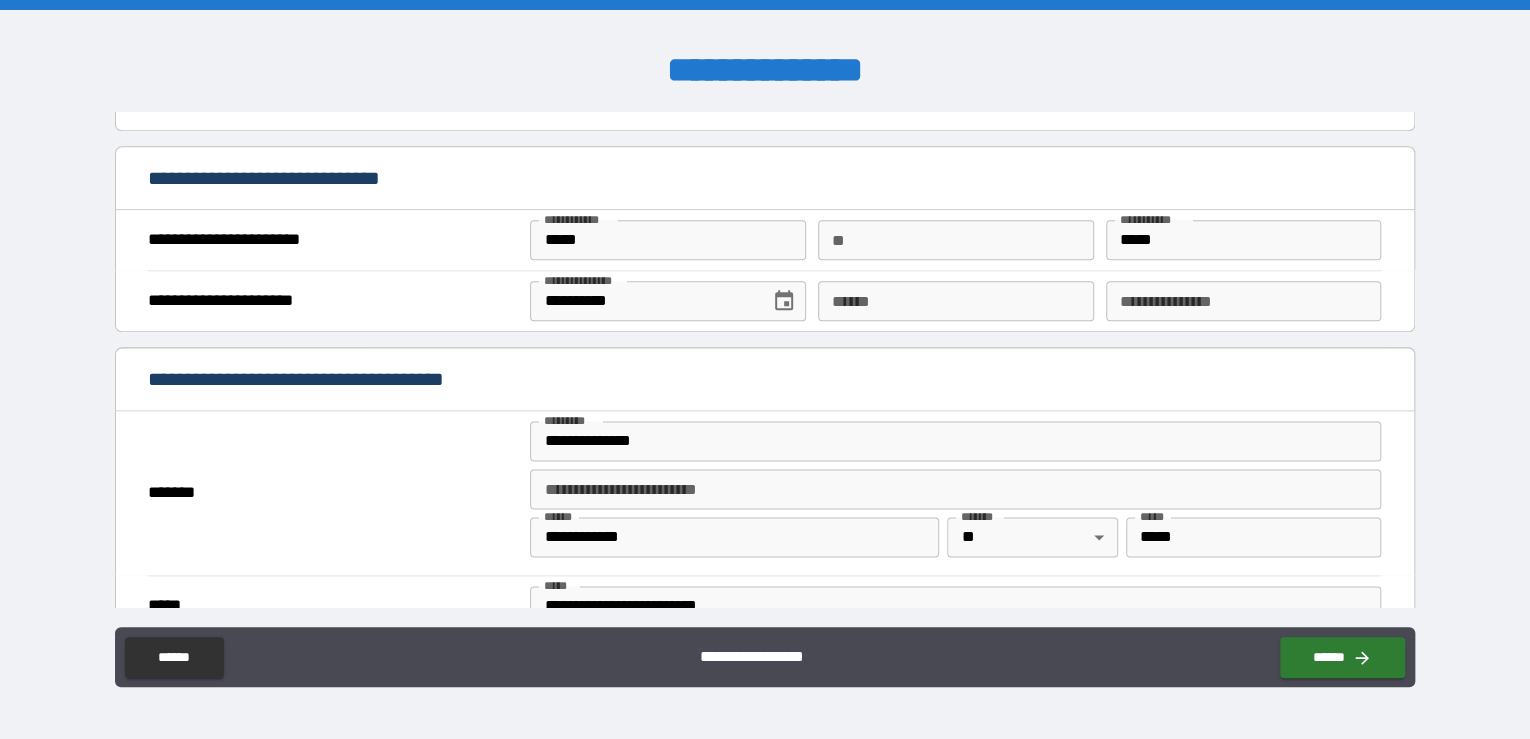 scroll, scrollTop: 1197, scrollLeft: 0, axis: vertical 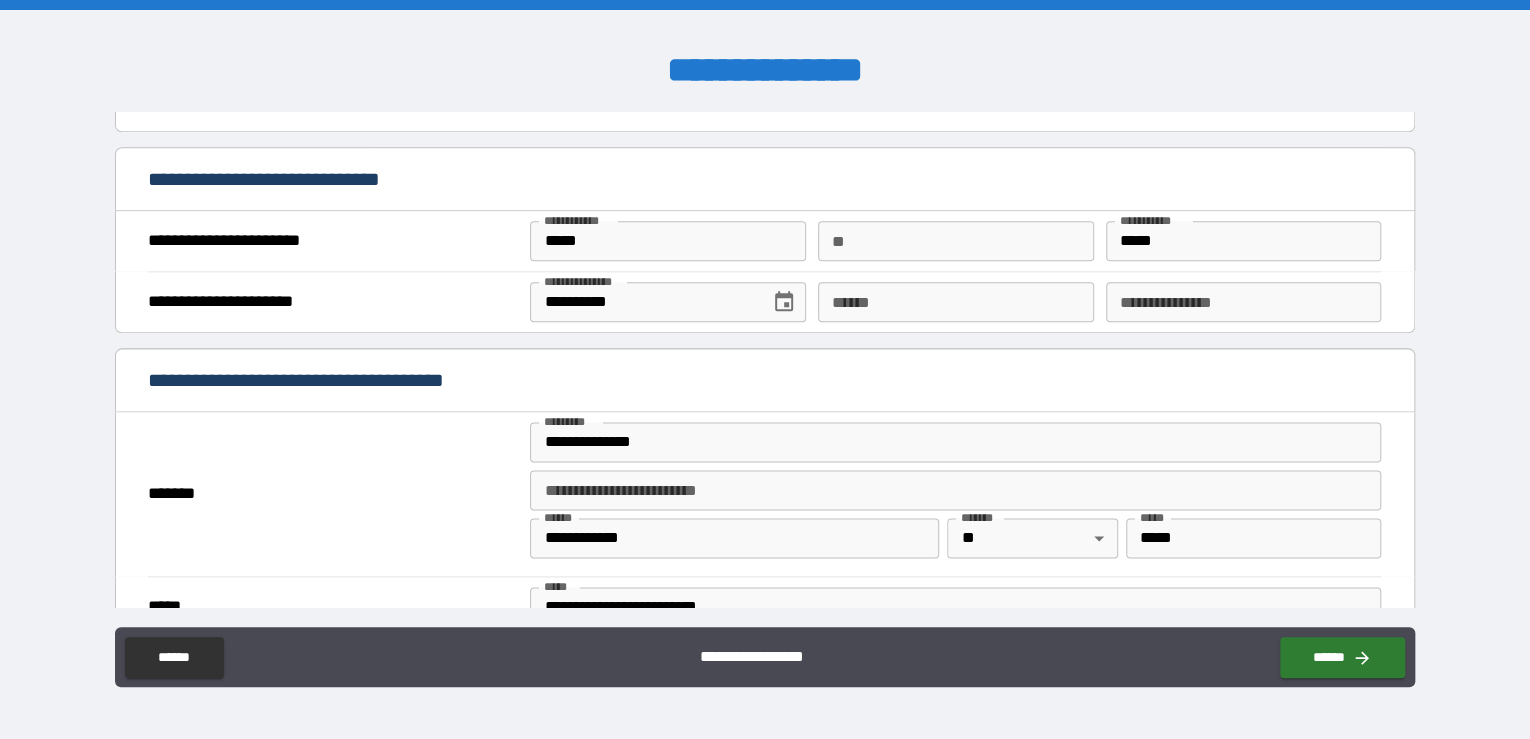 click on "****   *" at bounding box center (955, 302) 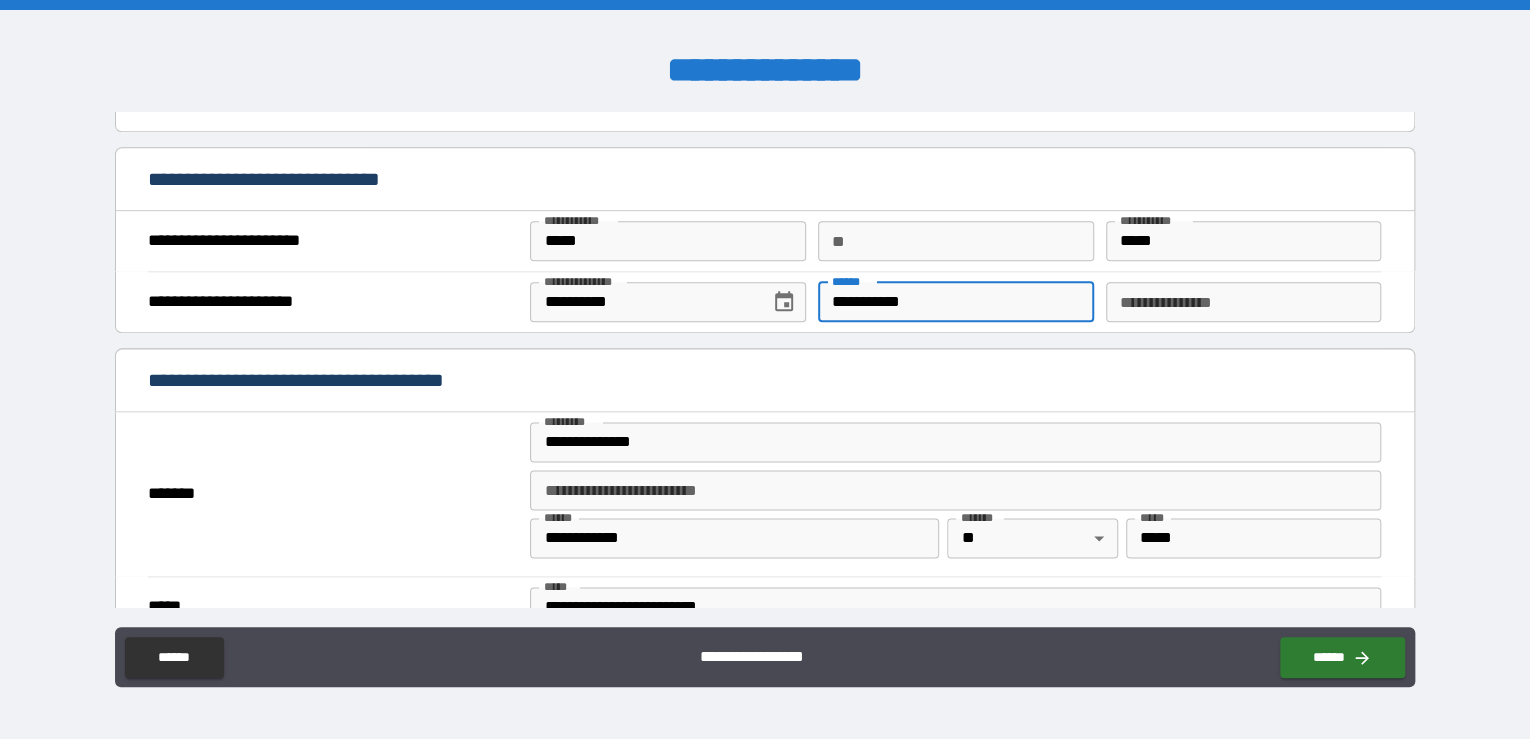 type on "**********" 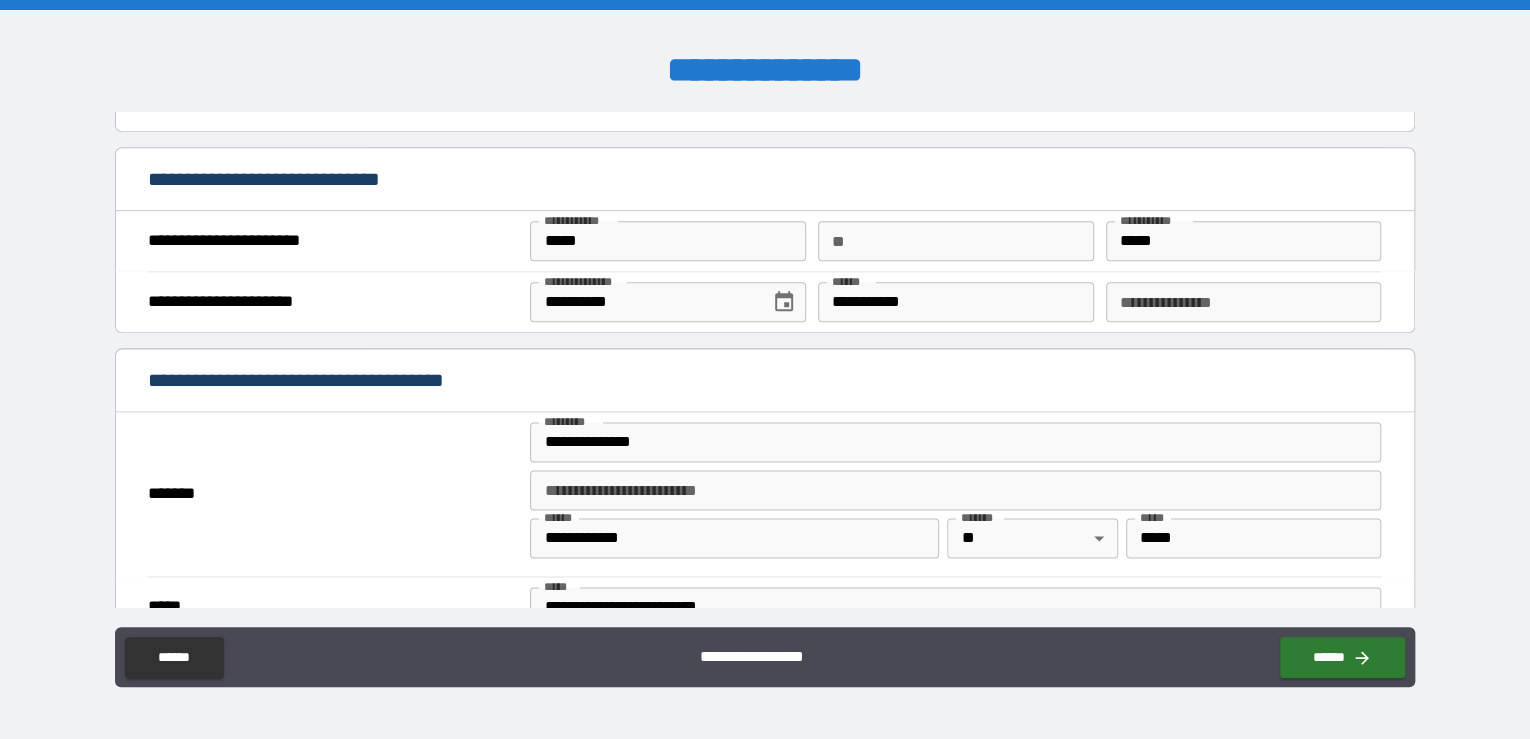 click on "**********" at bounding box center [764, 382] 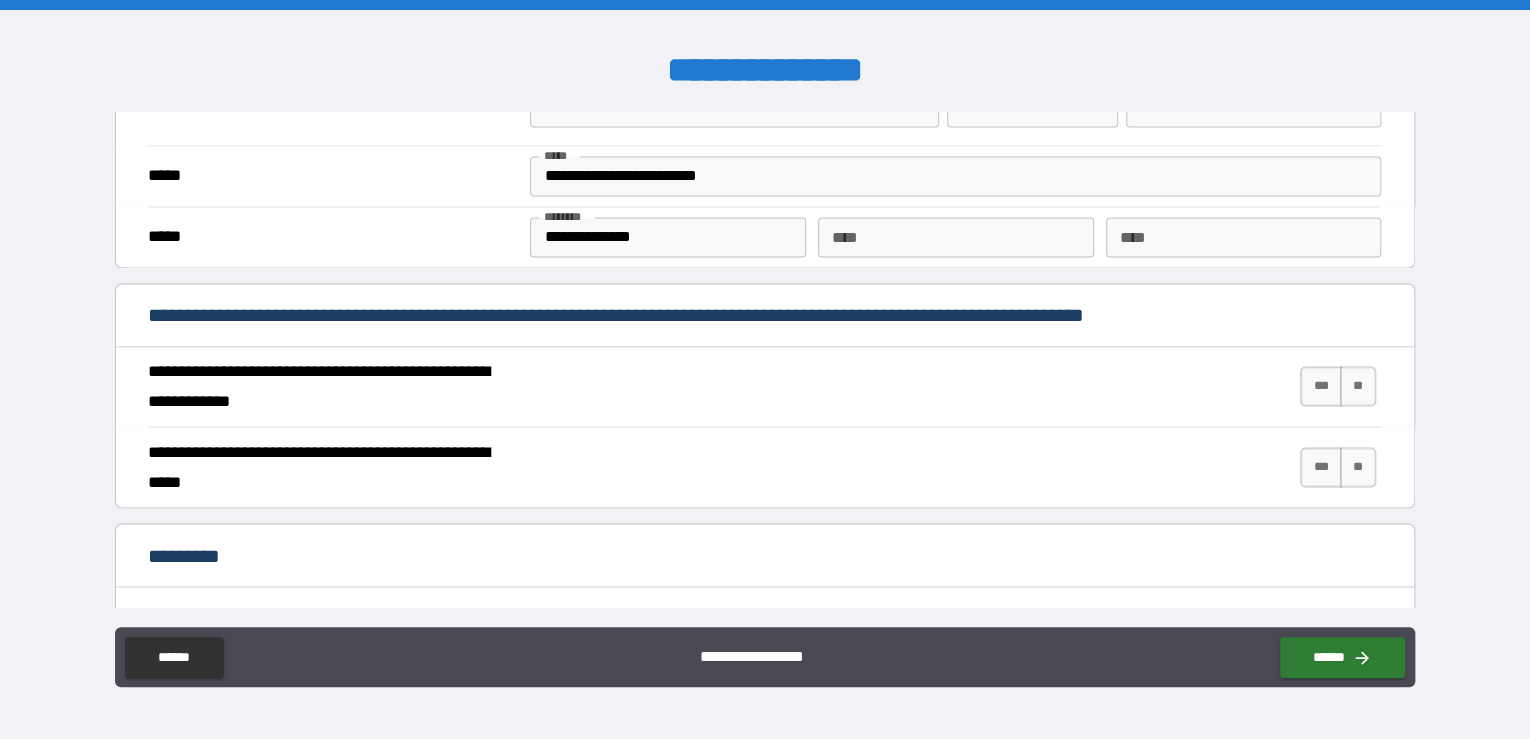 scroll, scrollTop: 1628, scrollLeft: 0, axis: vertical 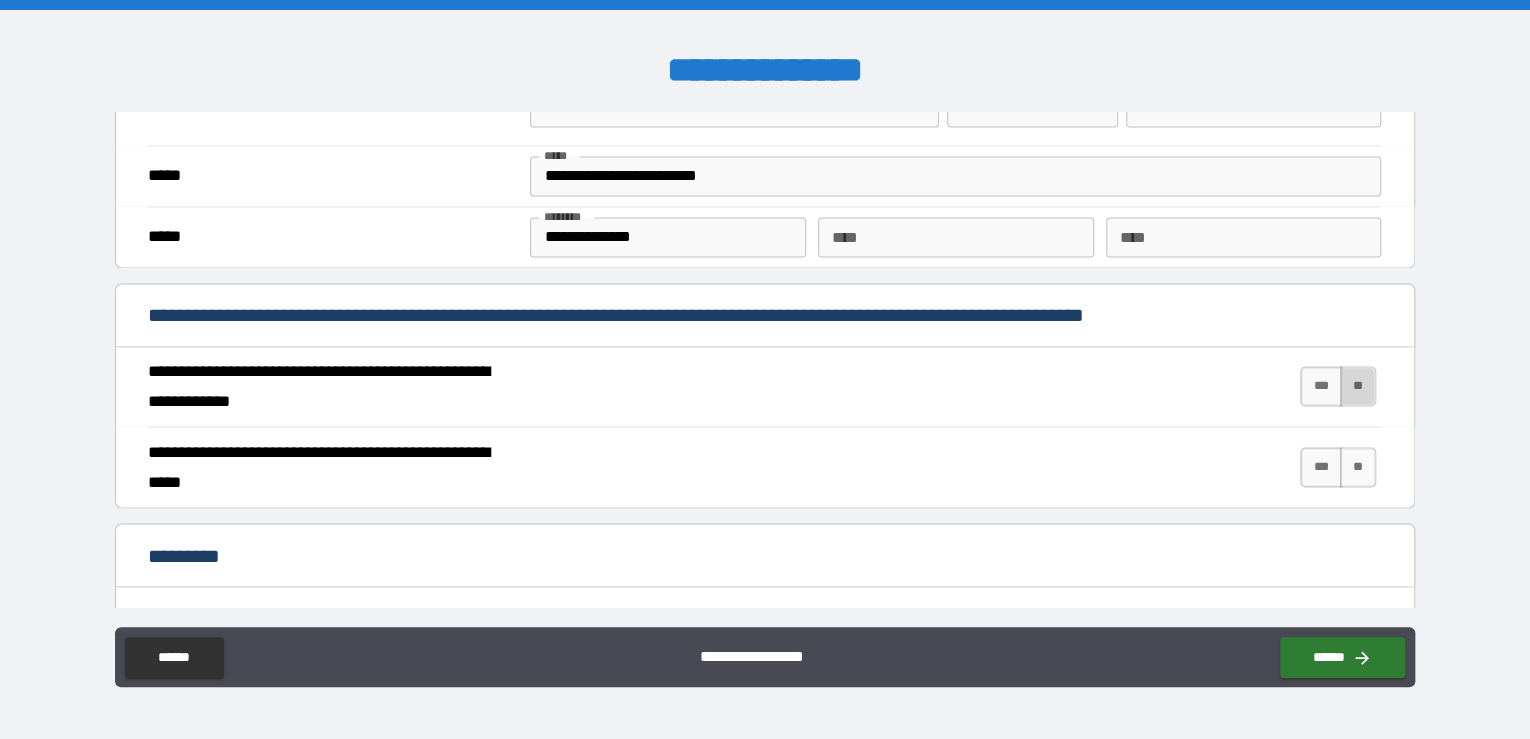 click on "**" at bounding box center [1358, 386] 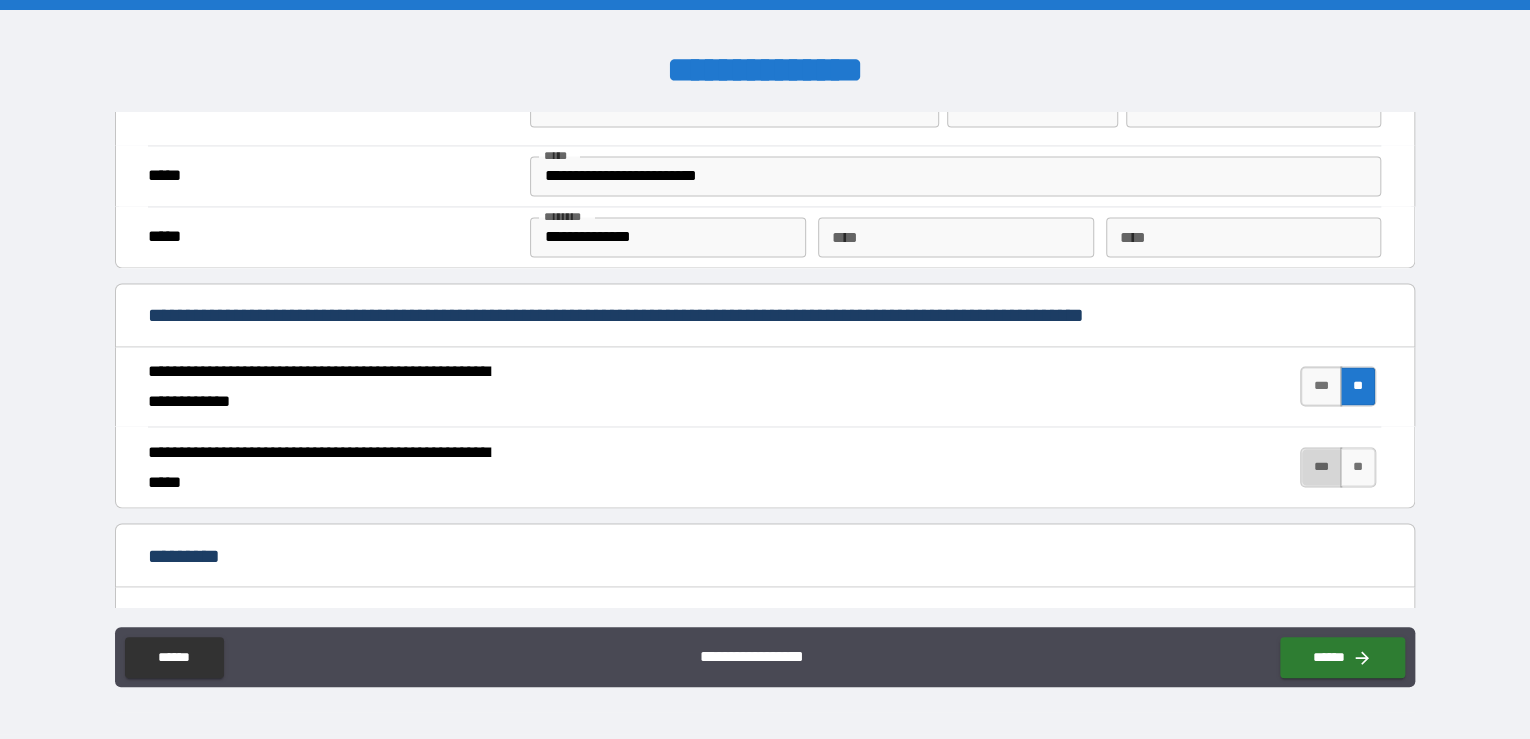 click on "***" at bounding box center [1321, 467] 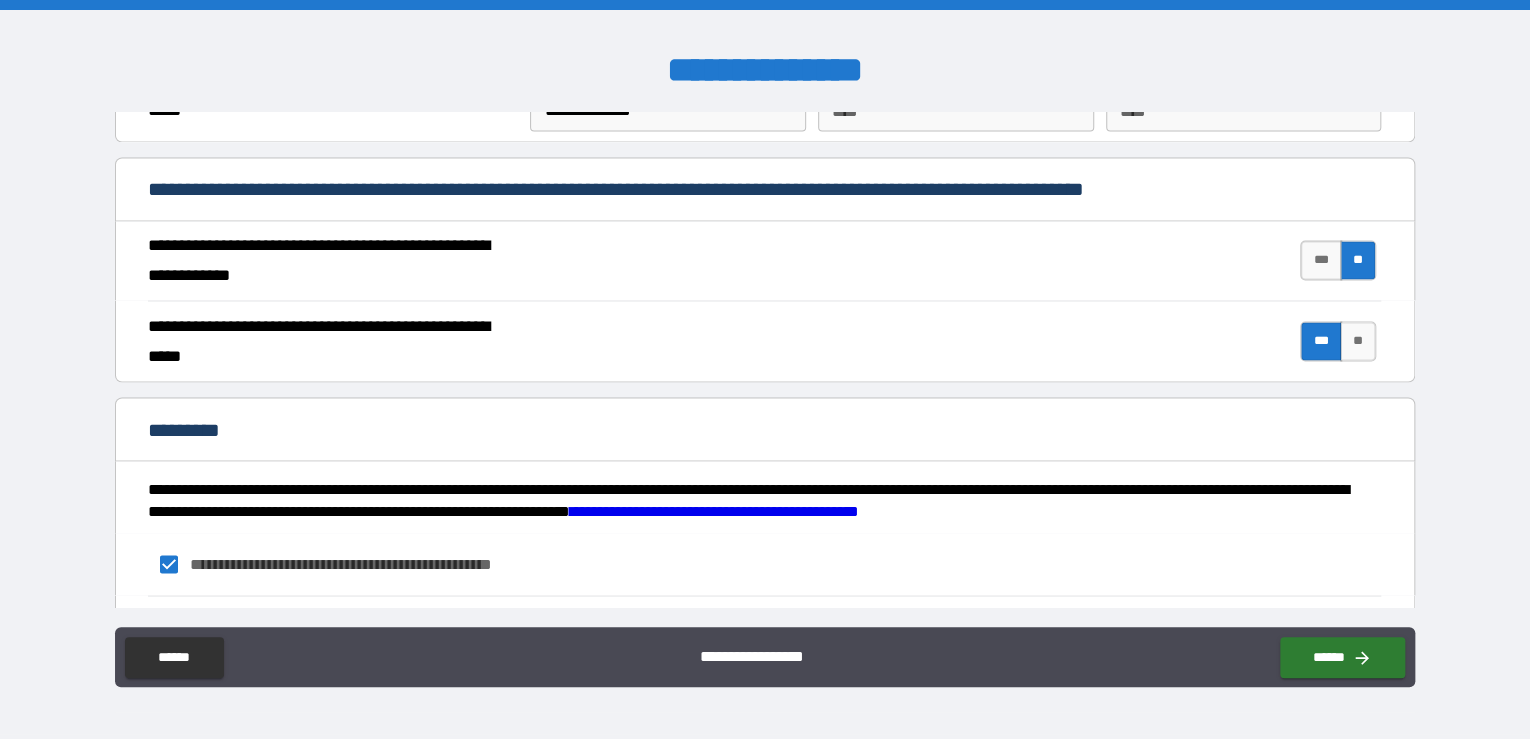scroll, scrollTop: 1873, scrollLeft: 0, axis: vertical 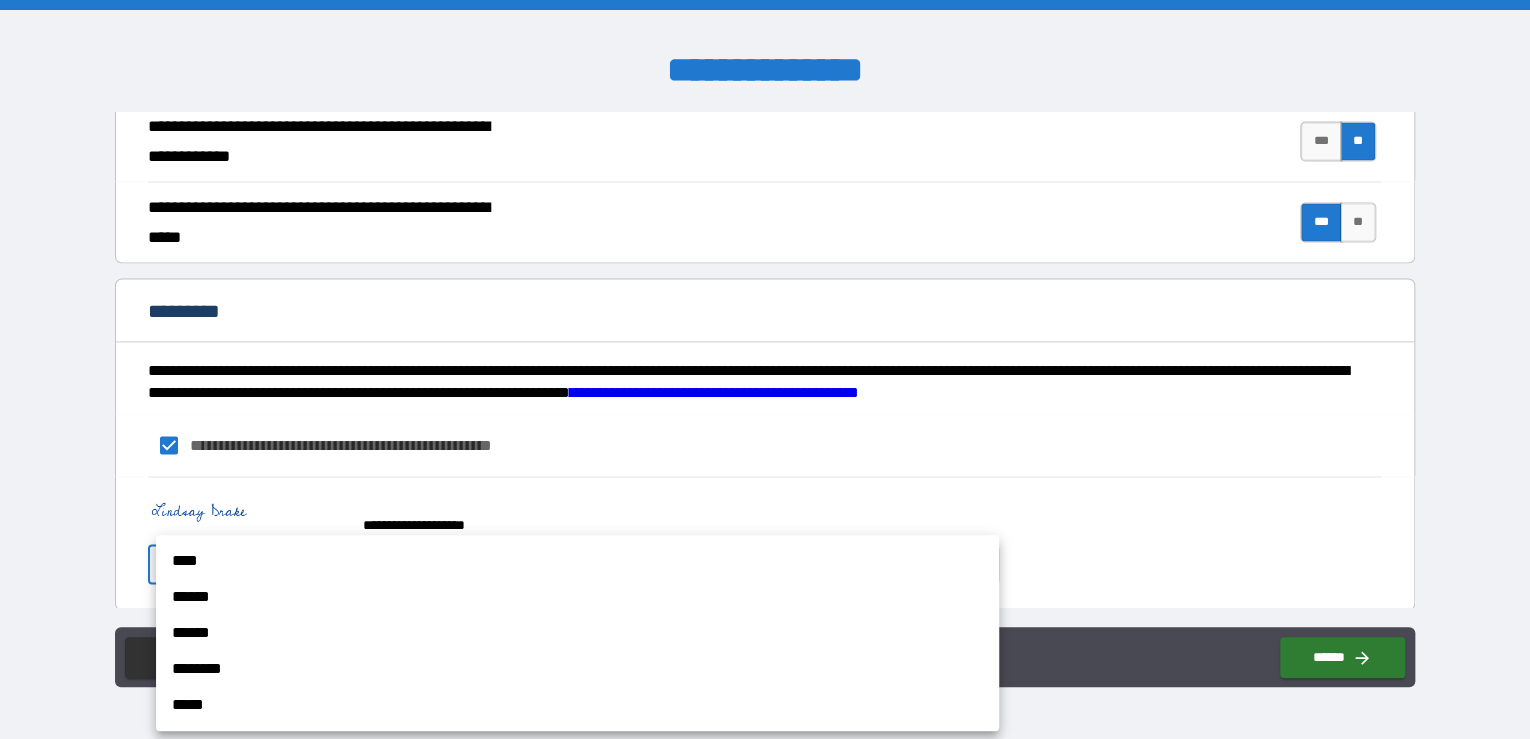 click on "**********" at bounding box center [765, 369] 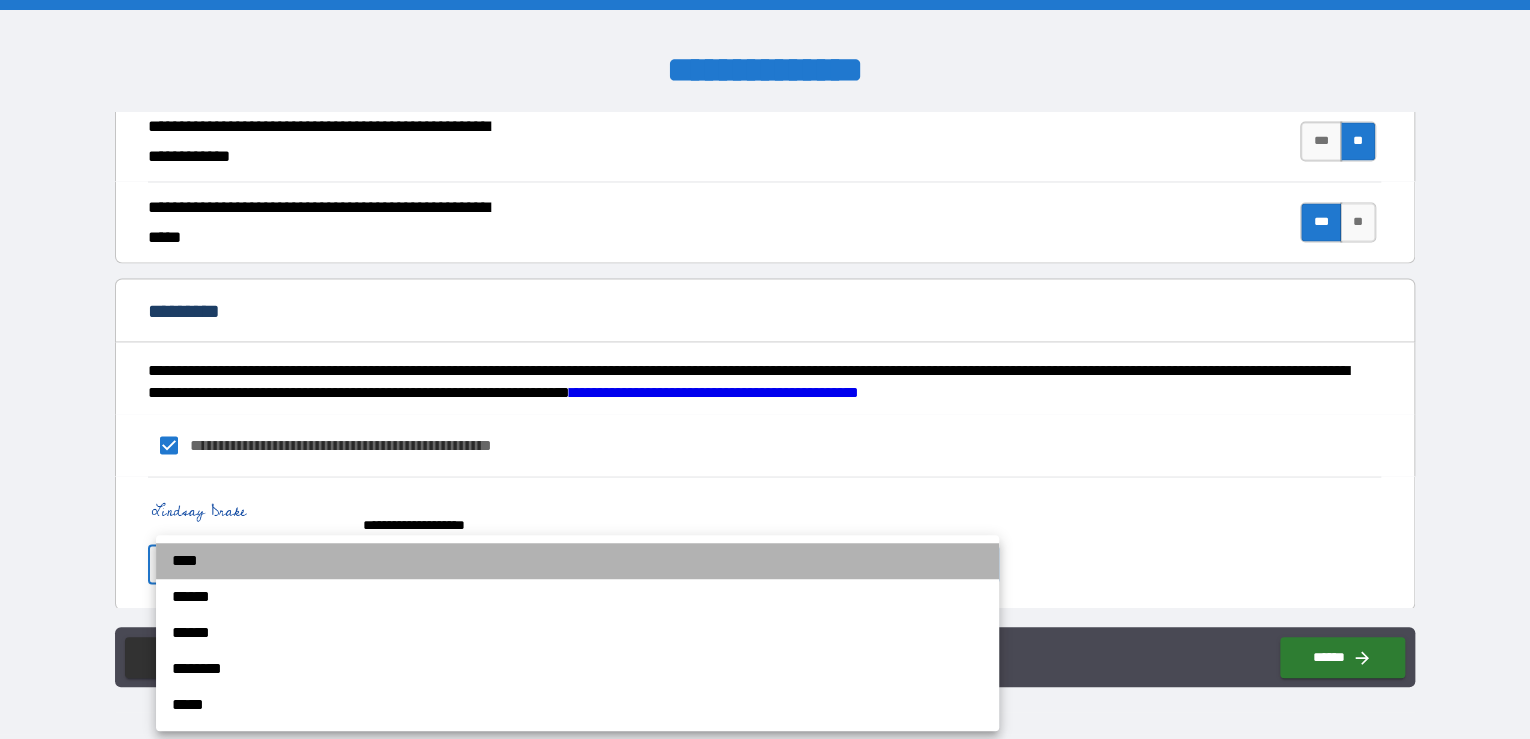 click on "****" at bounding box center (577, 561) 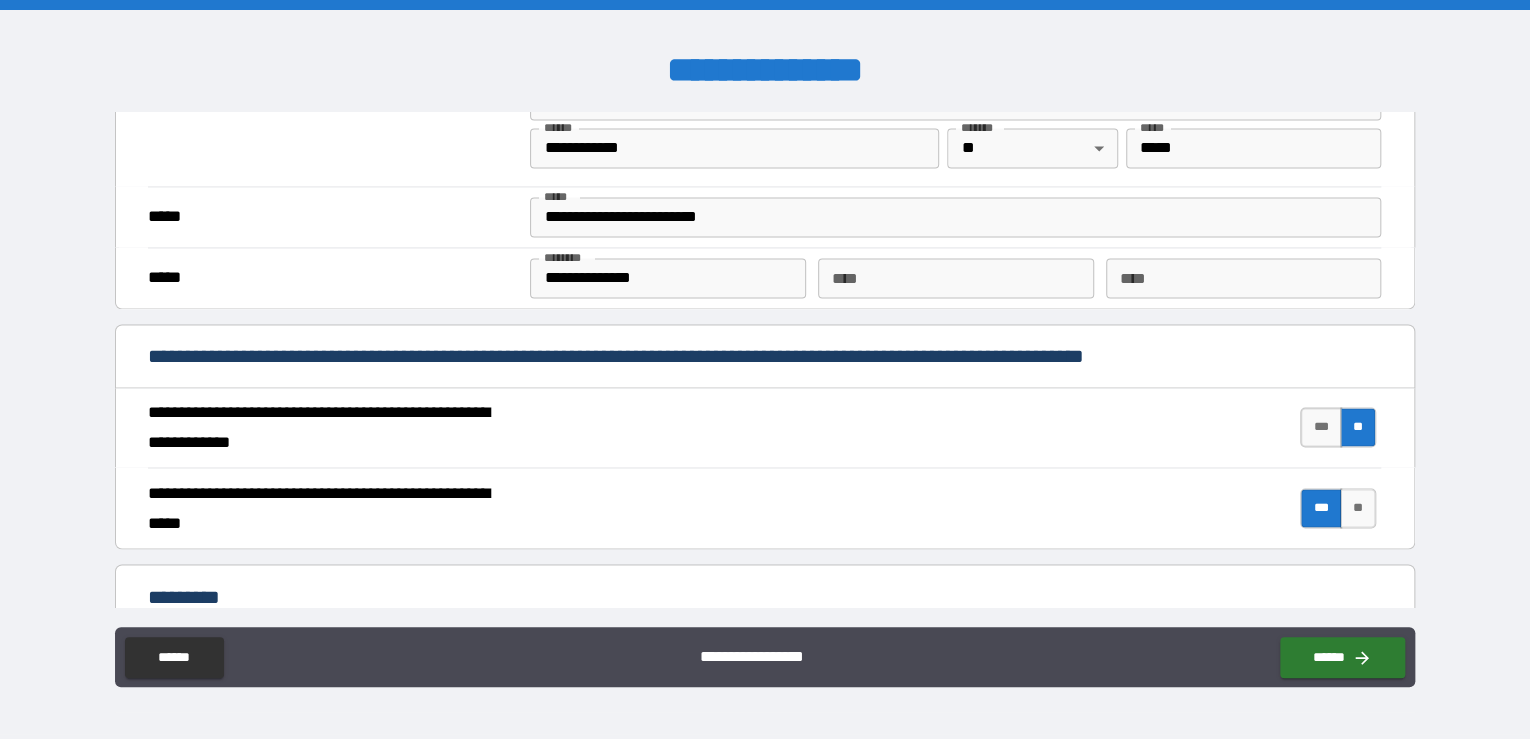 scroll, scrollTop: 1586, scrollLeft: 0, axis: vertical 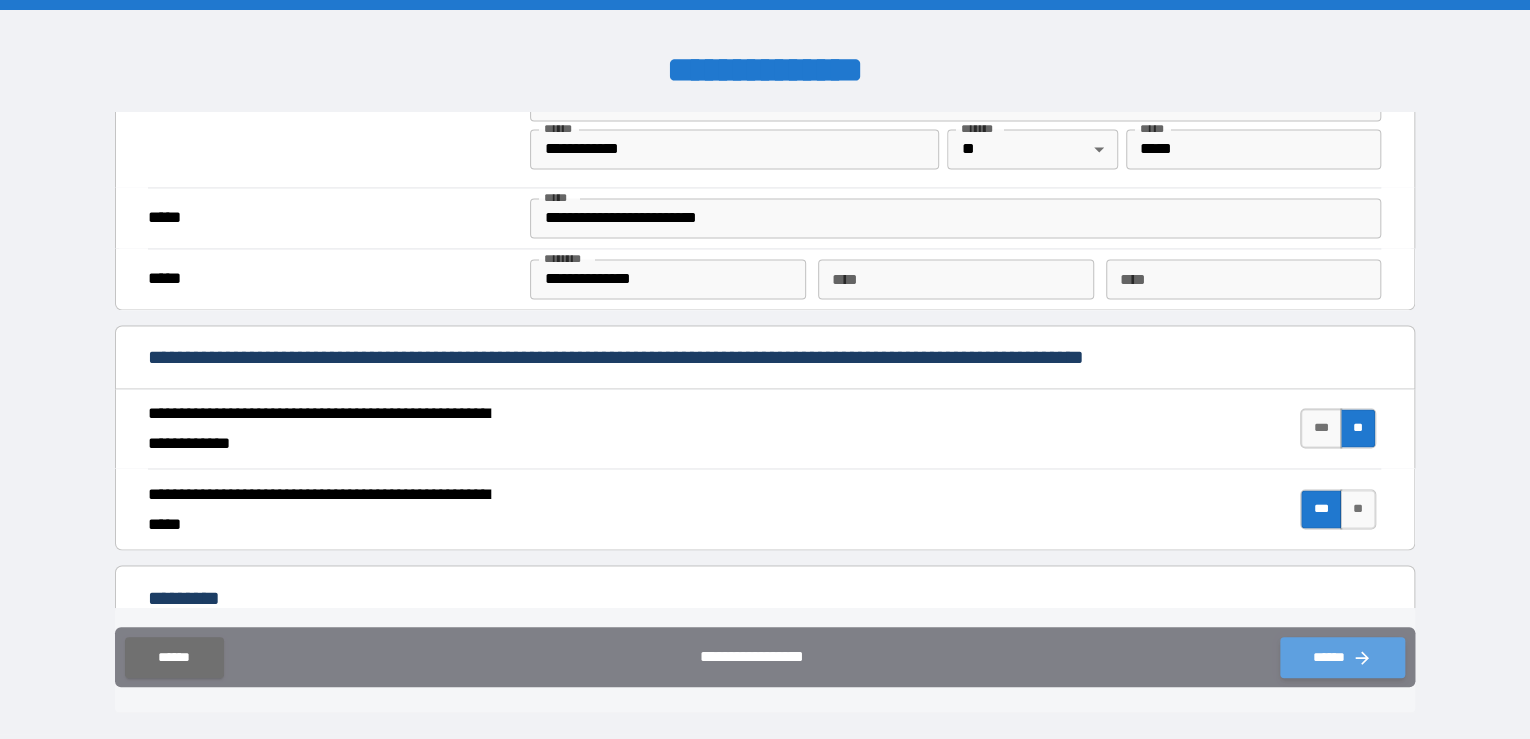click 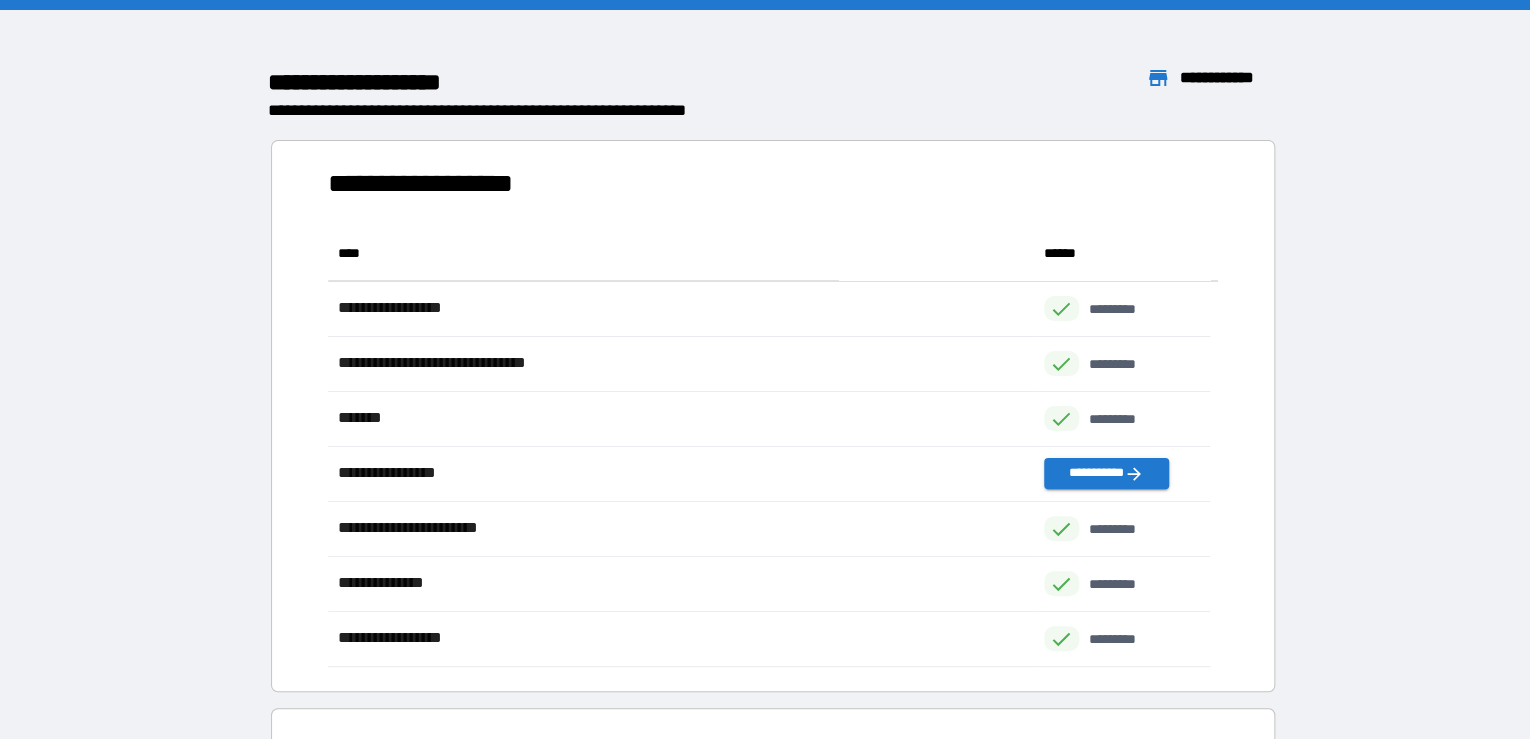 scroll, scrollTop: 13, scrollLeft: 12, axis: both 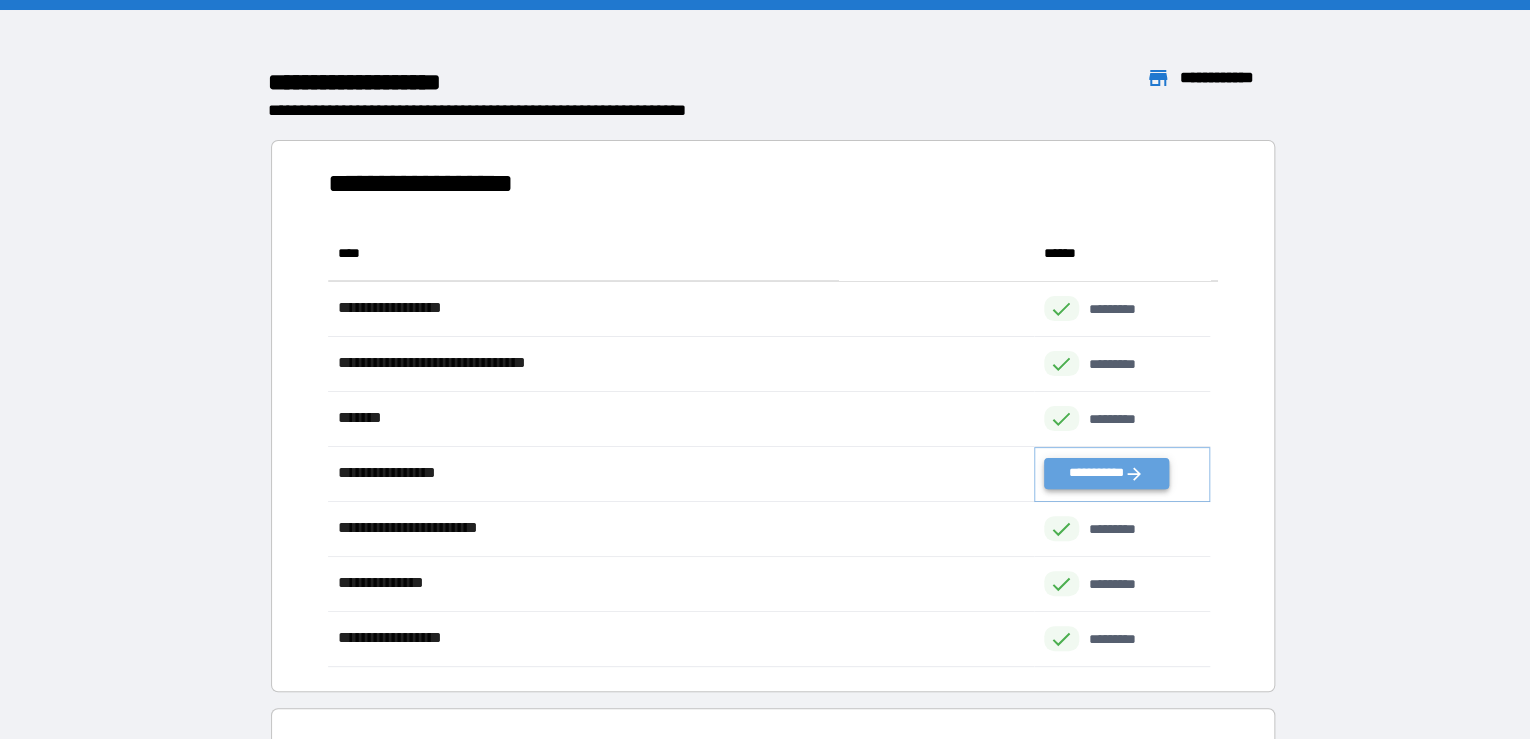 click on "**********" at bounding box center [1106, 473] 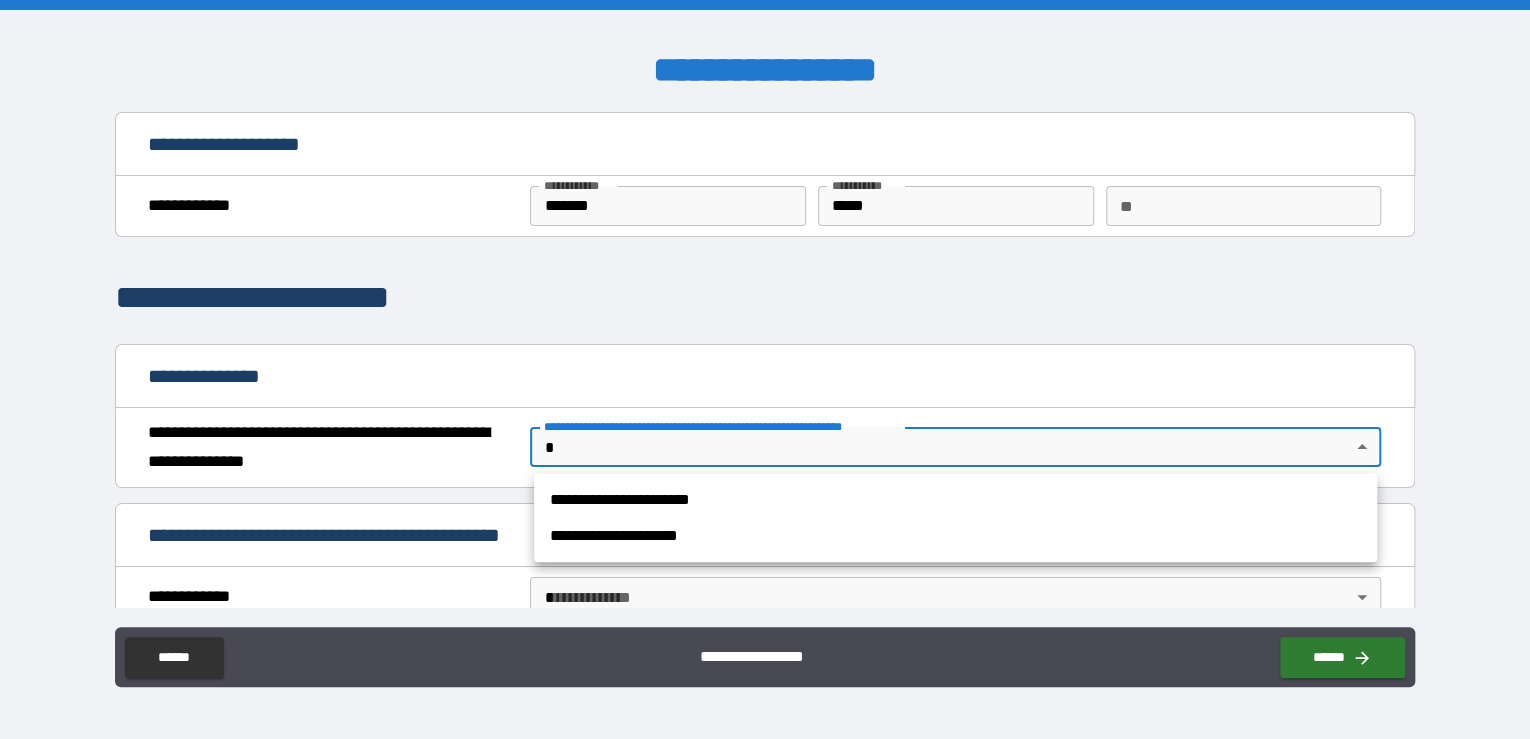 click on "**********" at bounding box center [765, 369] 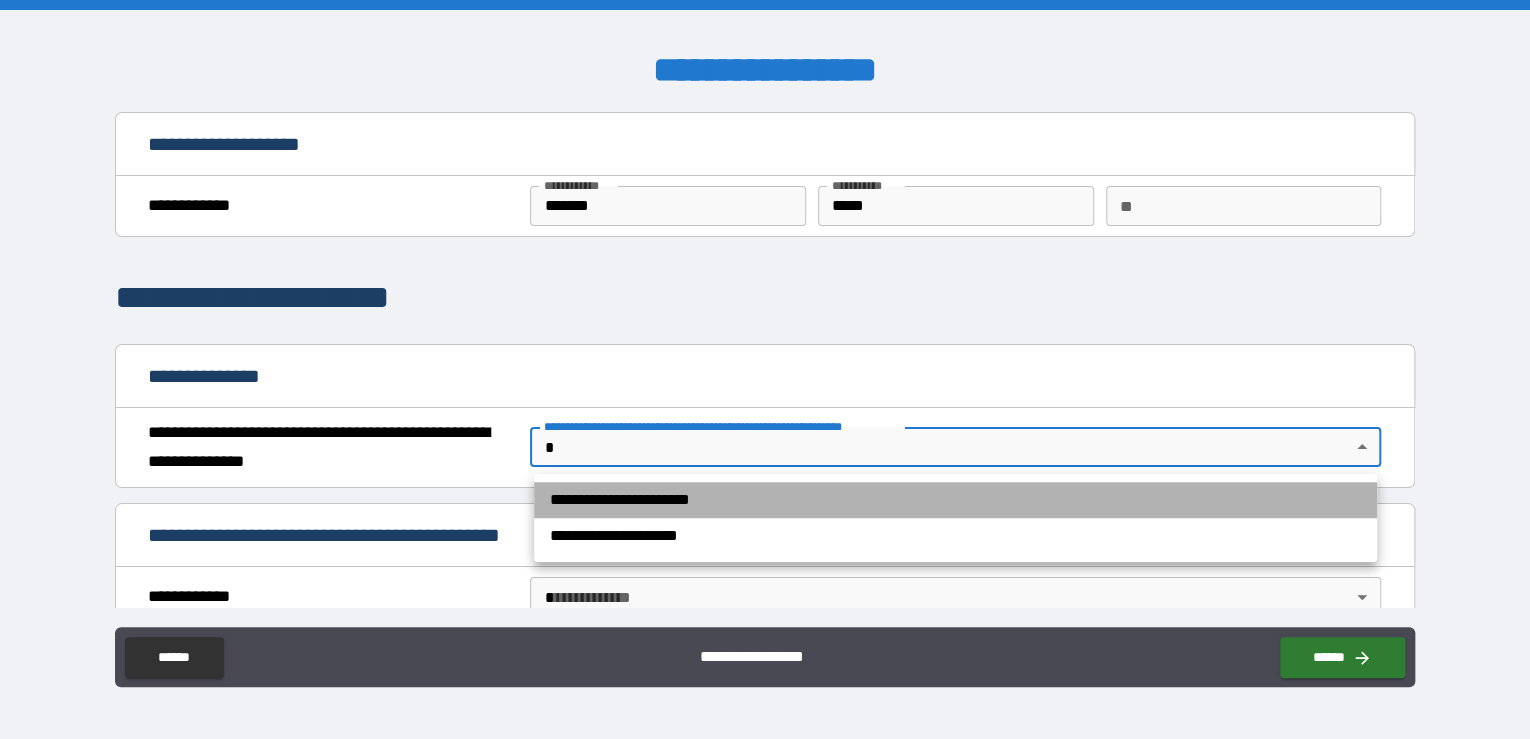 click on "**********" at bounding box center (955, 500) 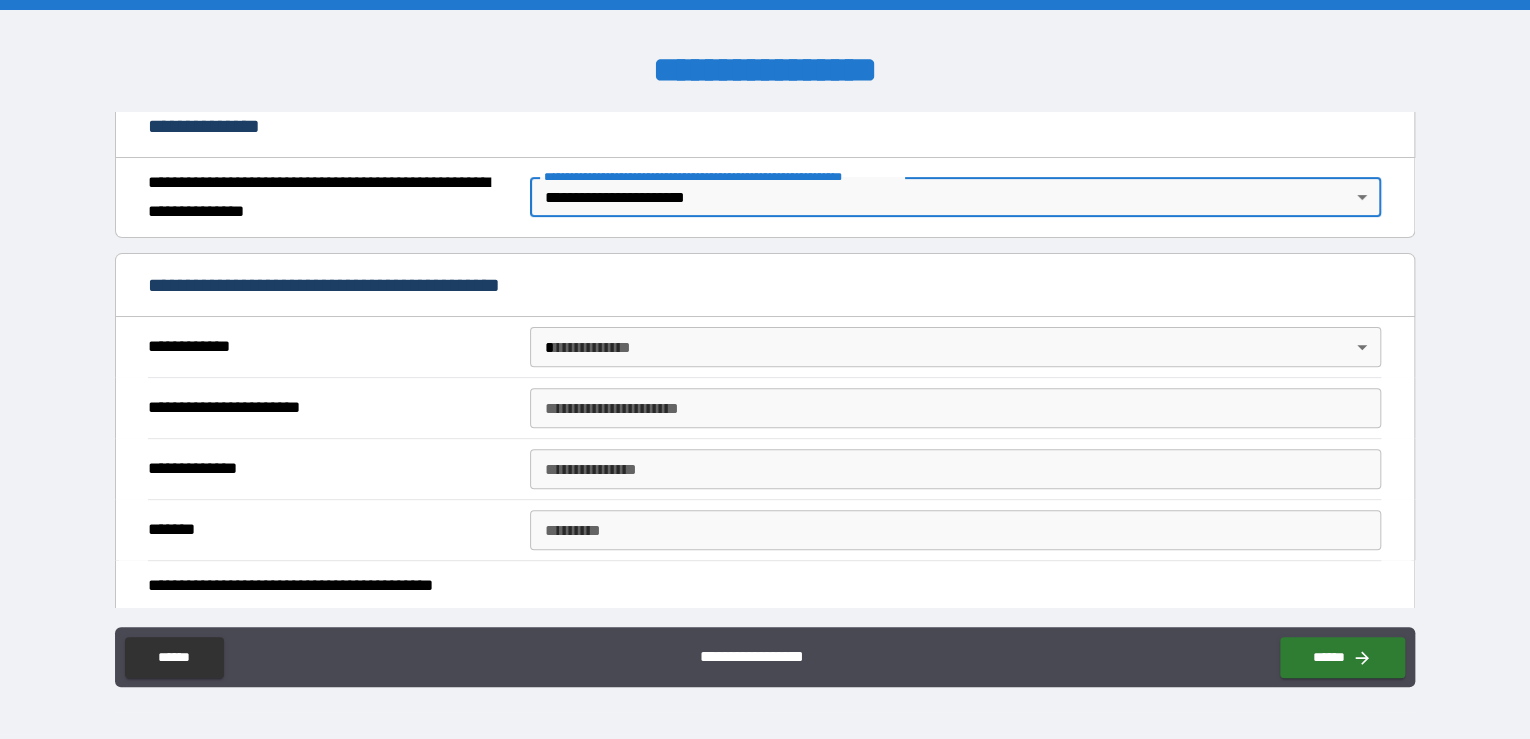 scroll, scrollTop: 252, scrollLeft: 0, axis: vertical 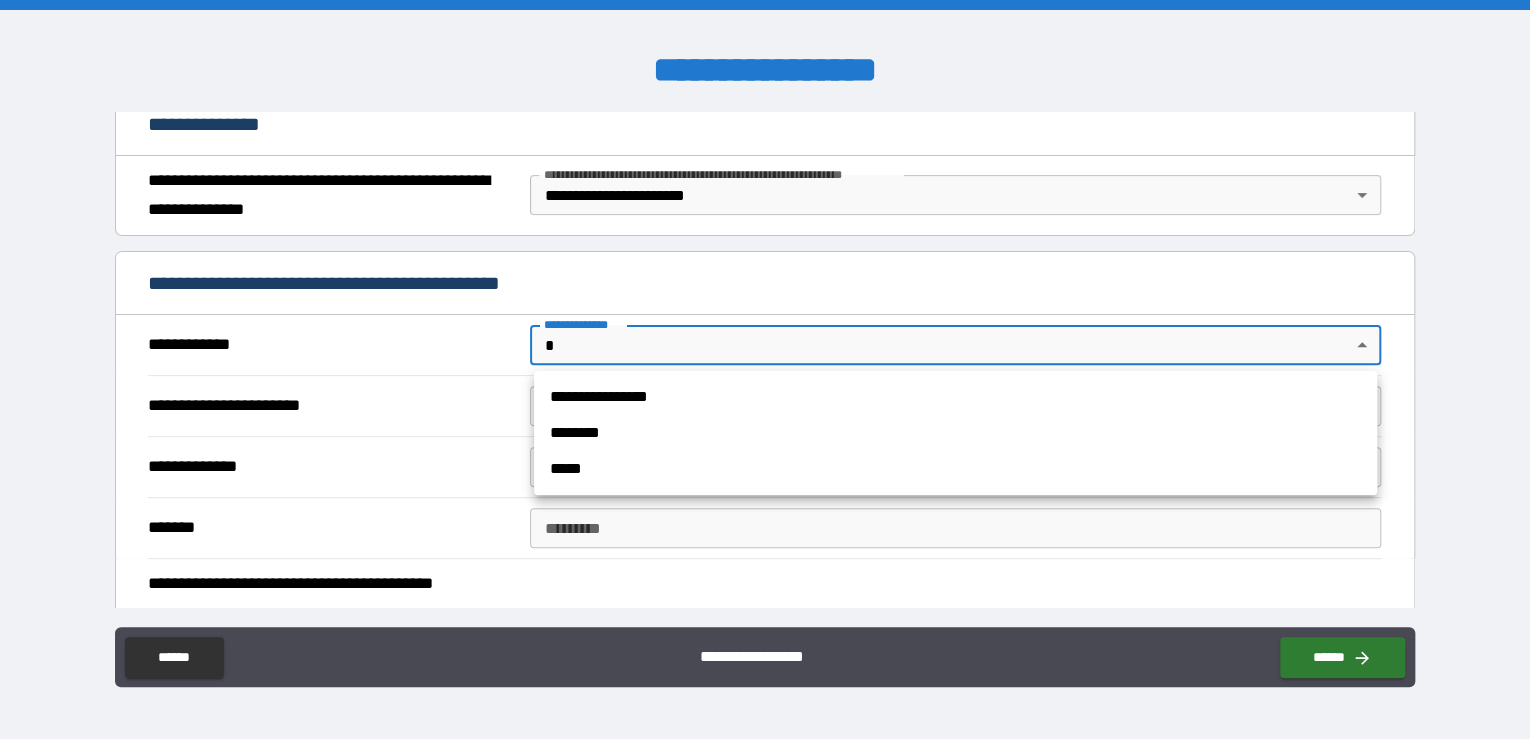click on "**********" at bounding box center [765, 369] 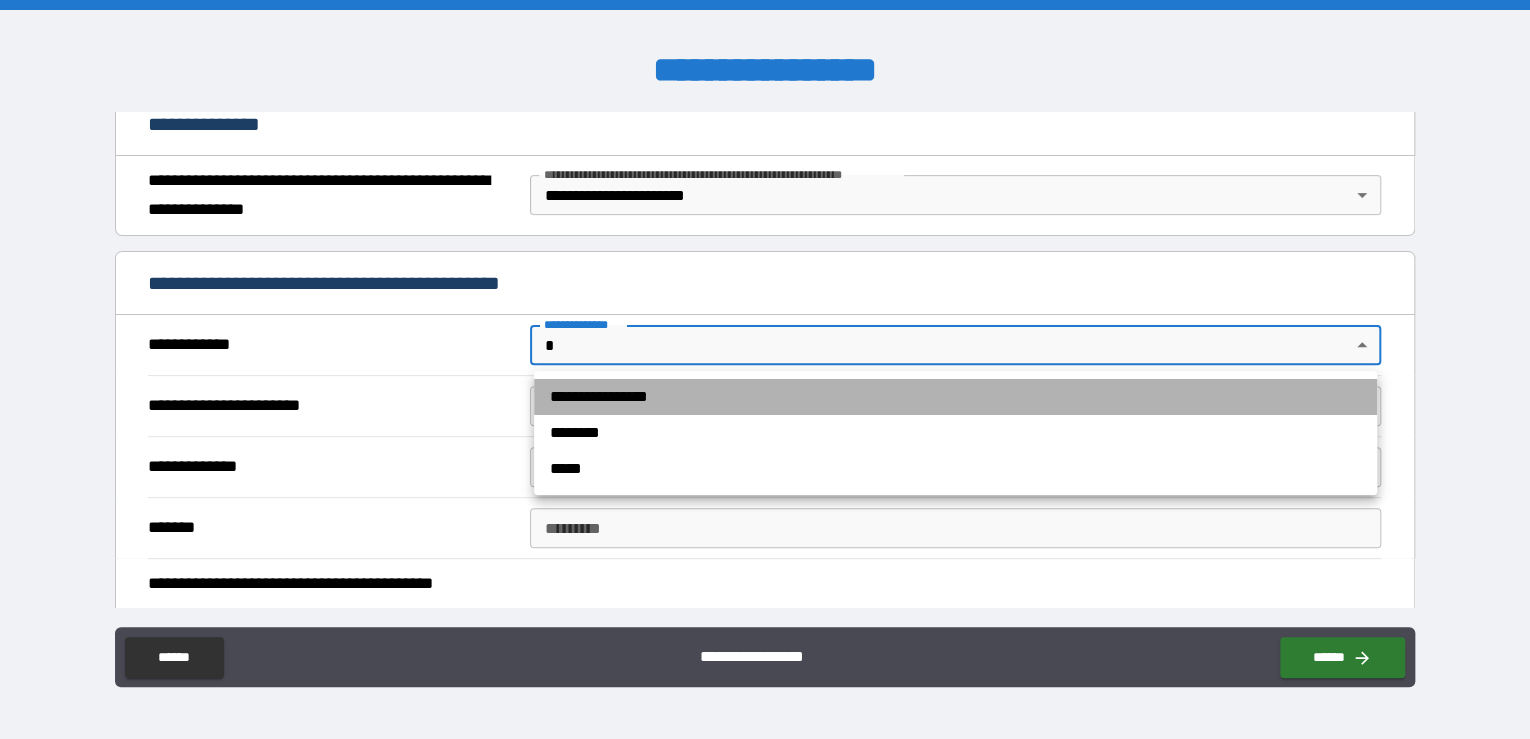 click on "**********" at bounding box center [955, 397] 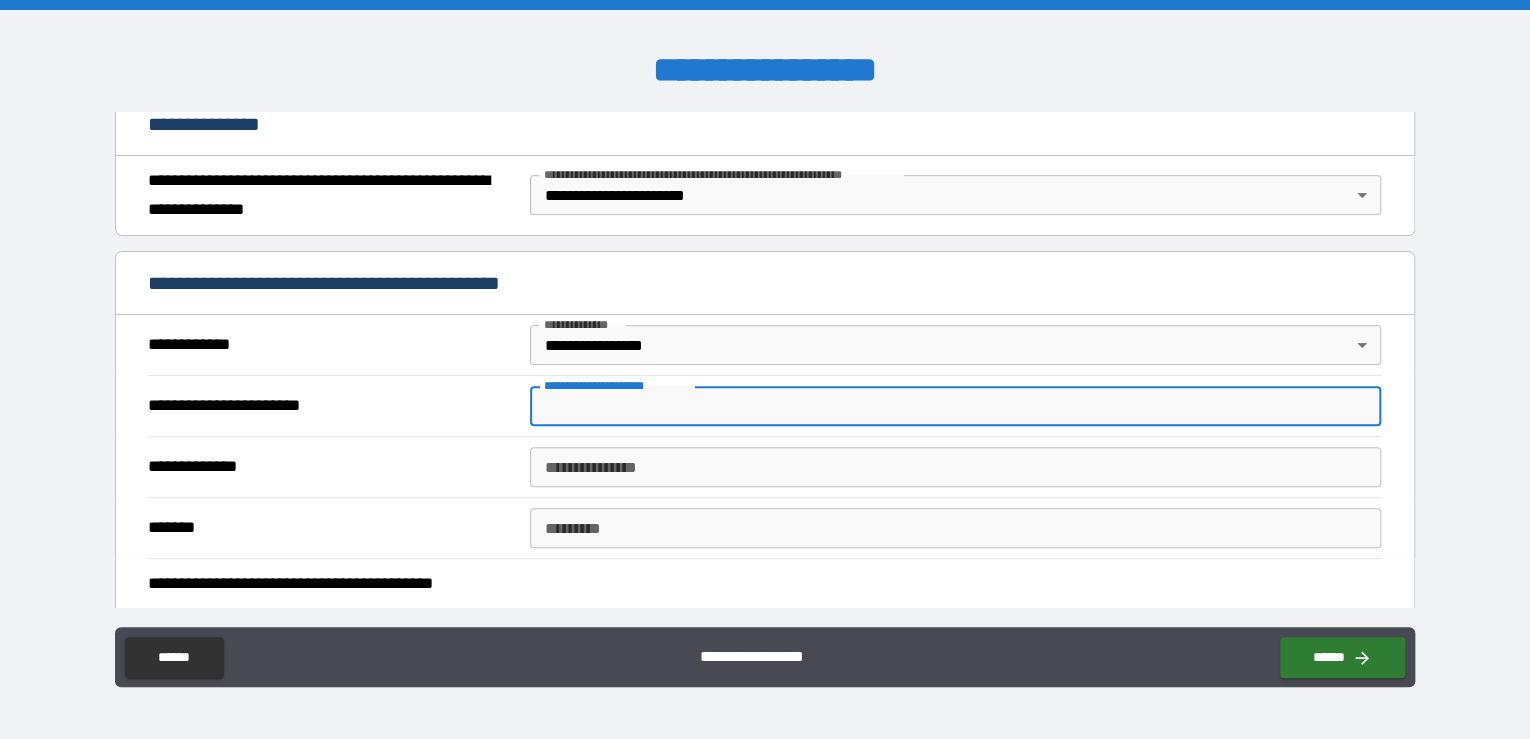 click on "**********" at bounding box center [955, 406] 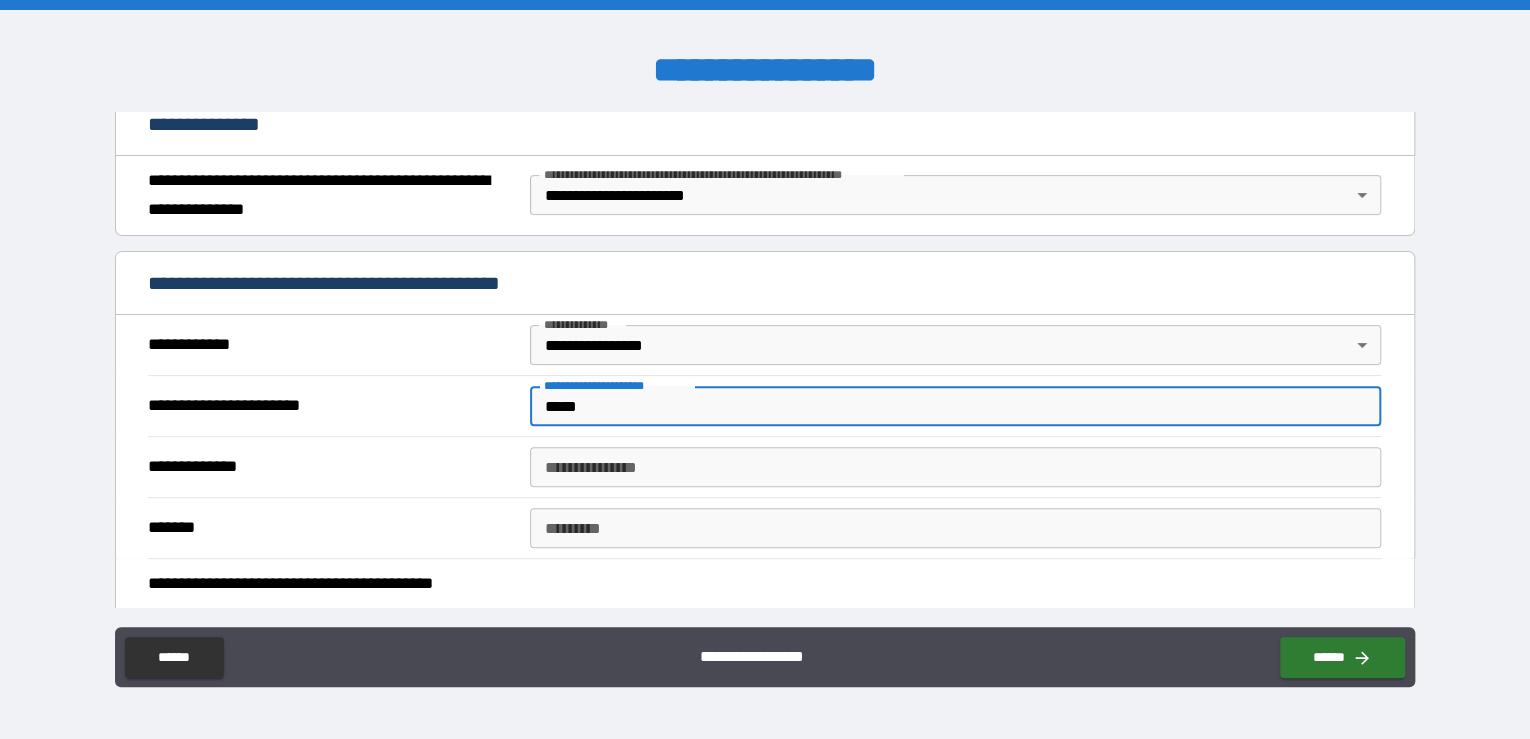 type on "*****" 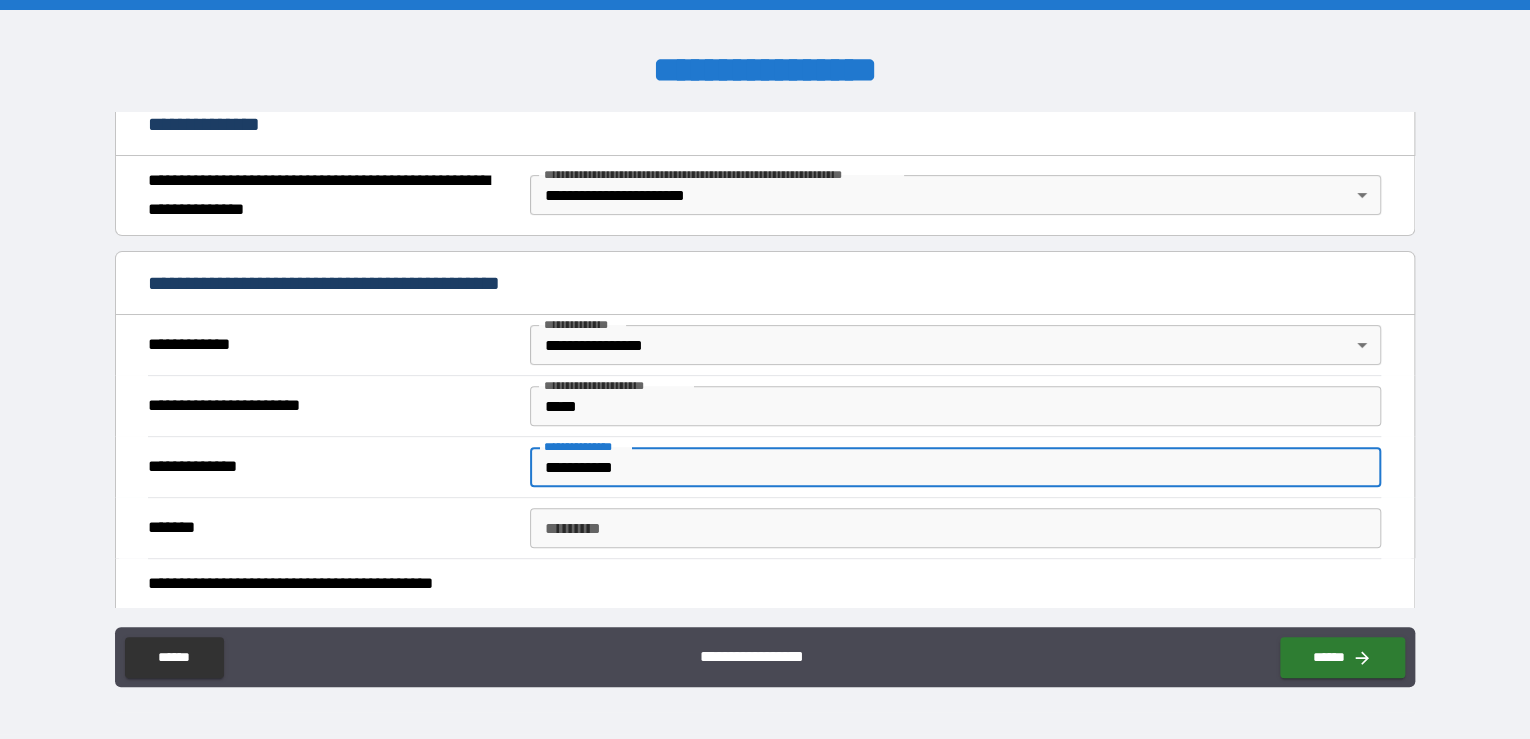 type on "**********" 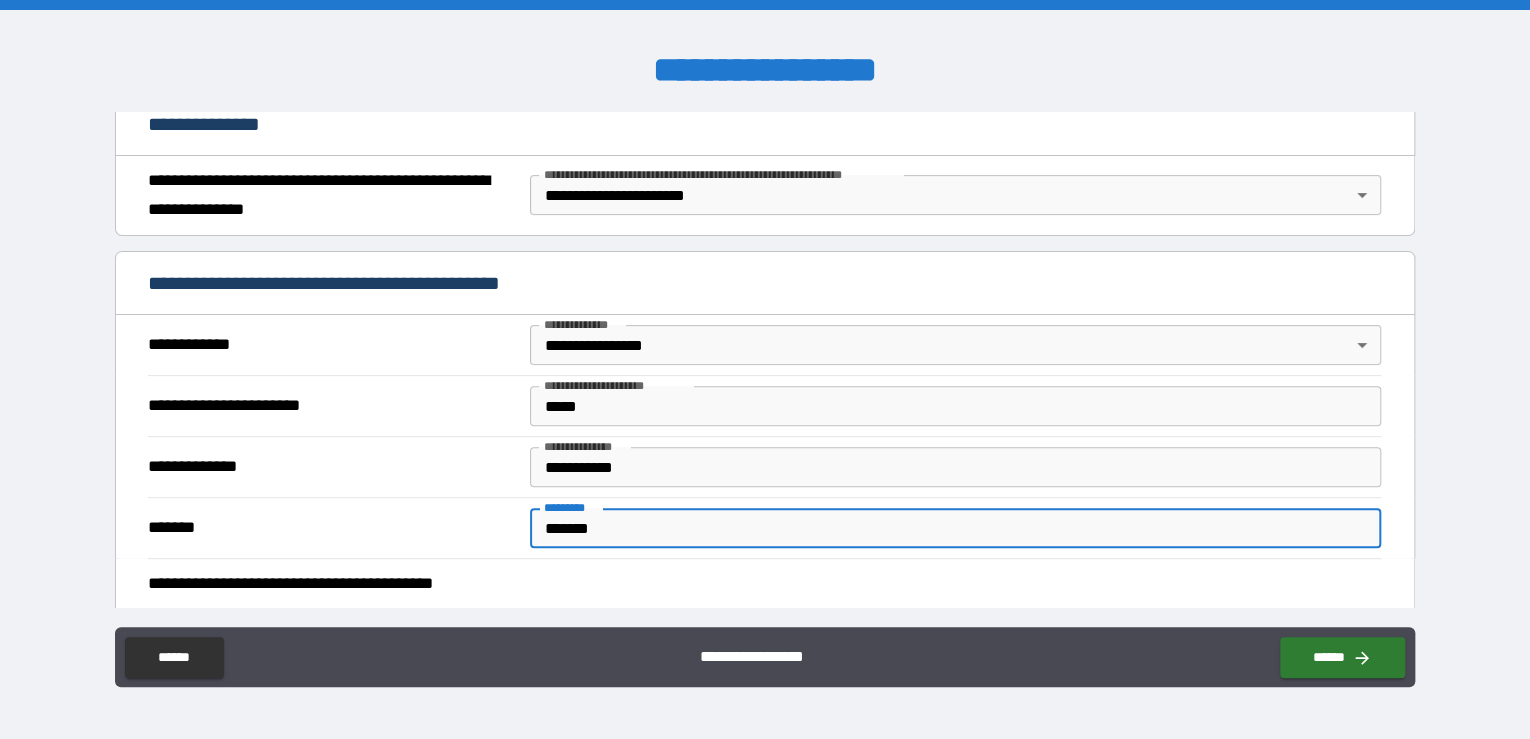type on "*******" 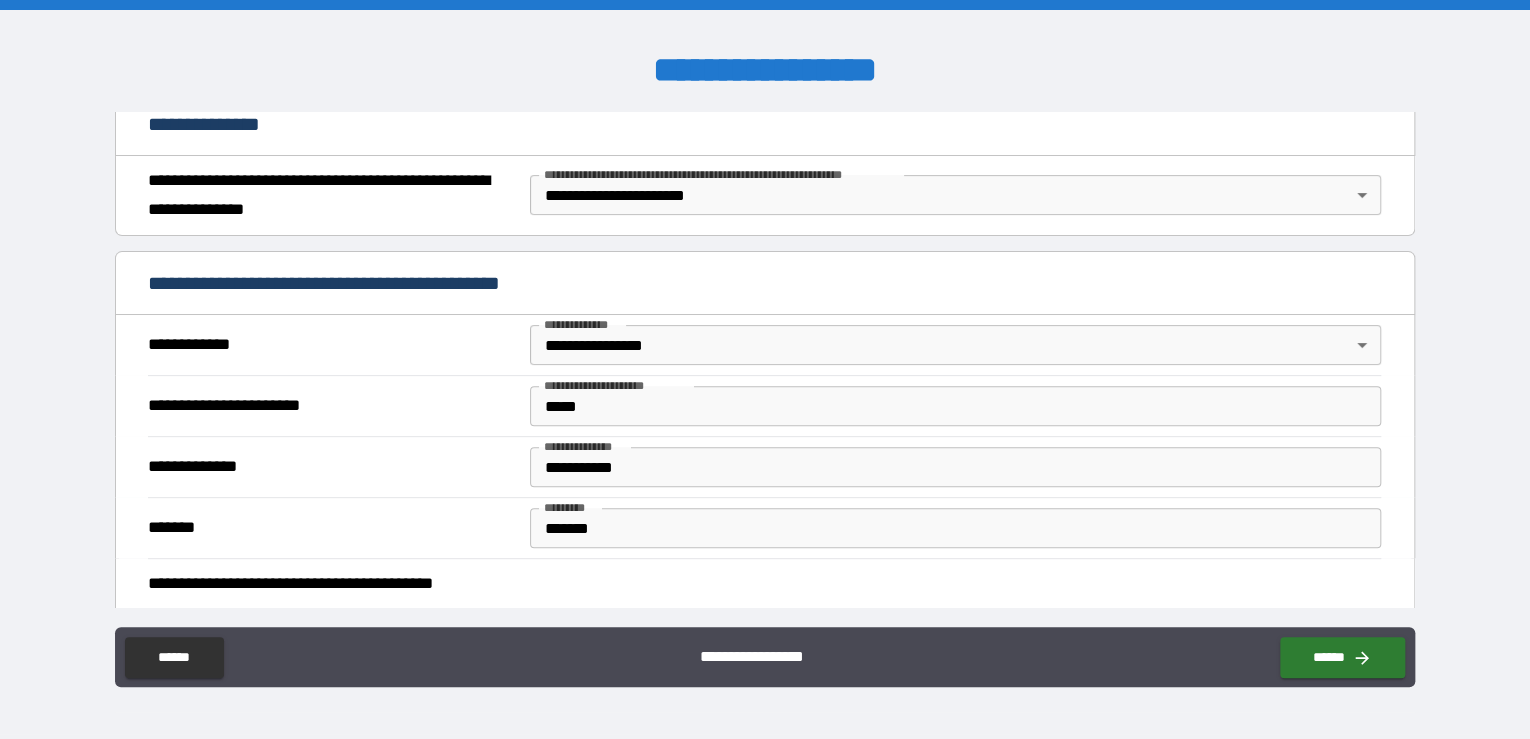 click on "**********" at bounding box center [764, 686] 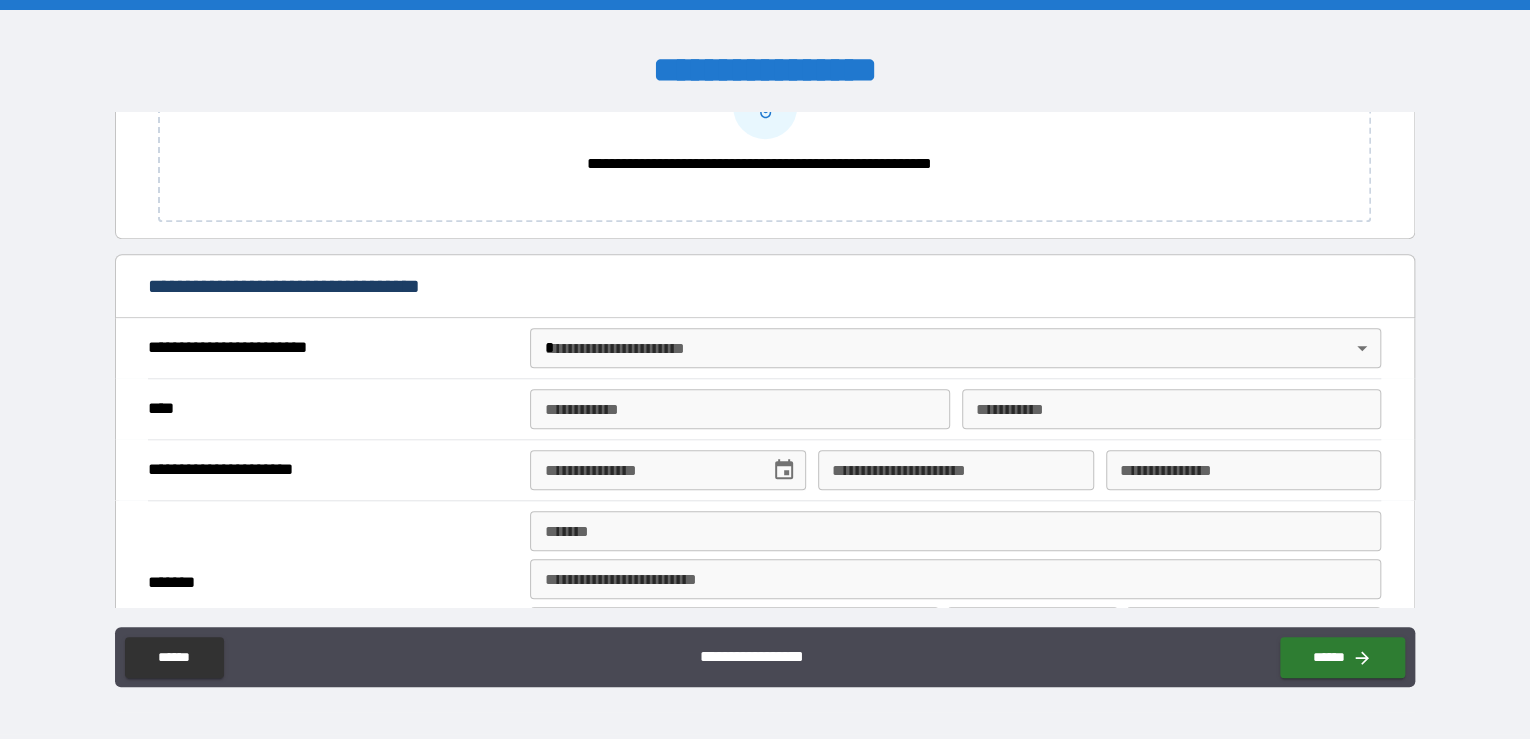 scroll, scrollTop: 828, scrollLeft: 0, axis: vertical 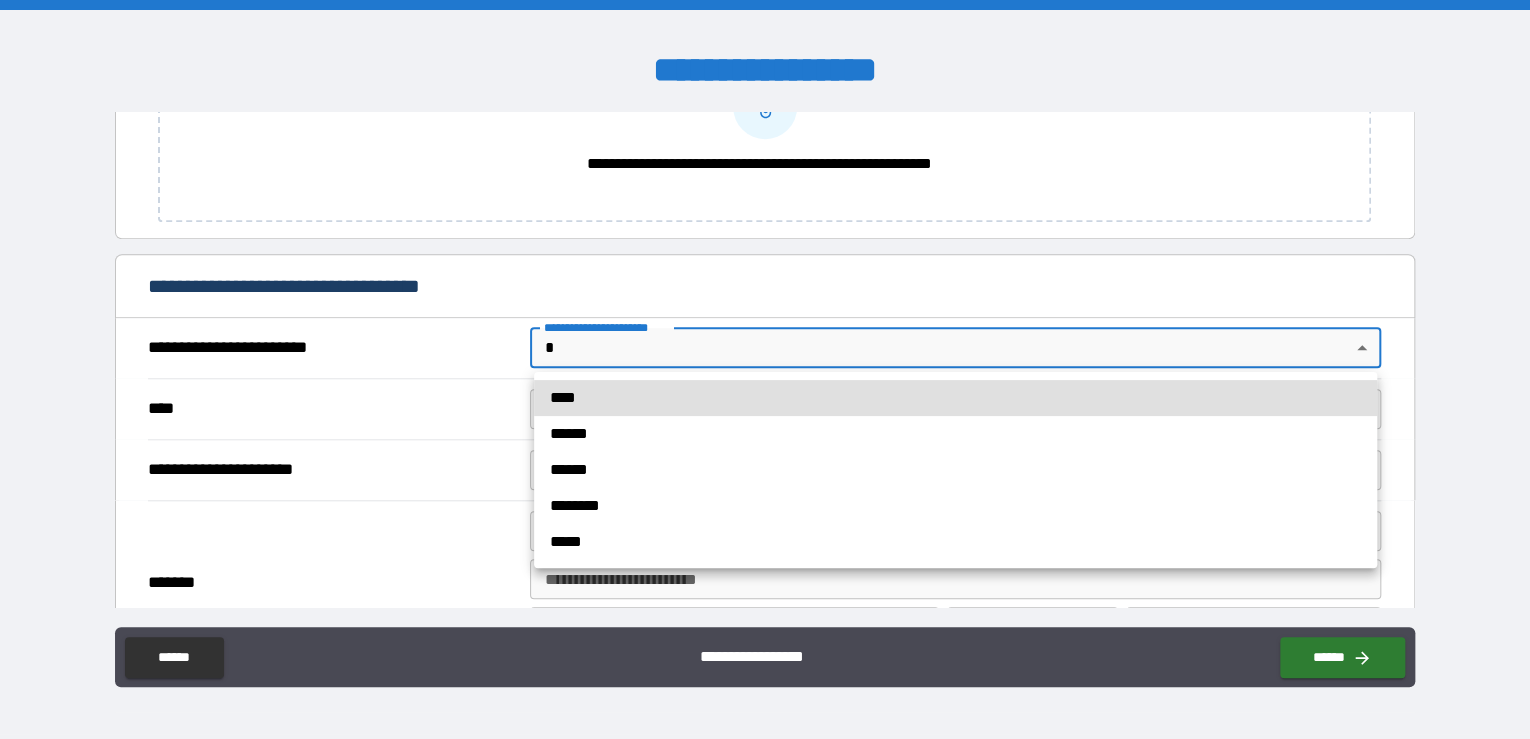 click on "**********" at bounding box center (765, 369) 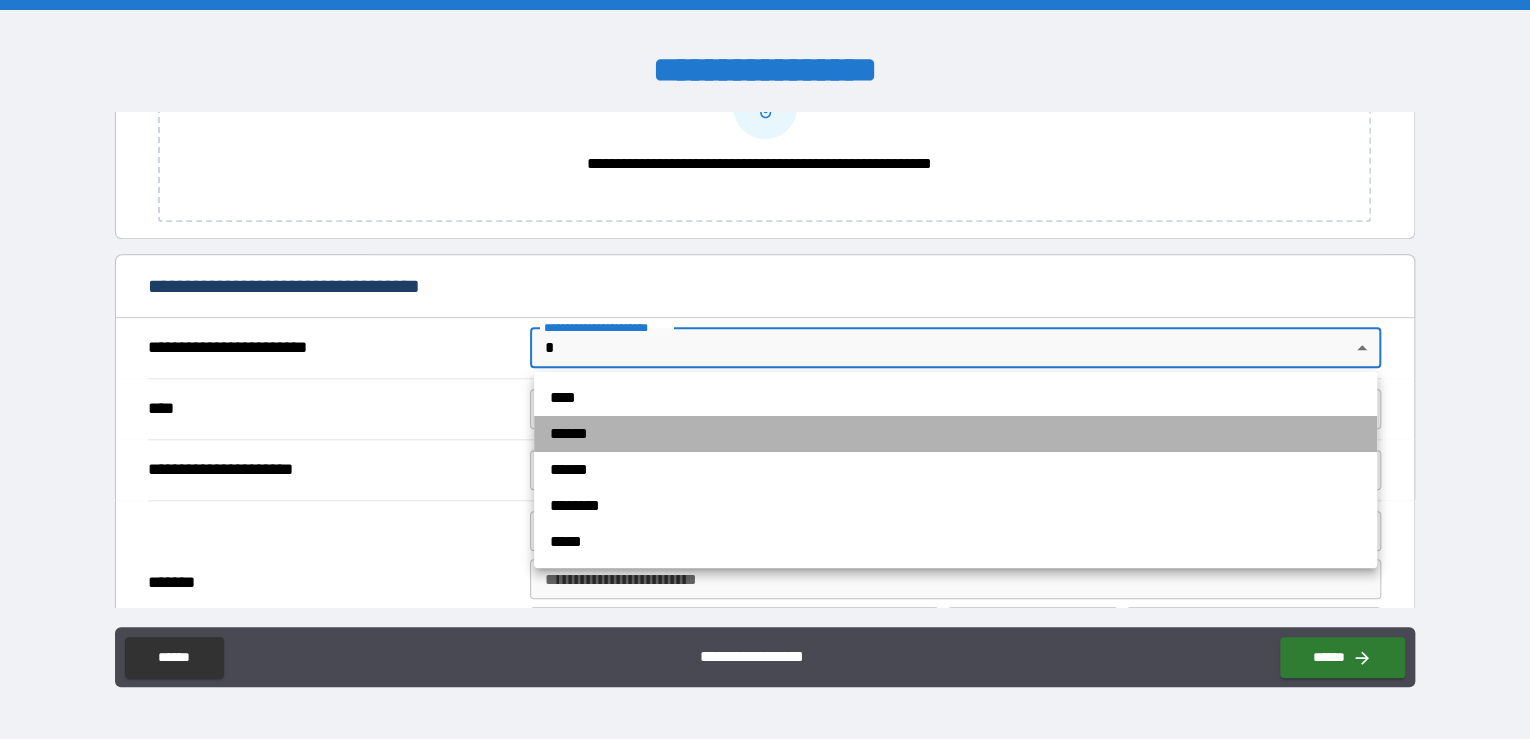 click on "******" at bounding box center [955, 434] 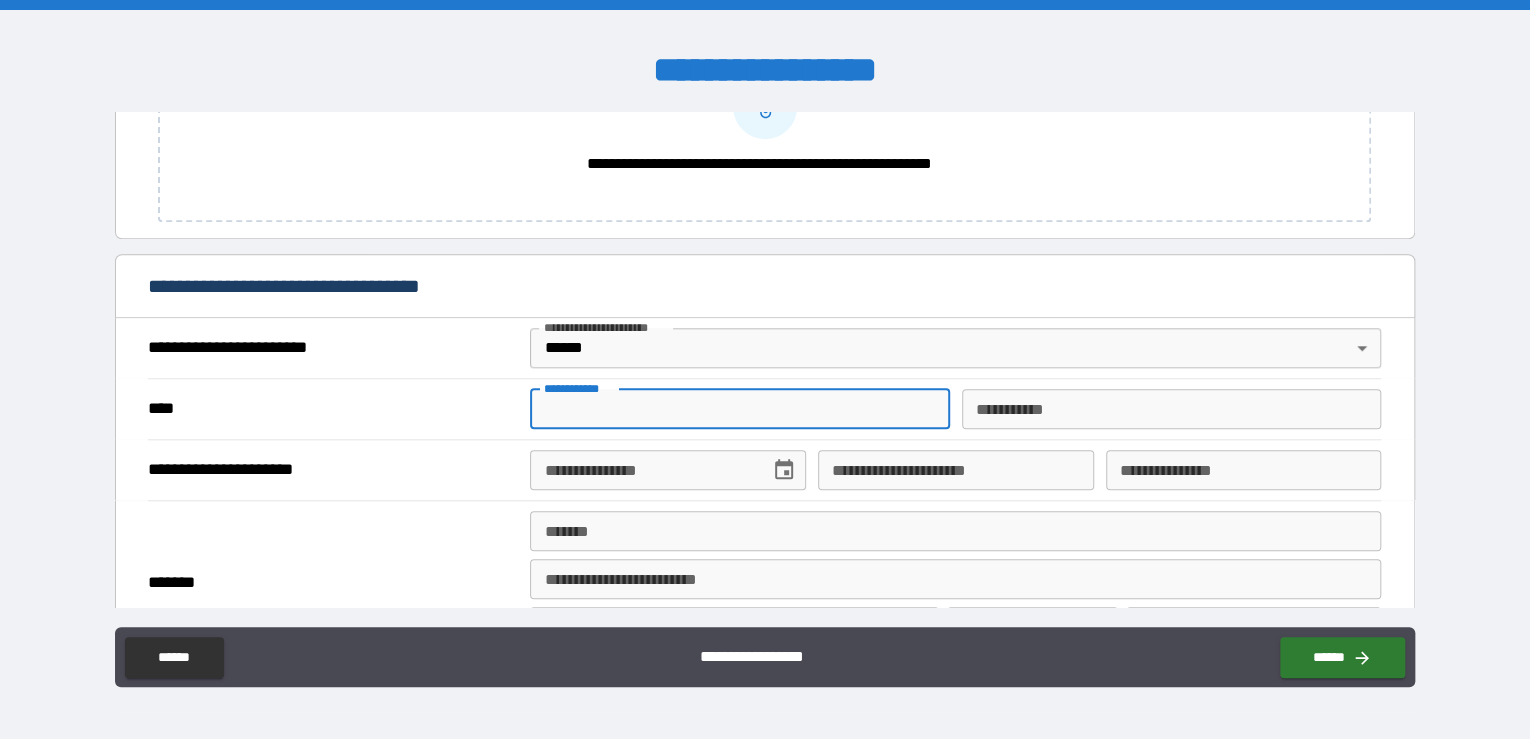 click on "**********" at bounding box center (739, 409) 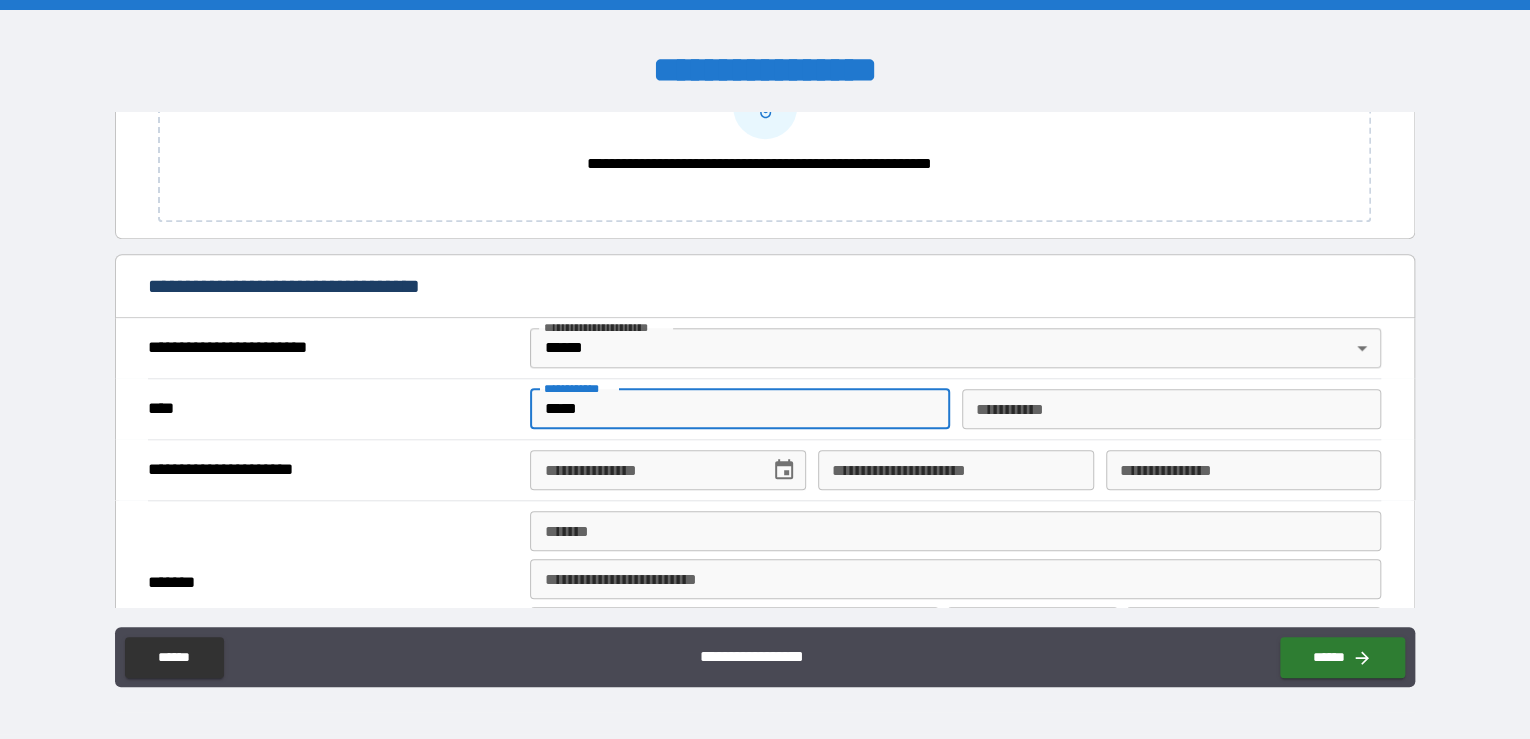 type on "*****" 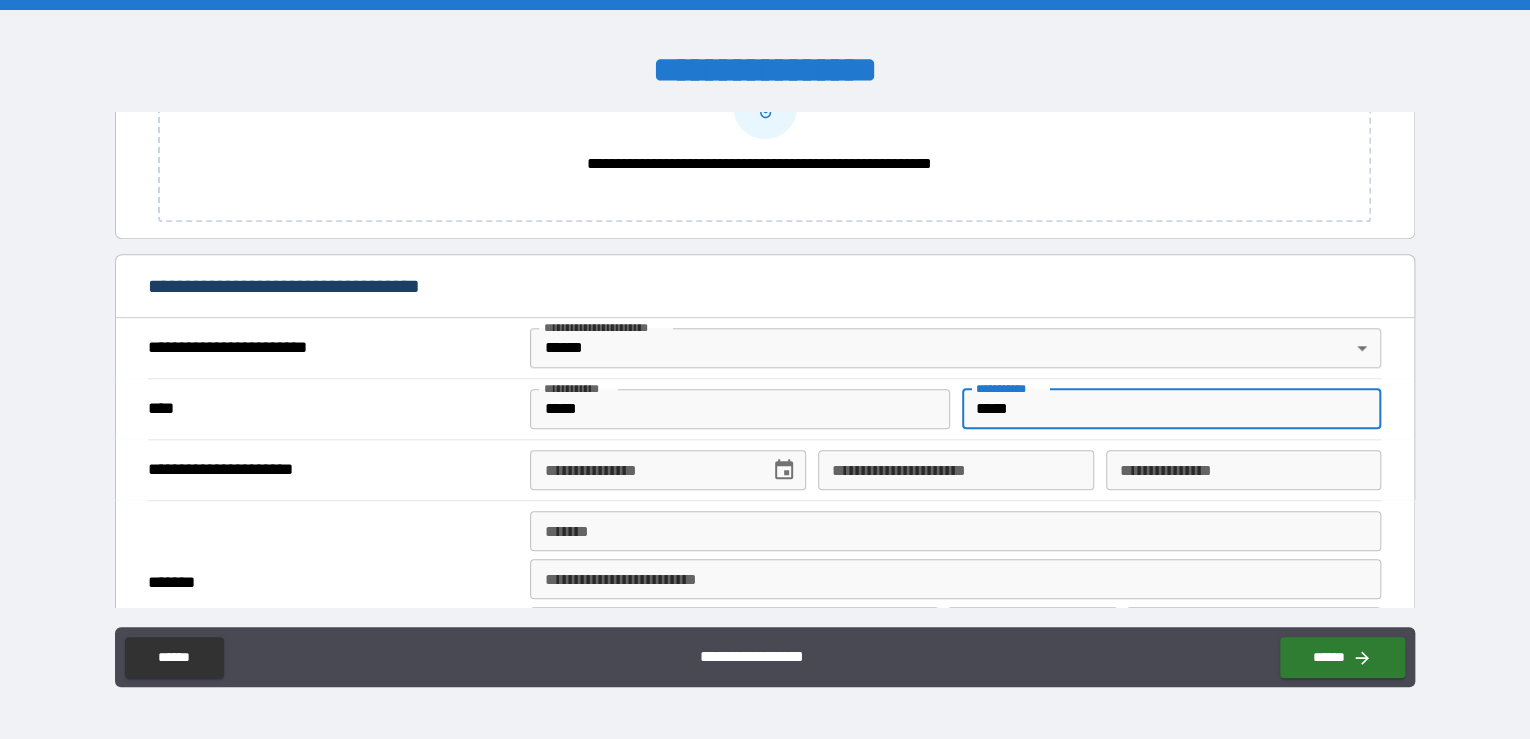 type on "*****" 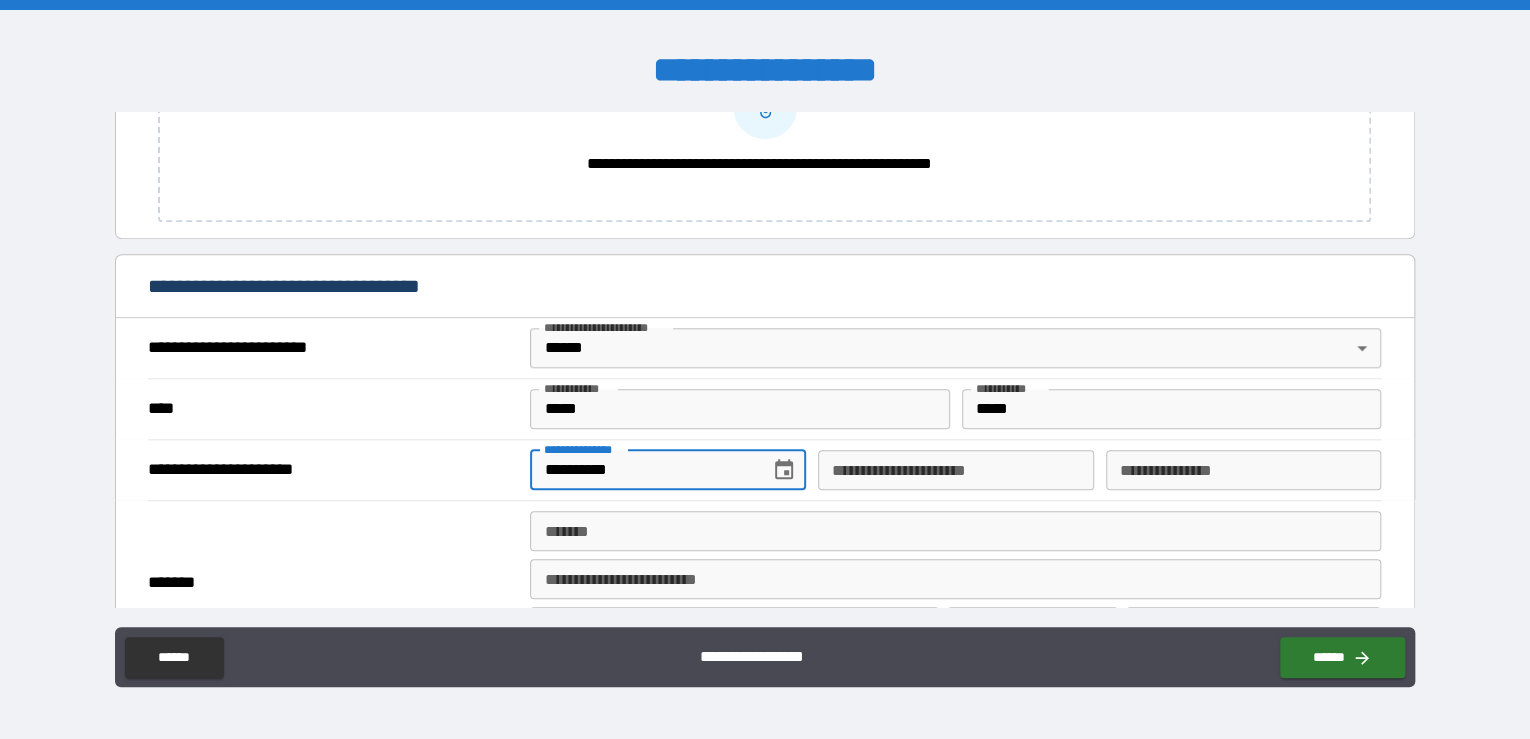 type on "**********" 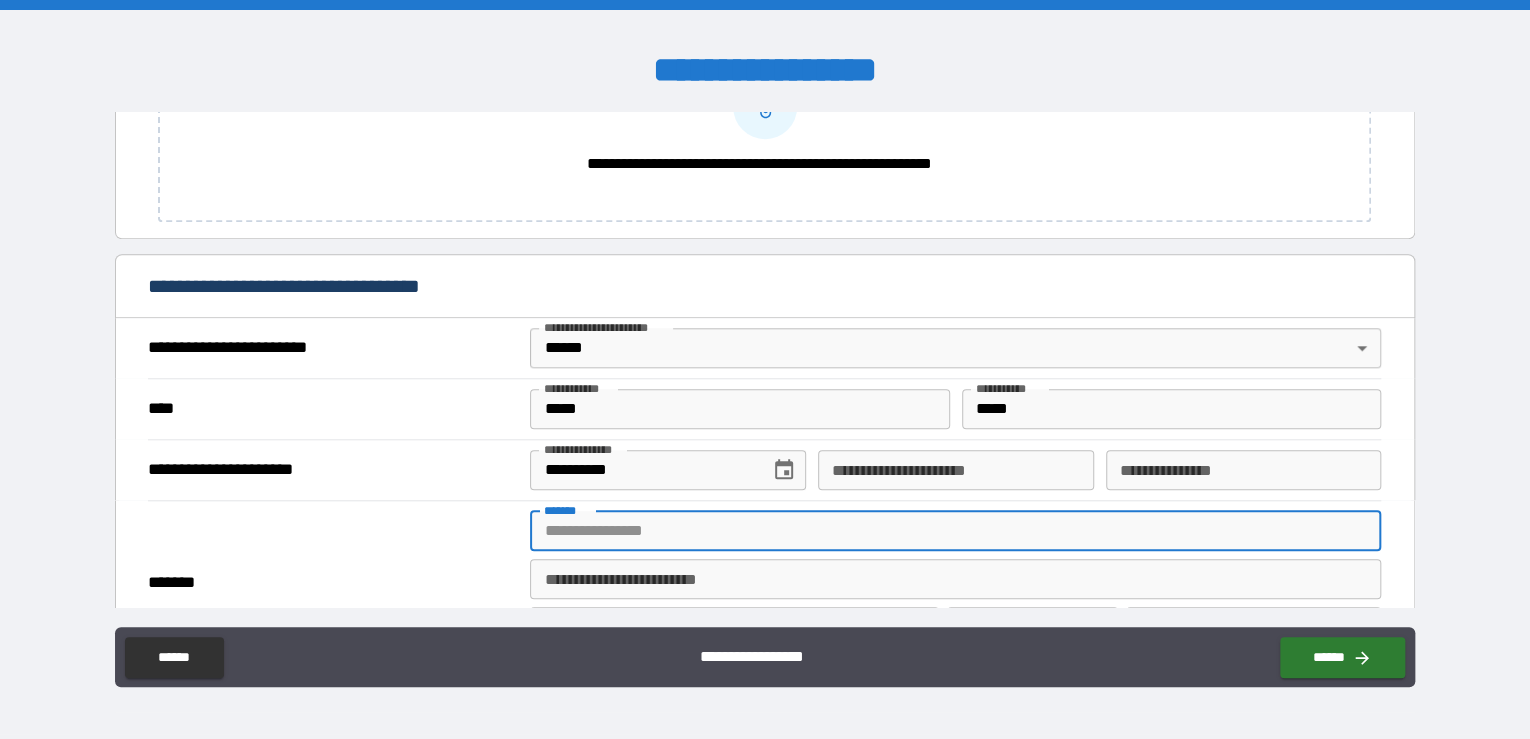 click on "*******" at bounding box center (955, 531) 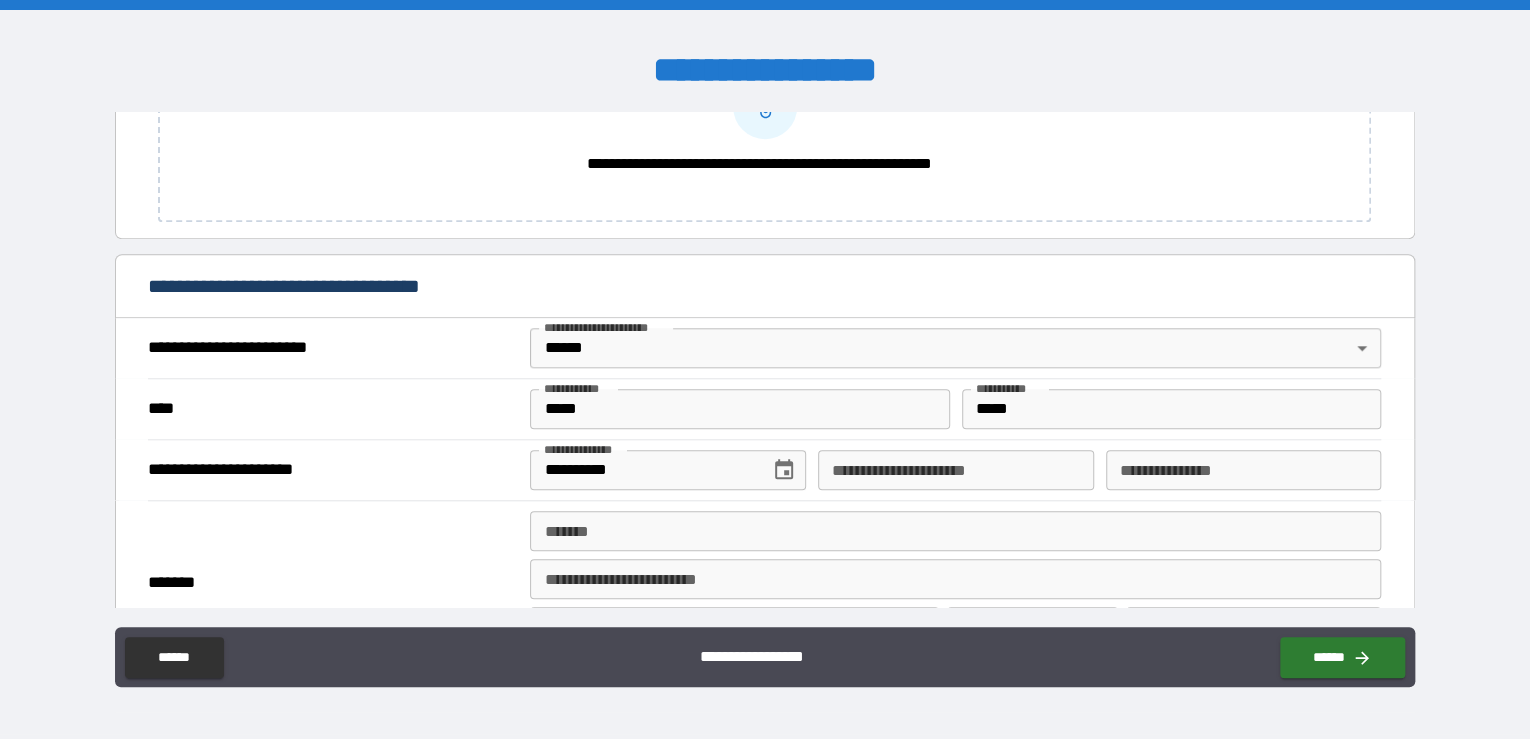 click on "*******" at bounding box center [333, 583] 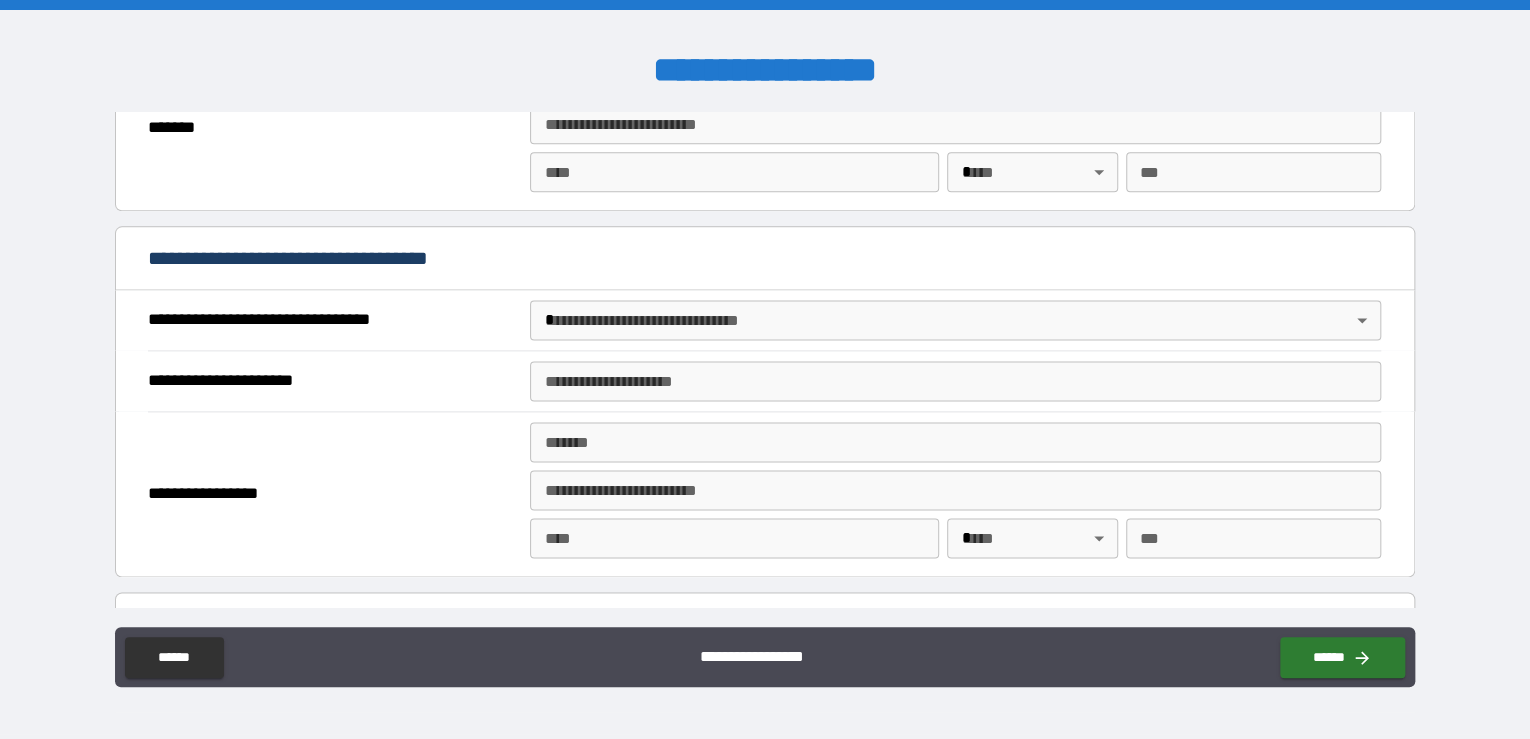 scroll, scrollTop: 1284, scrollLeft: 0, axis: vertical 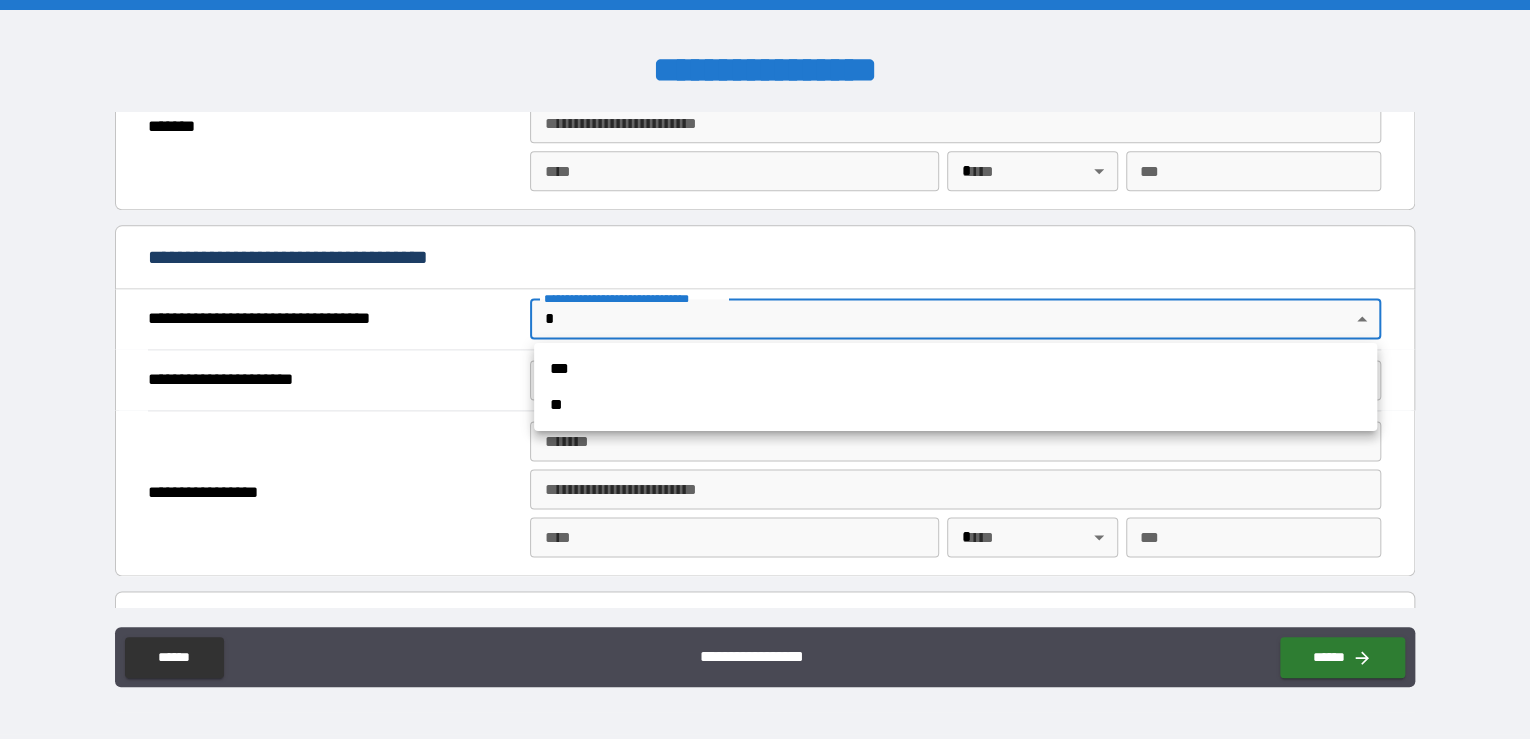 click on "**********" at bounding box center (765, 369) 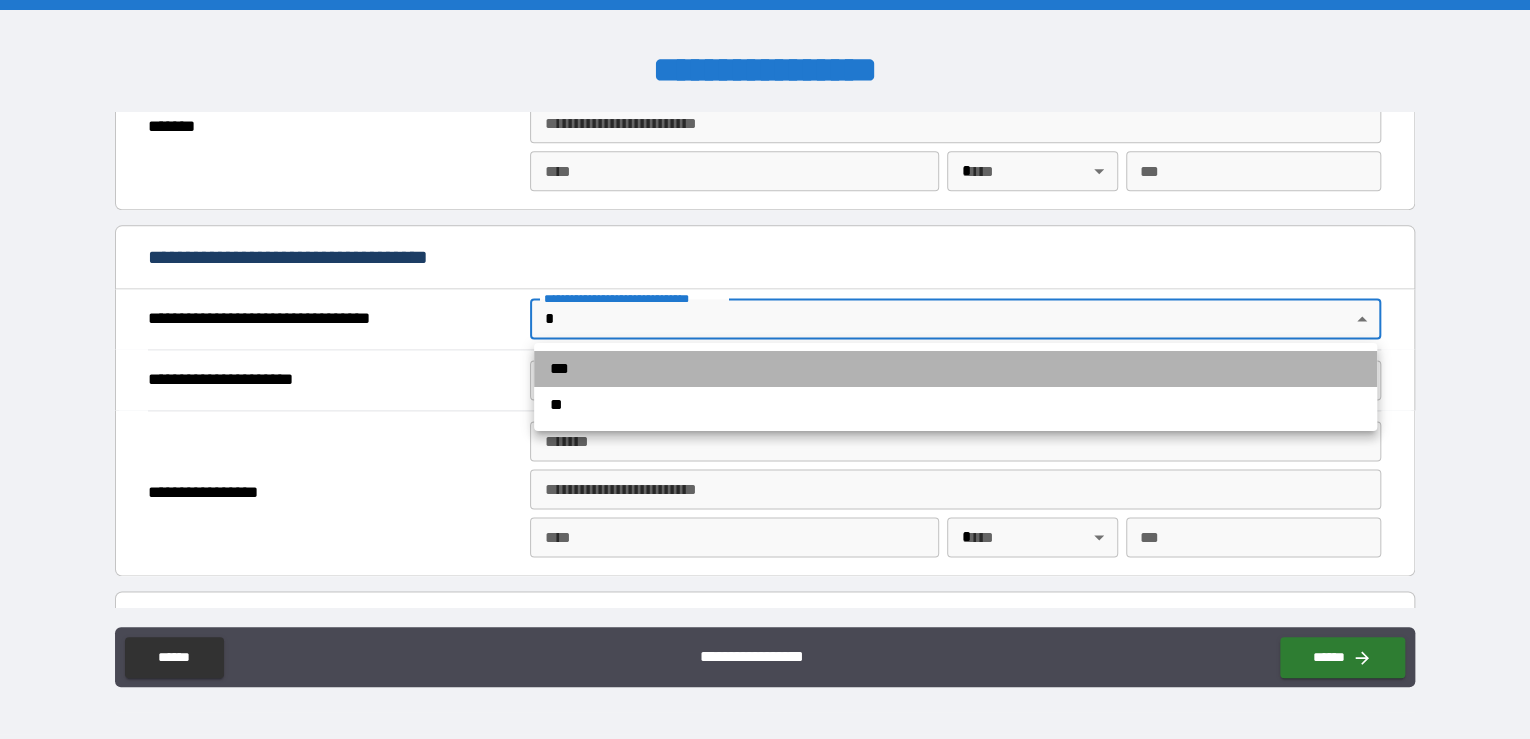 click on "***" at bounding box center [955, 369] 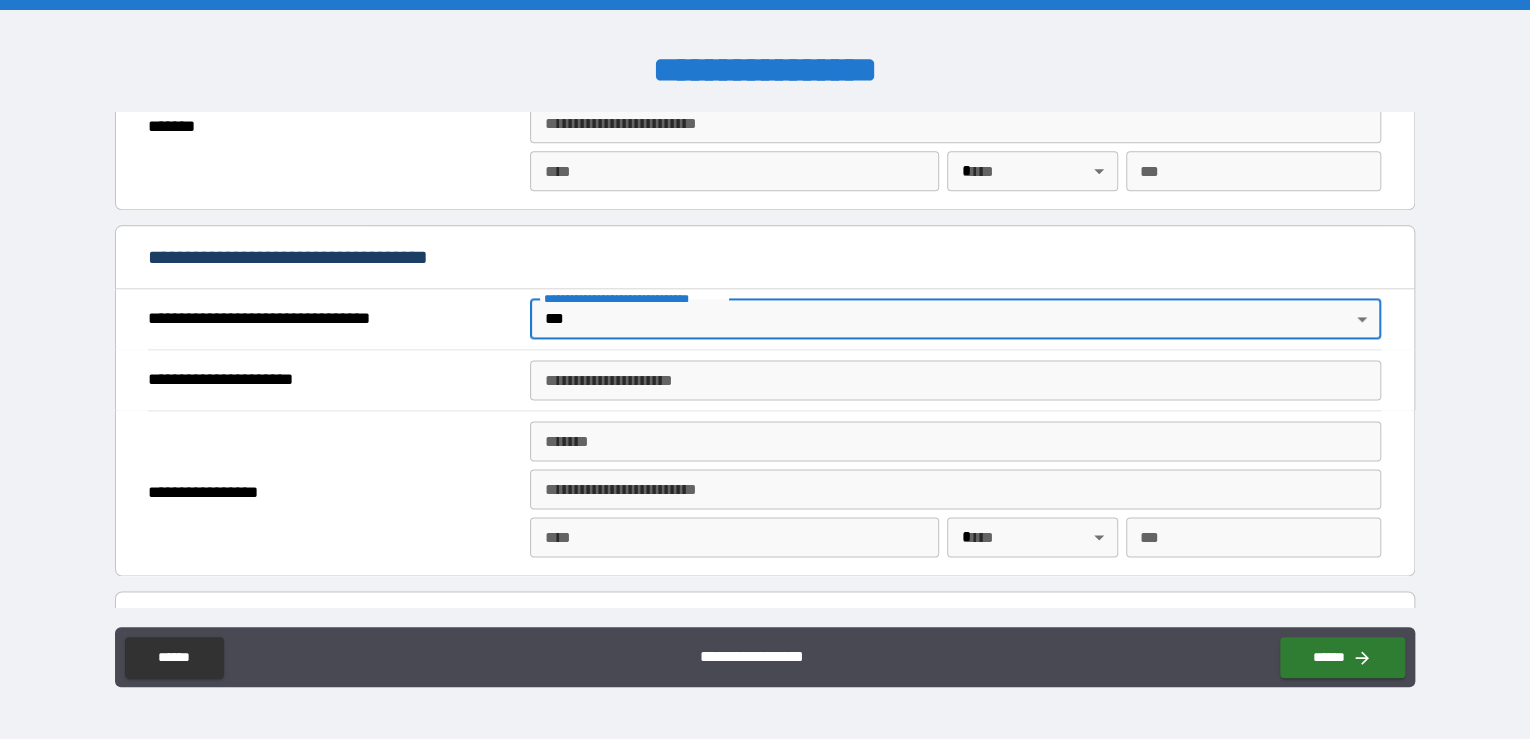 click on "**********" at bounding box center (955, 380) 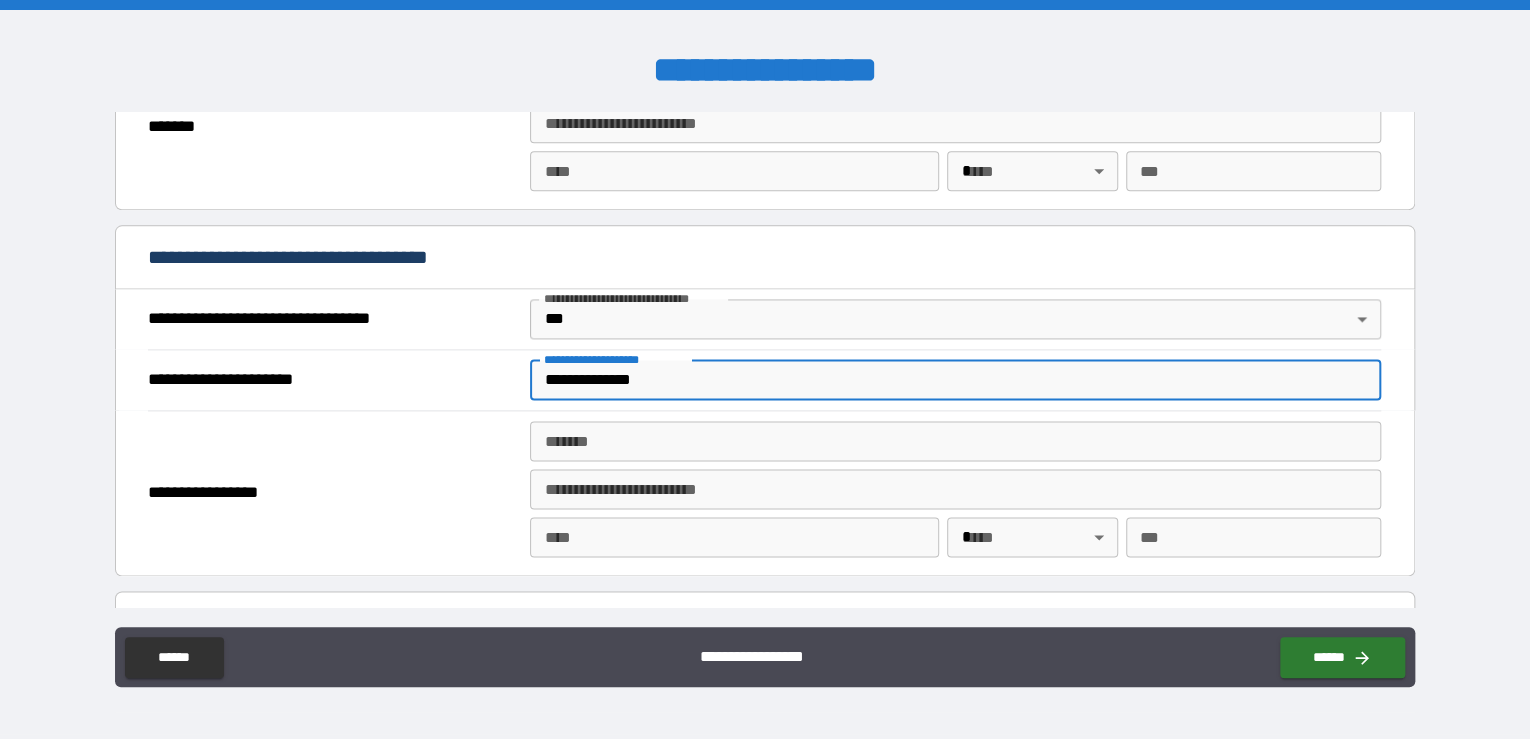 type on "**********" 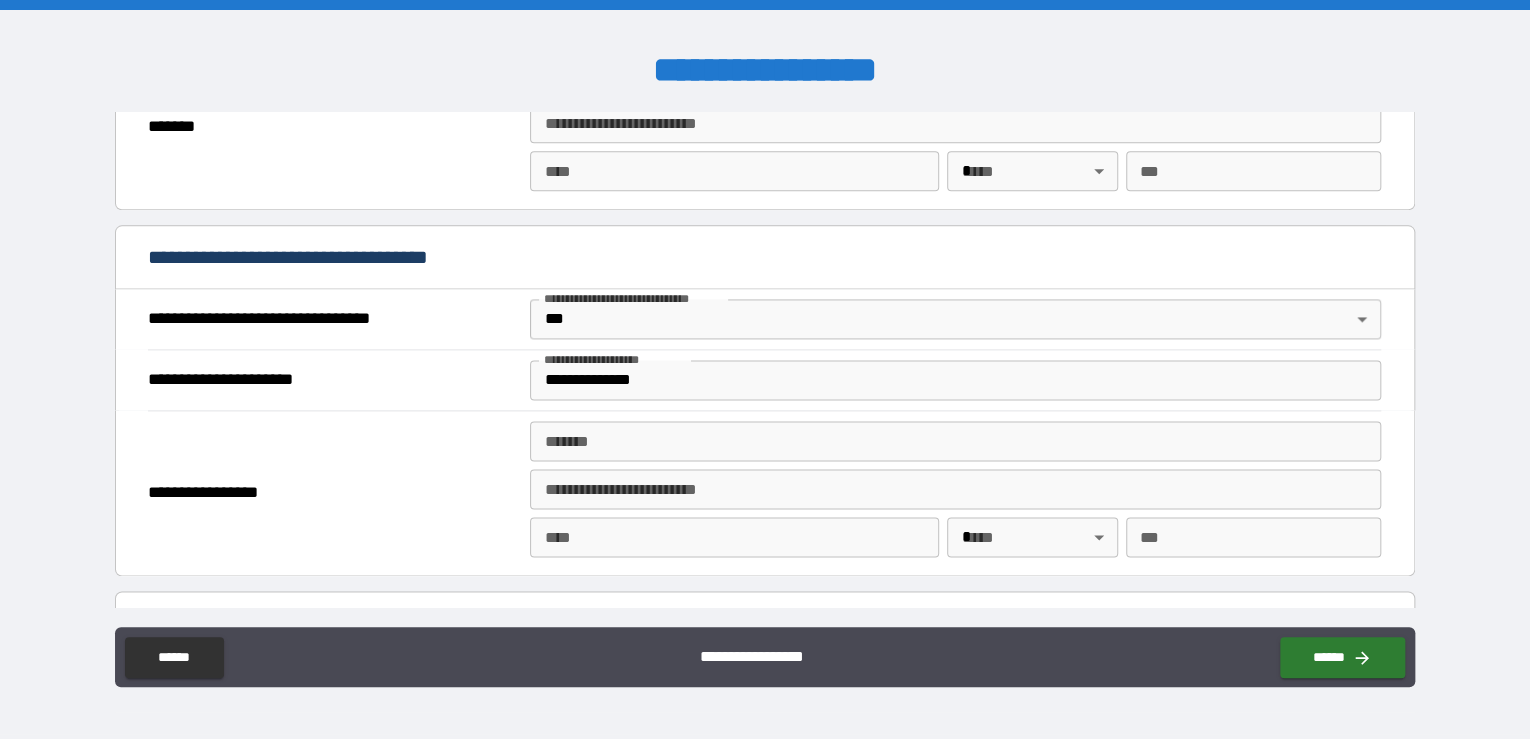 click on "**********" at bounding box center (333, 493) 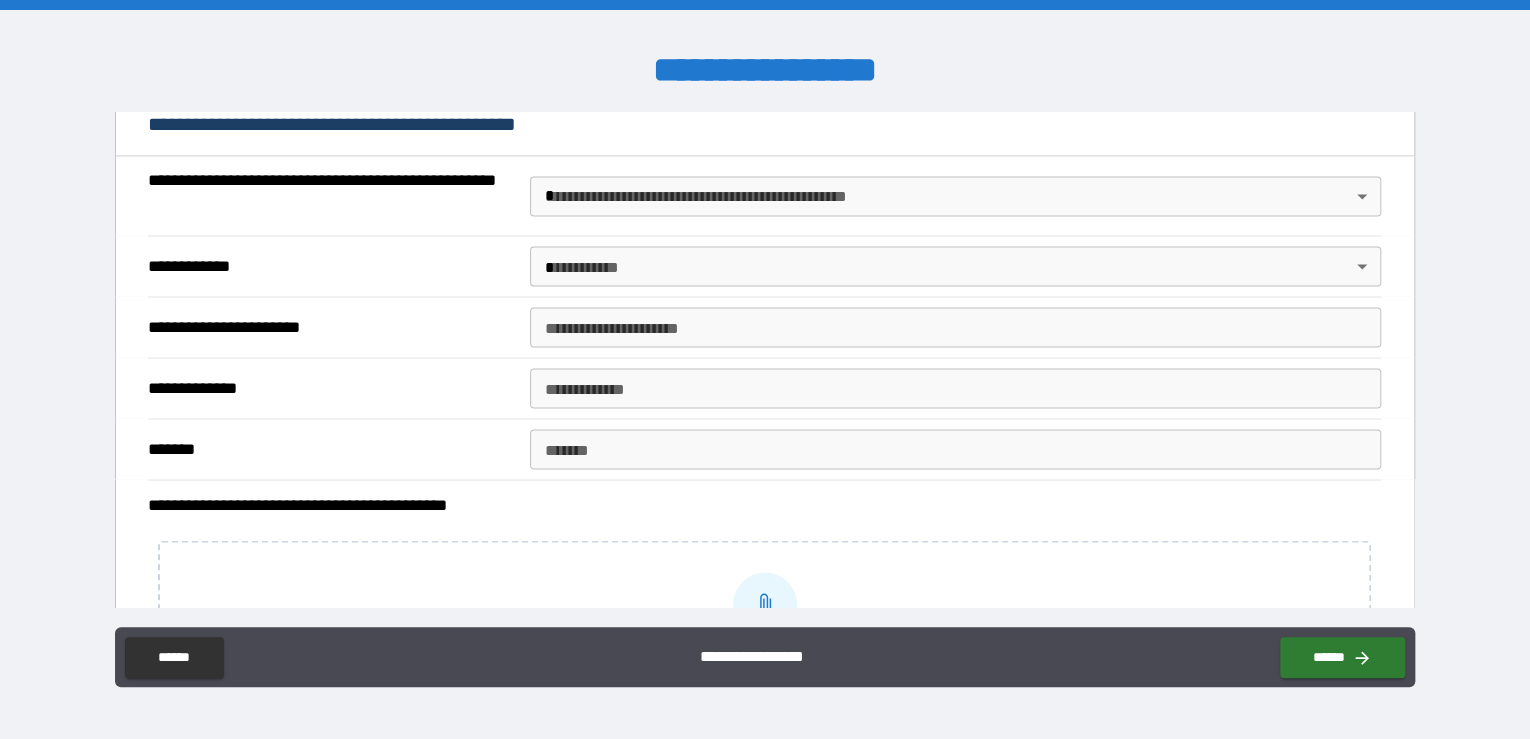 scroll, scrollTop: 1784, scrollLeft: 0, axis: vertical 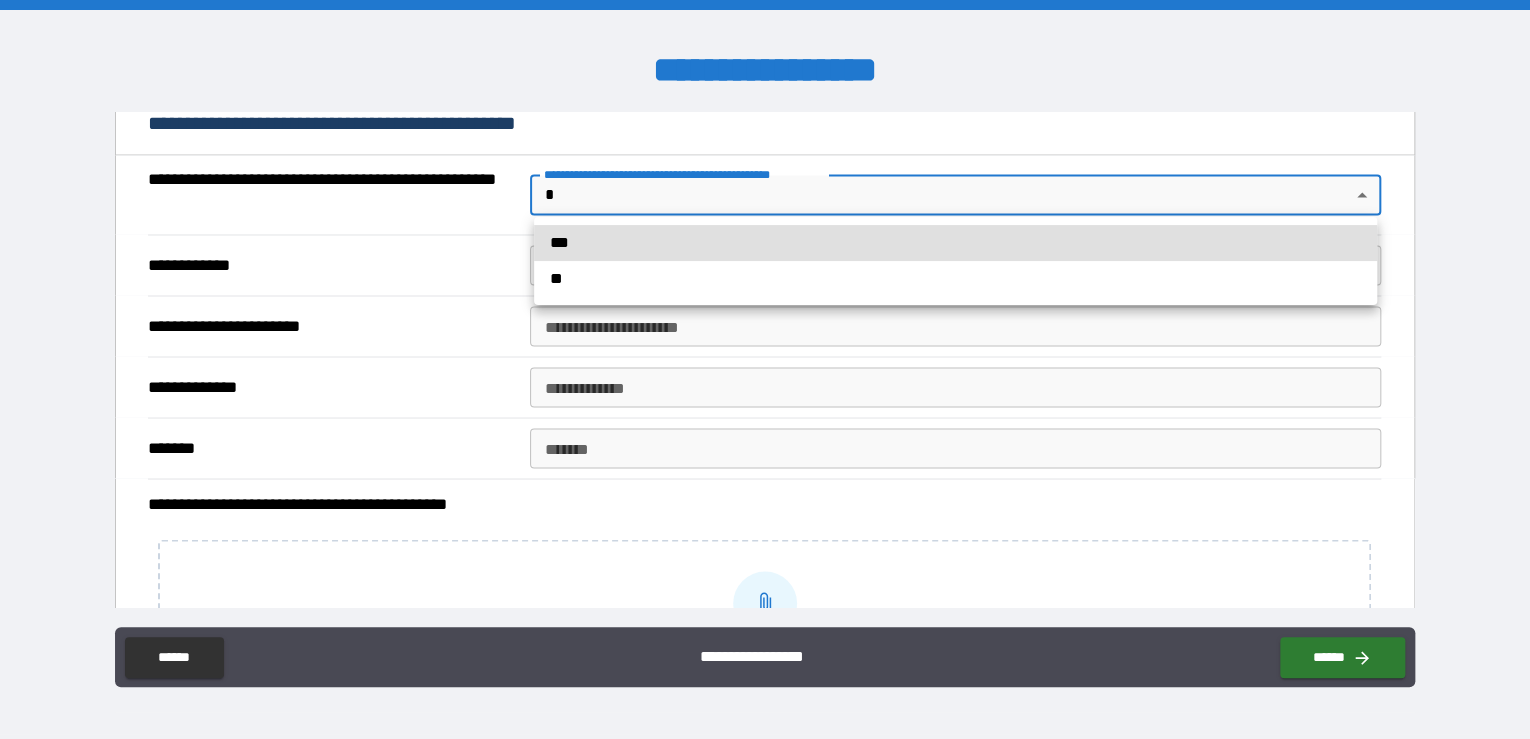 click on "**********" at bounding box center (765, 369) 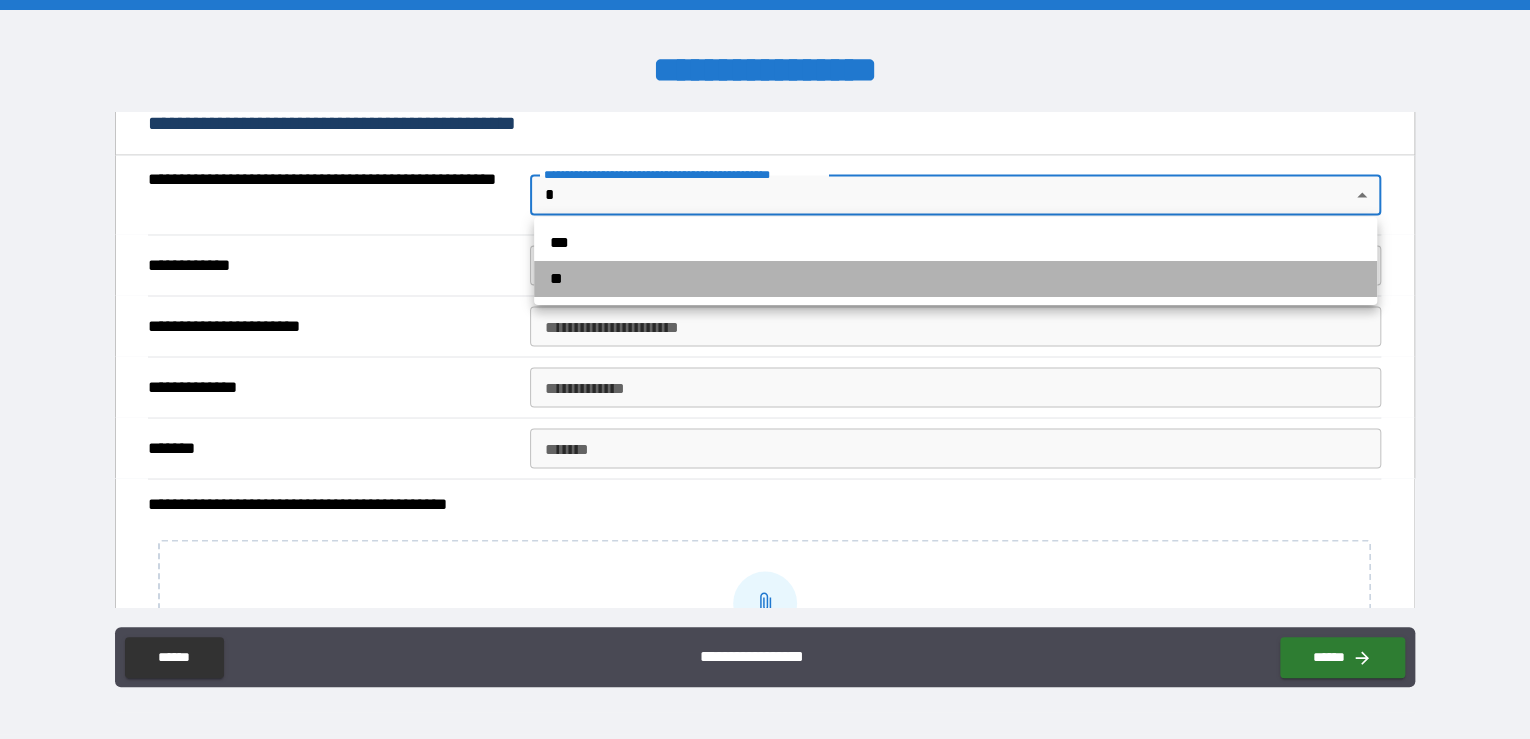 click on "**" at bounding box center [955, 279] 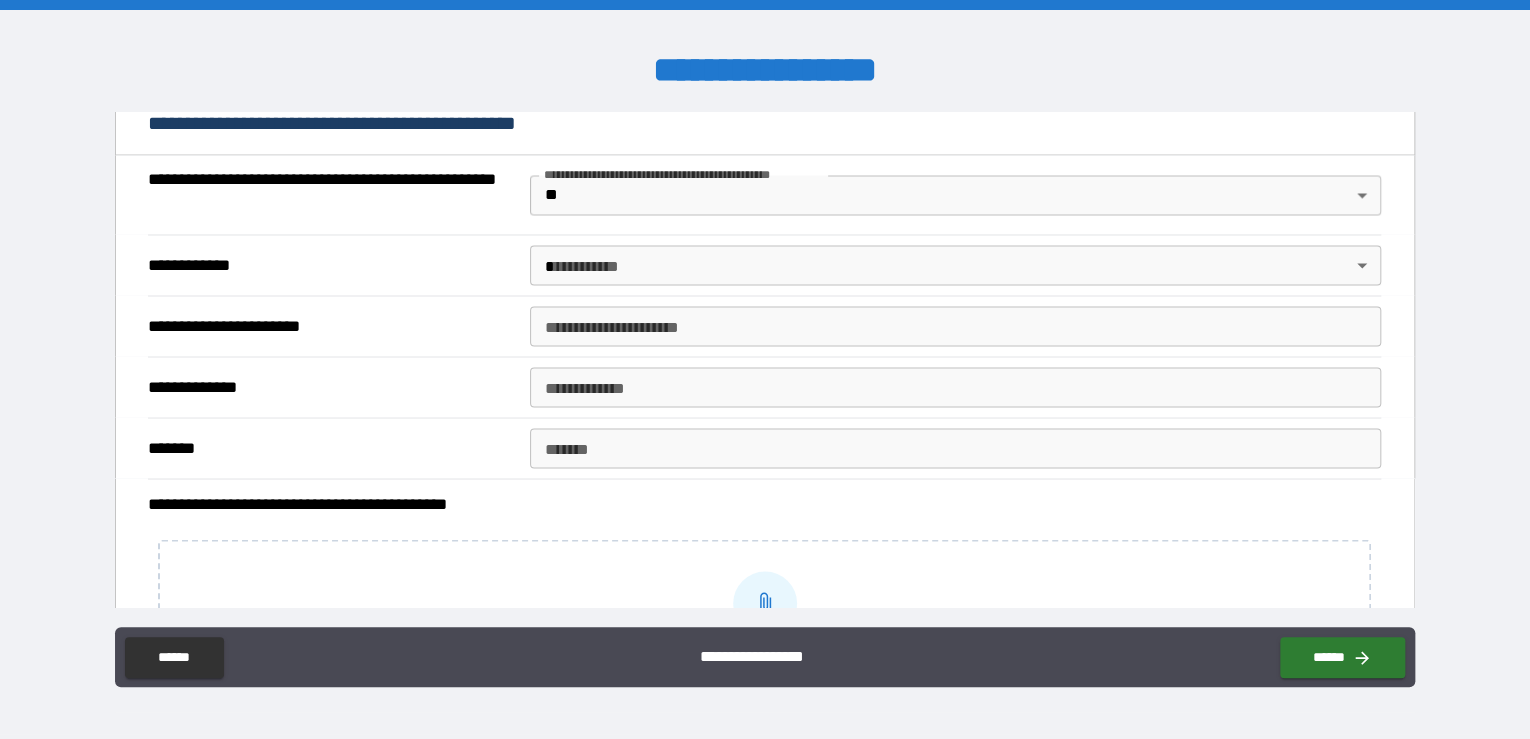 click on "**********" at bounding box center [331, 265] 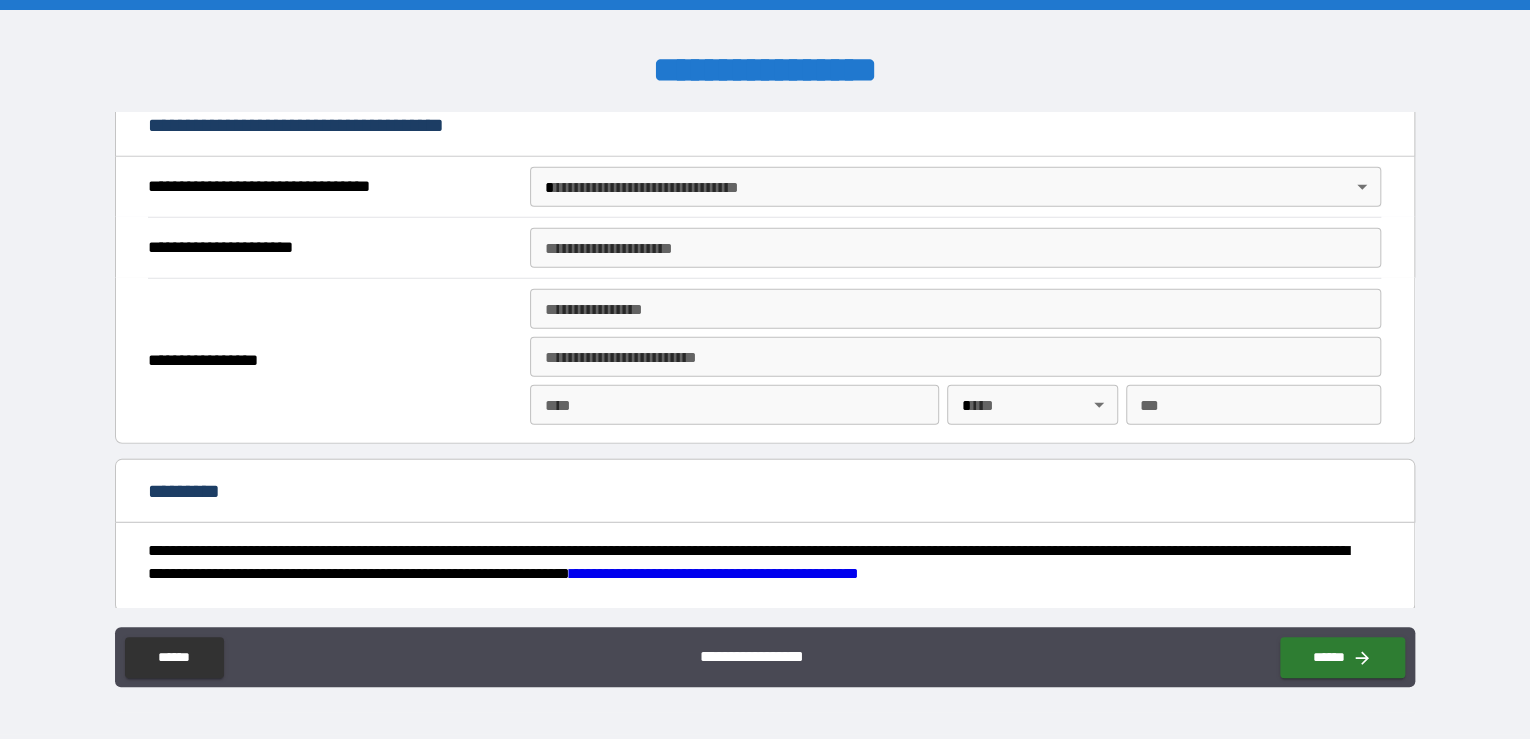scroll, scrollTop: 2868, scrollLeft: 0, axis: vertical 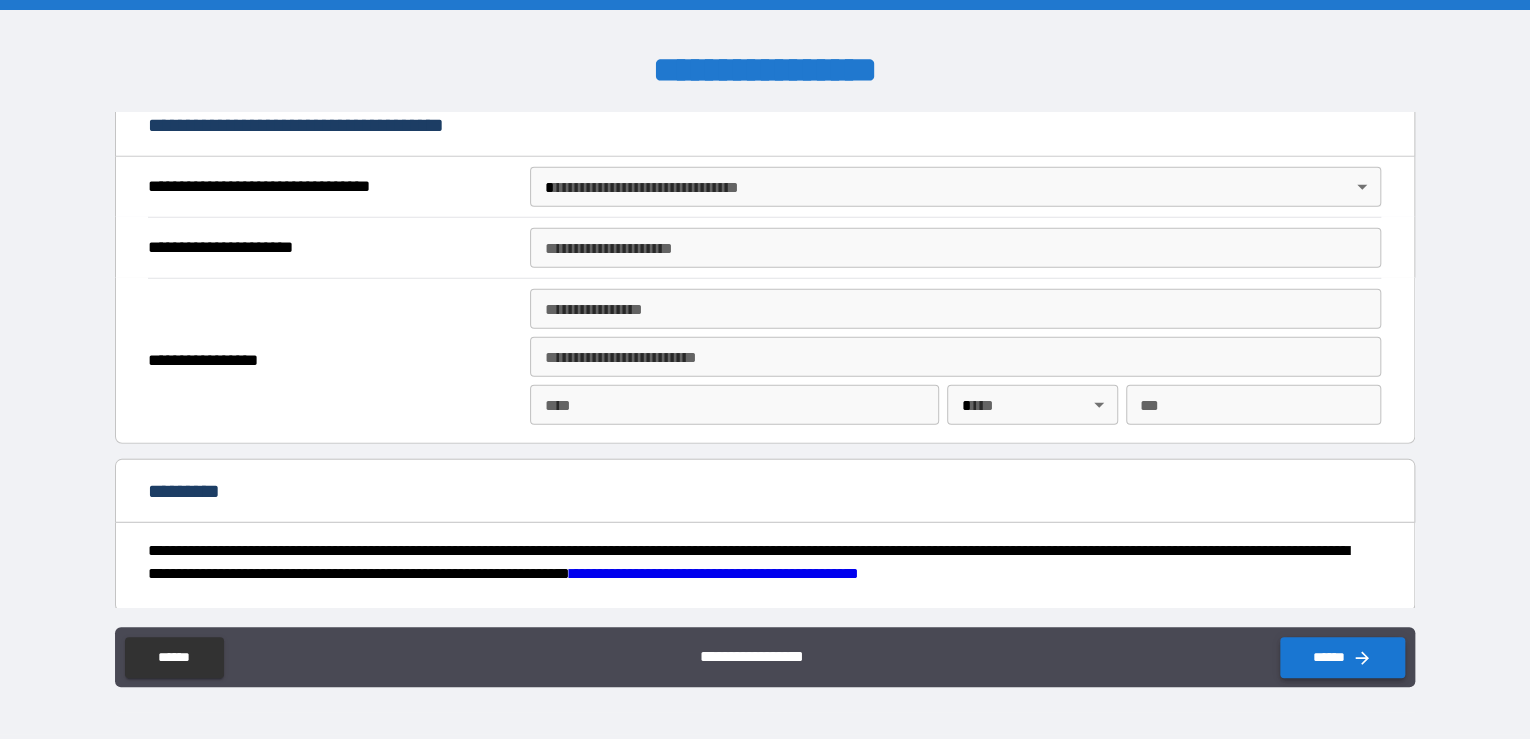 click on "******" at bounding box center (1342, 657) 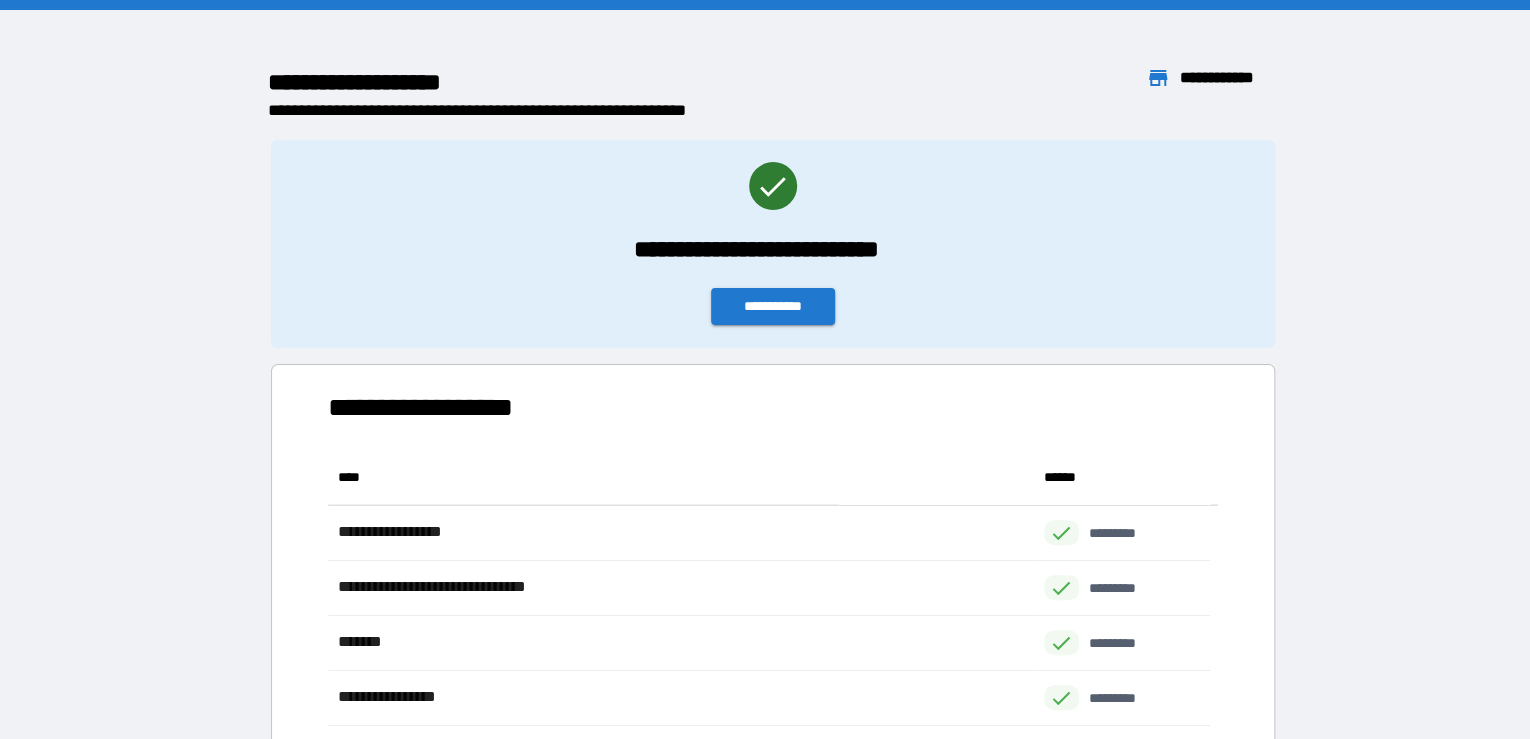 scroll, scrollTop: 13, scrollLeft: 12, axis: both 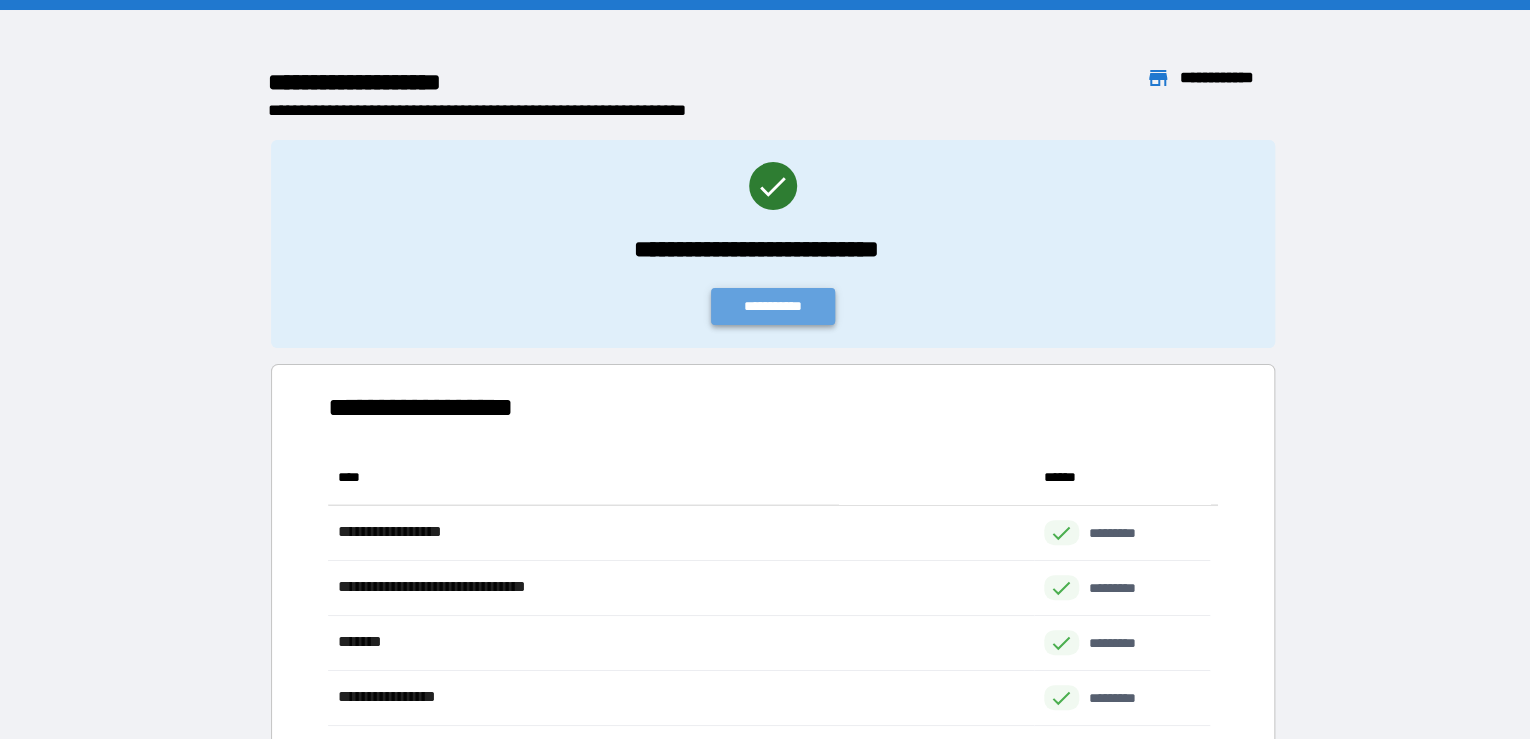click on "**********" at bounding box center (773, 306) 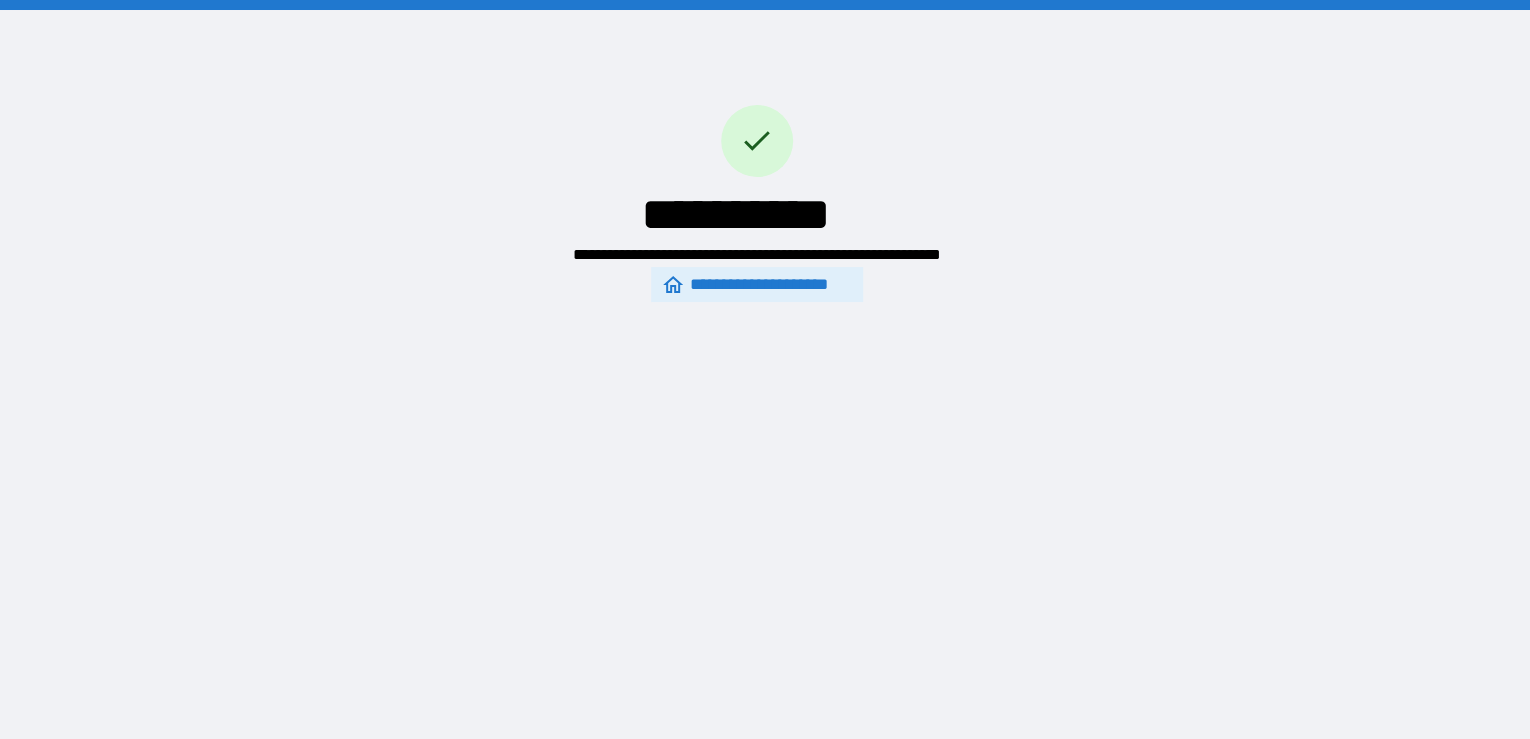 click on "**********" at bounding box center (756, 285) 